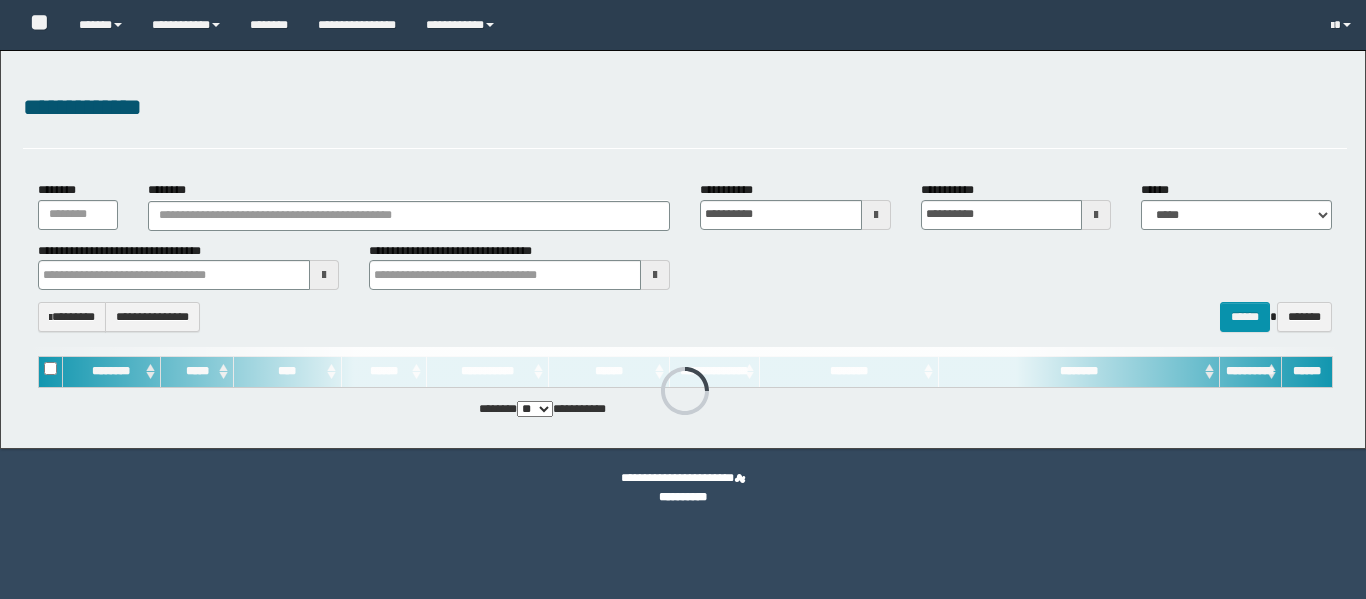 scroll, scrollTop: 0, scrollLeft: 0, axis: both 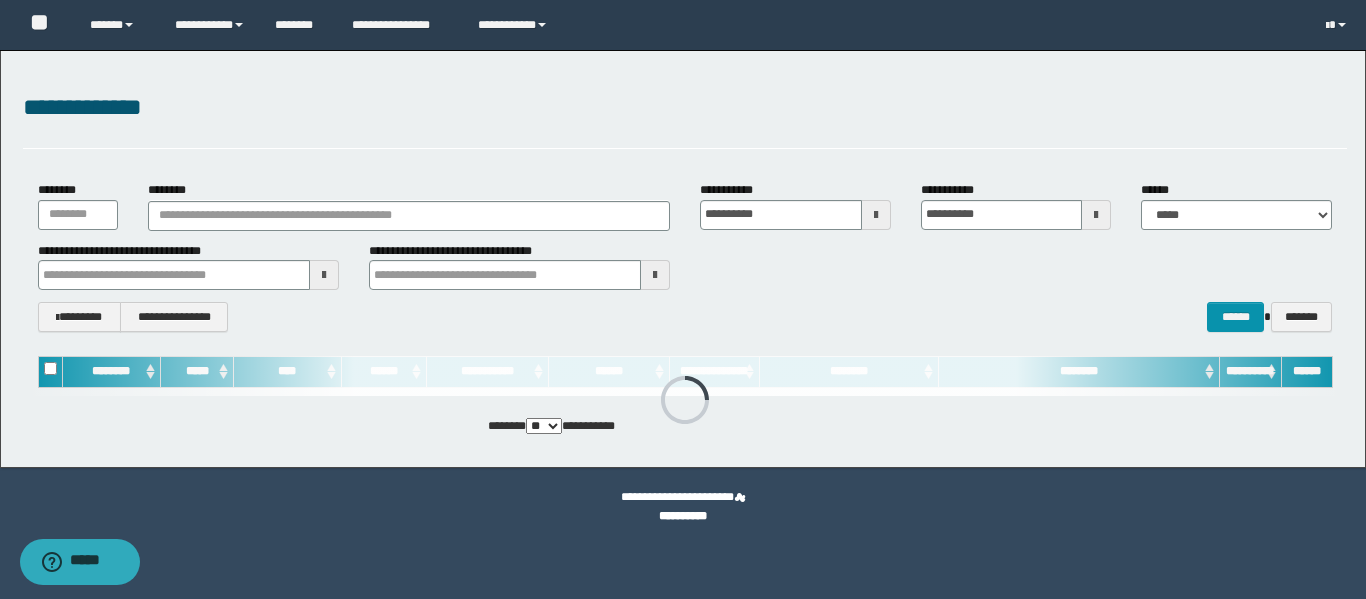 click at bounding box center (876, 215) 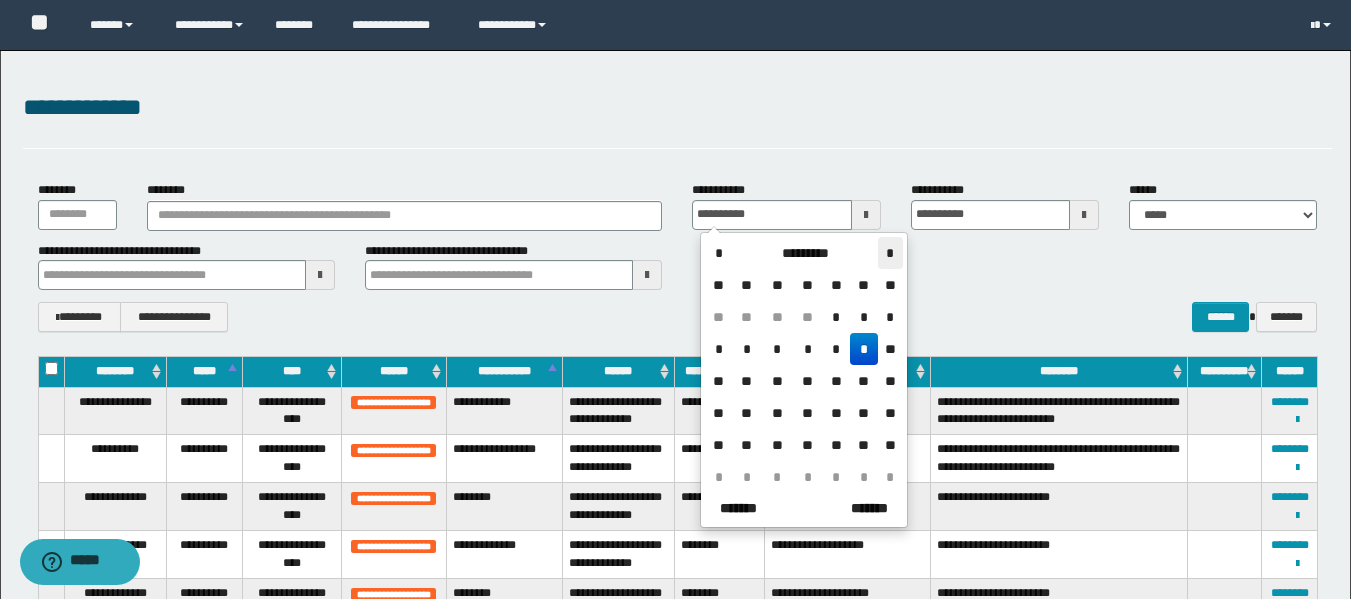 click on "*" at bounding box center (890, 253) 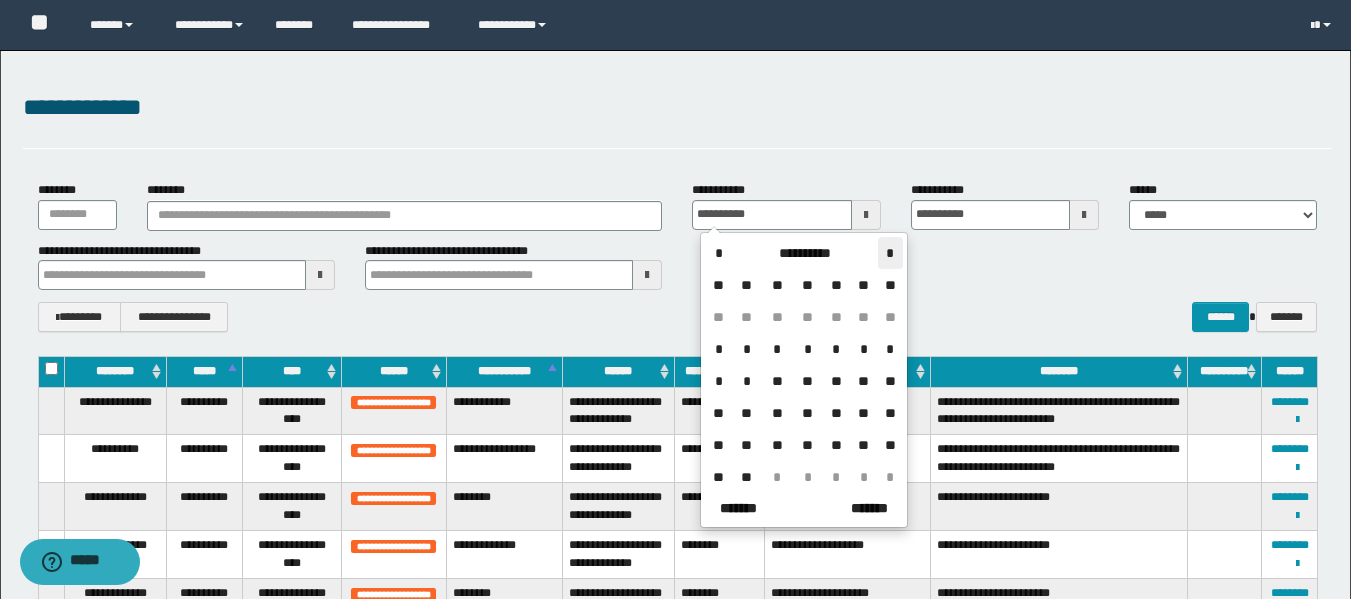 click on "*" at bounding box center (890, 253) 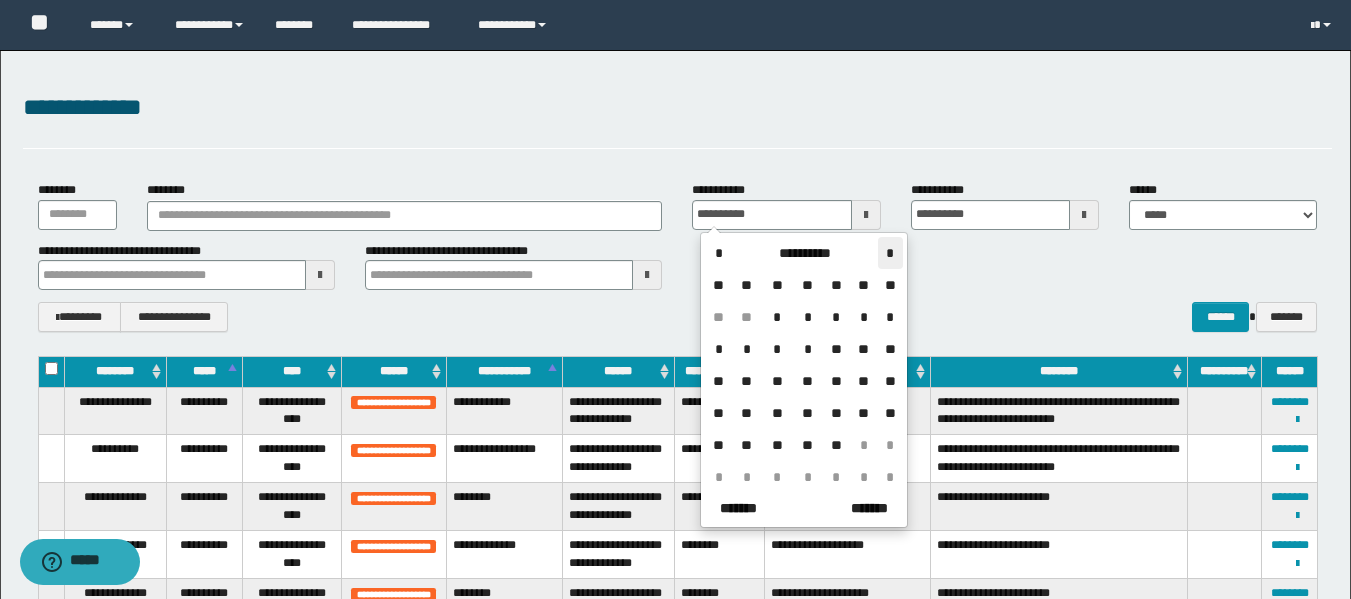 click on "*" at bounding box center (890, 253) 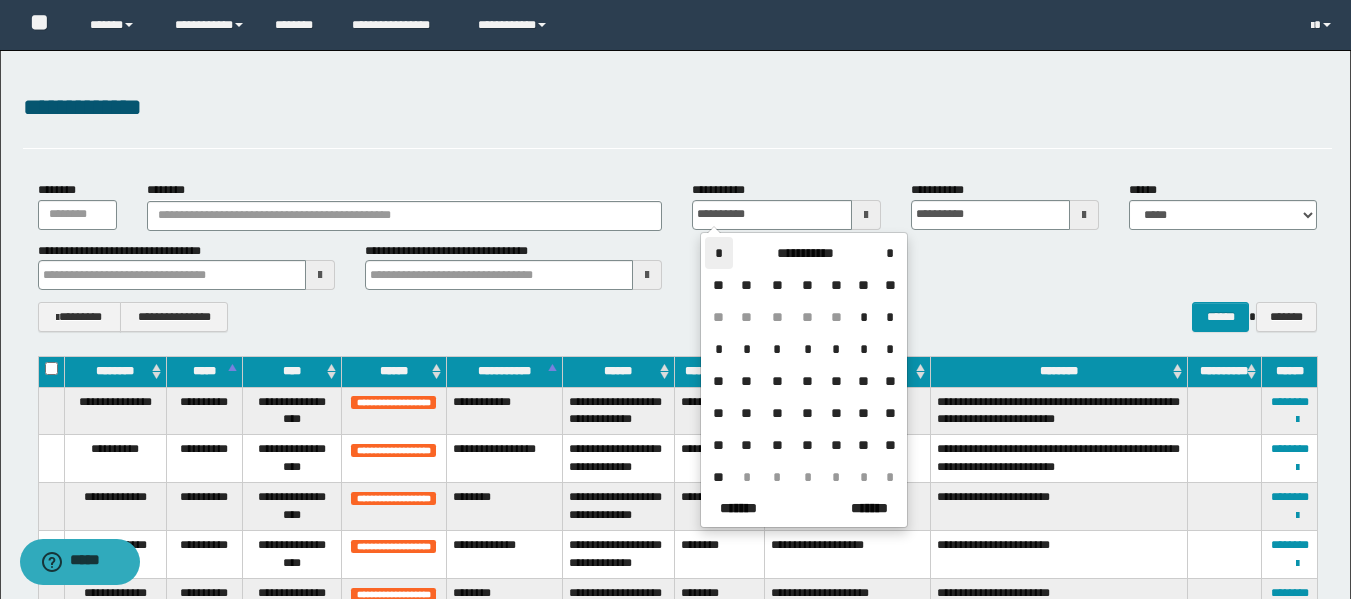 click on "*" at bounding box center (719, 253) 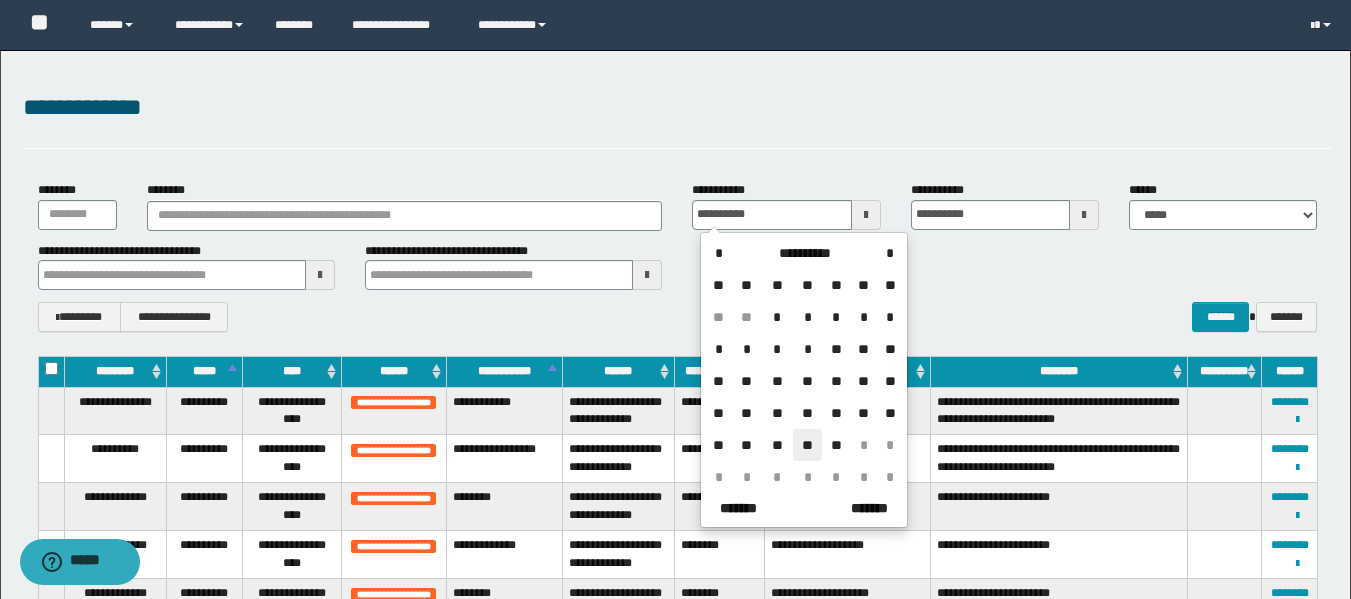 click on "**" at bounding box center (807, 445) 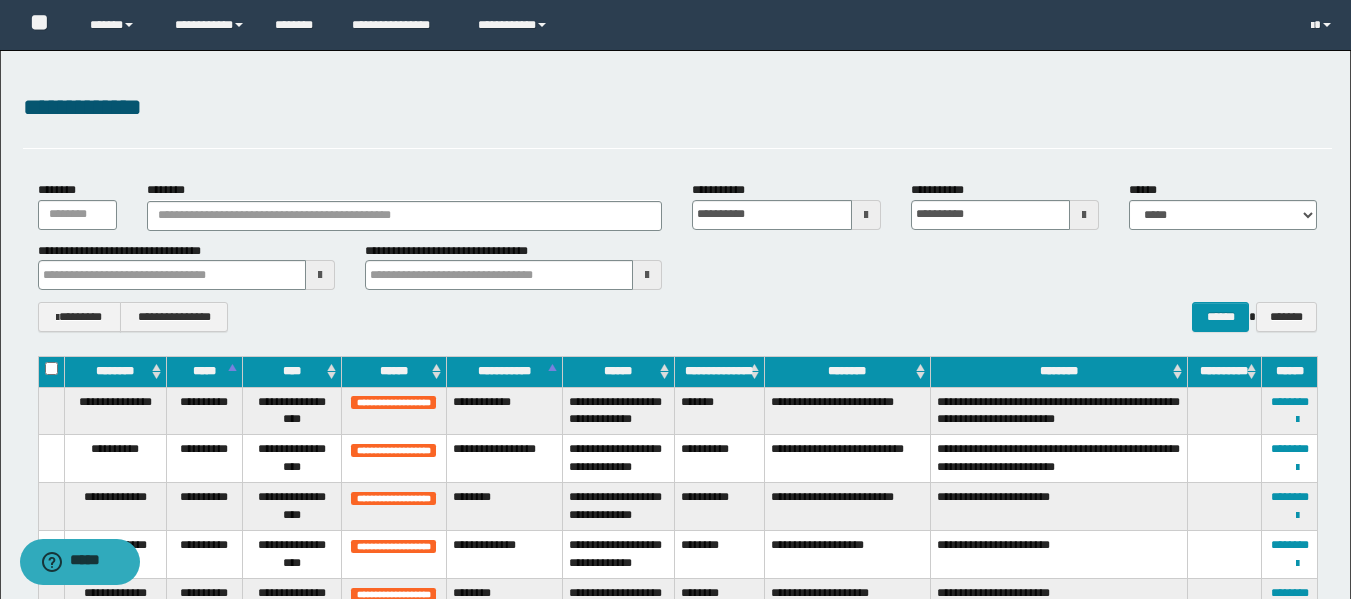 click at bounding box center (1084, 215) 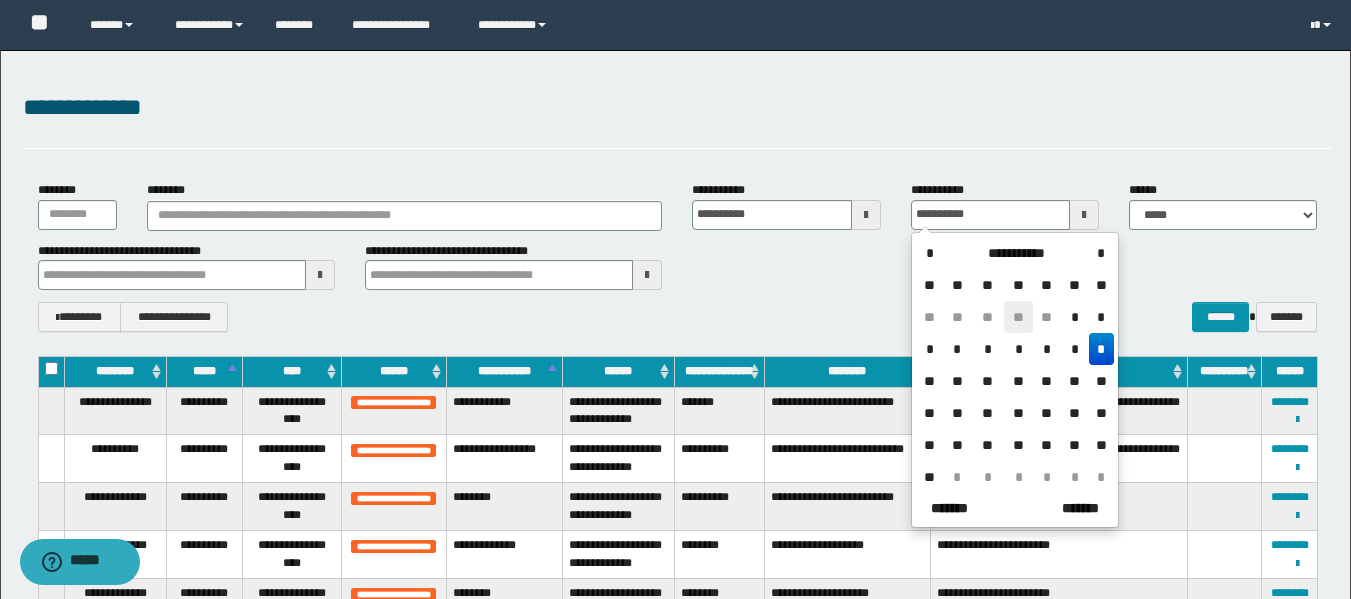 click on "**" at bounding box center [1018, 317] 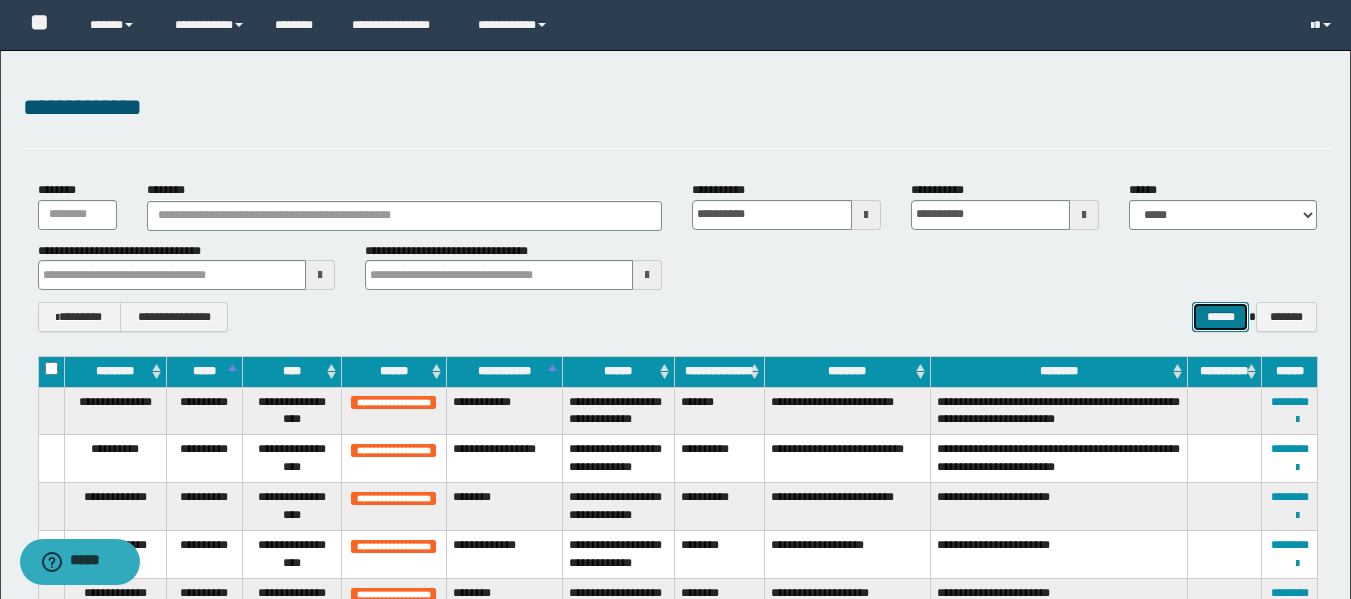 click on "******" at bounding box center [1220, 317] 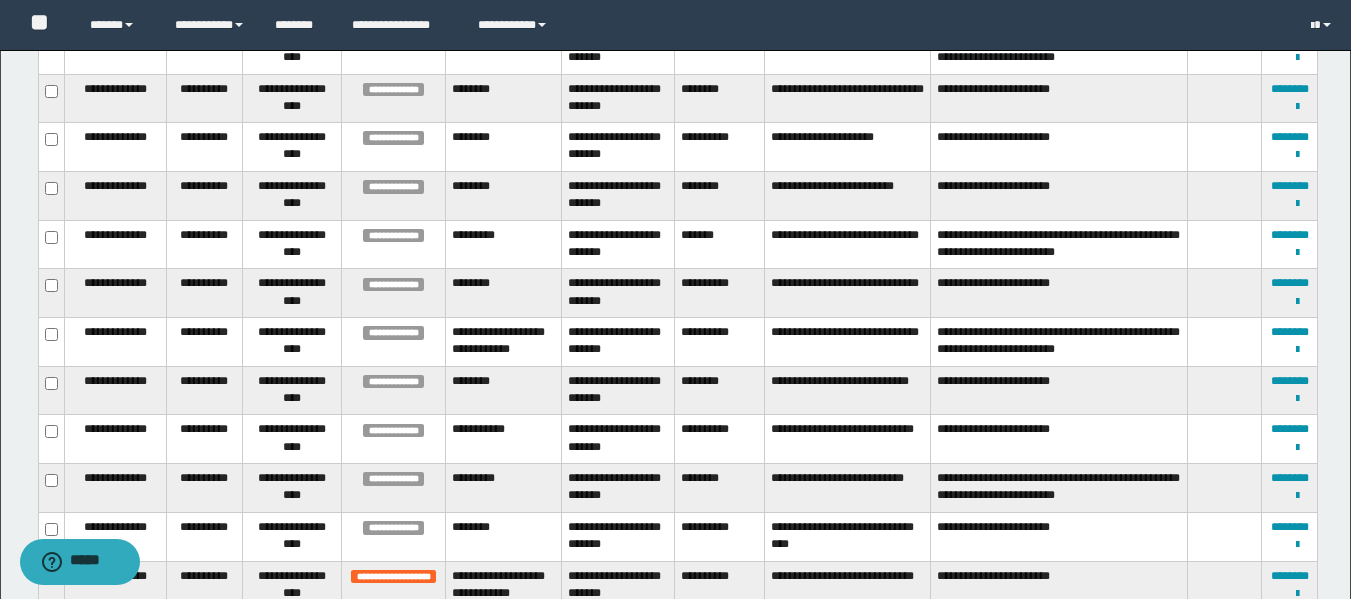 scroll, scrollTop: 794, scrollLeft: 0, axis: vertical 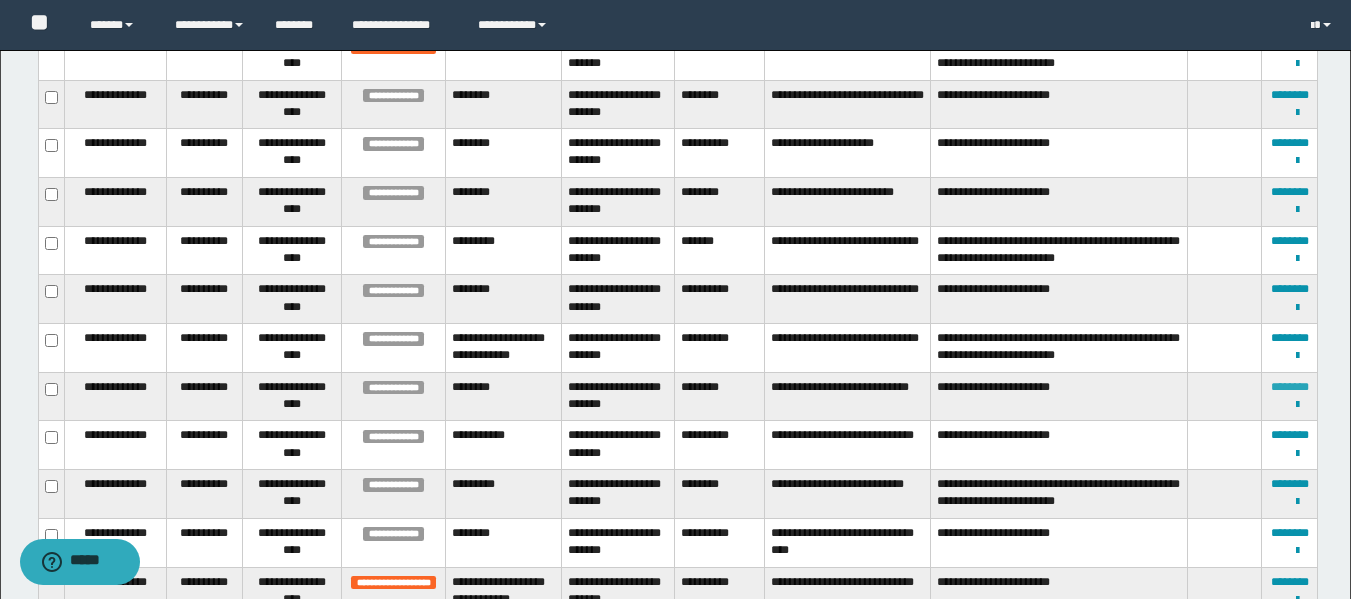 click on "********" at bounding box center [1290, 387] 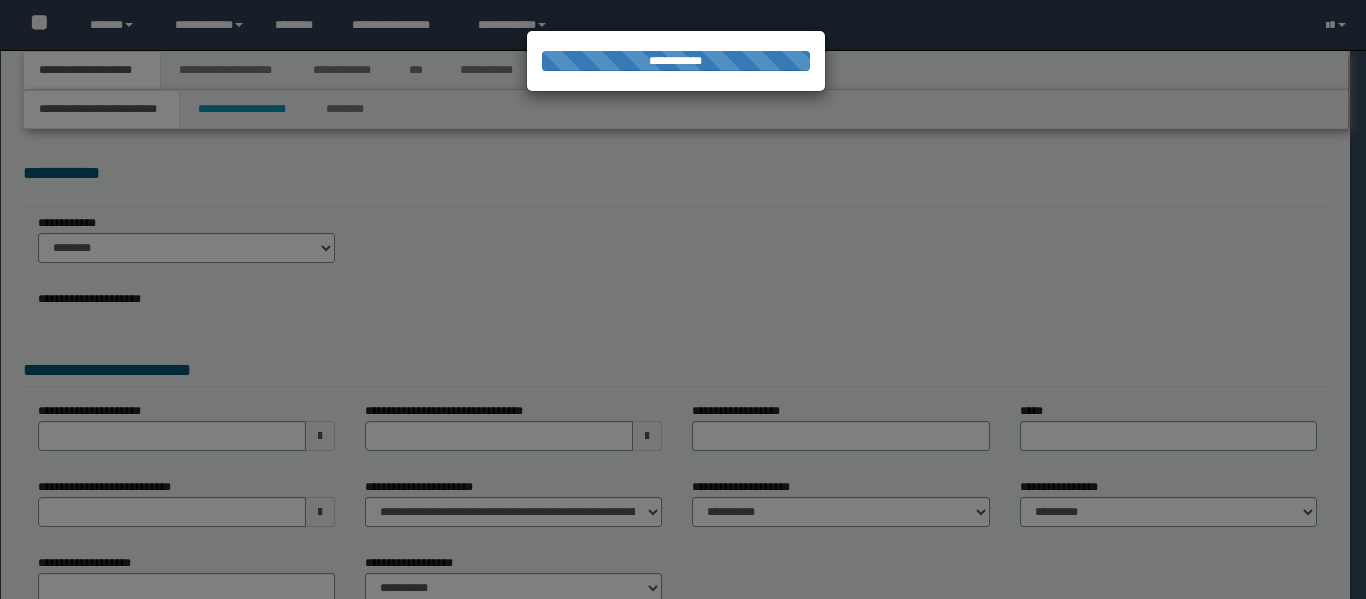 scroll, scrollTop: 0, scrollLeft: 0, axis: both 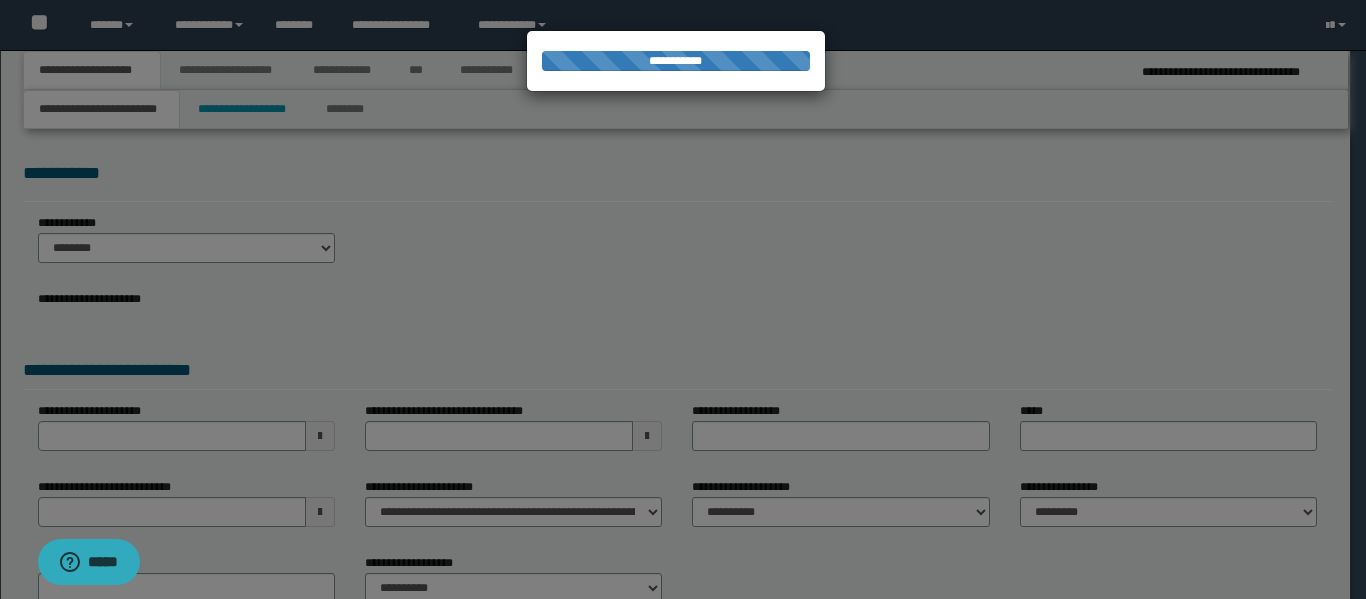 select on "*" 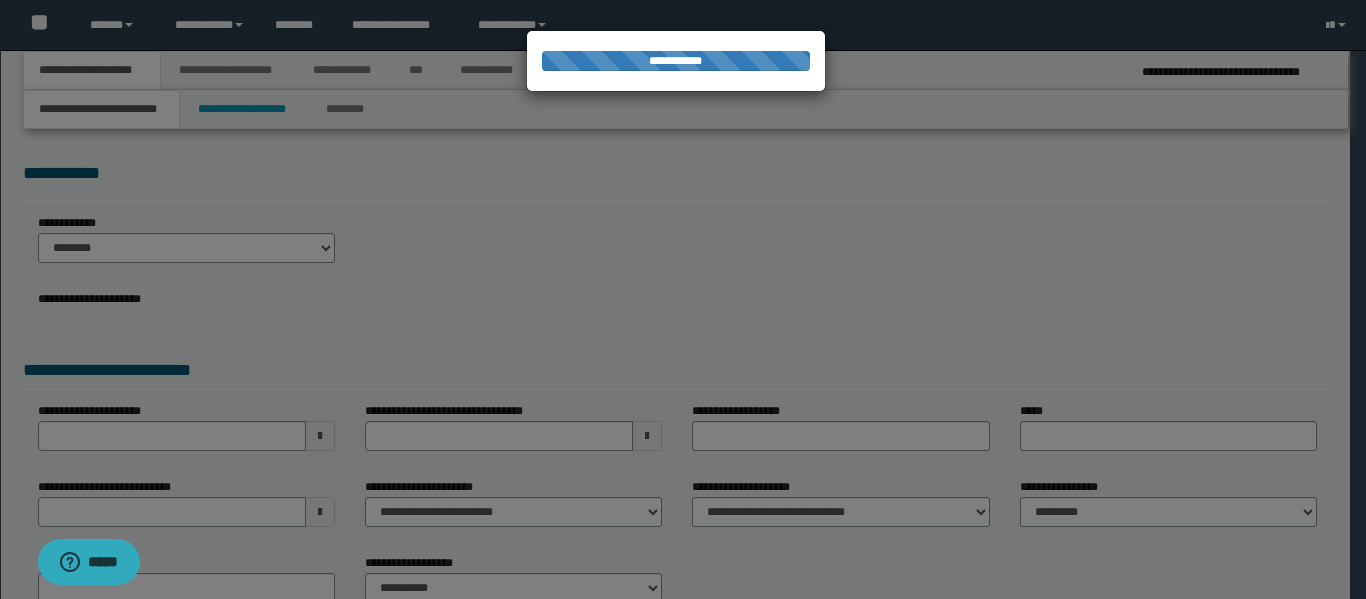 type on "*********" 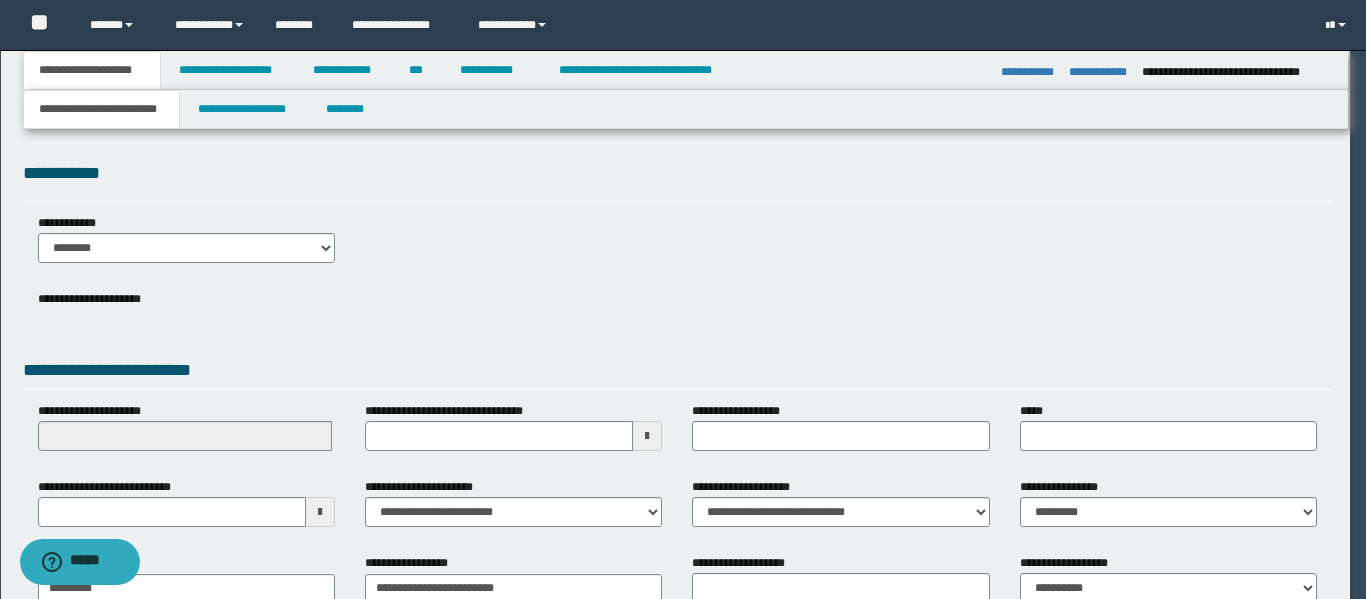 scroll, scrollTop: 0, scrollLeft: 0, axis: both 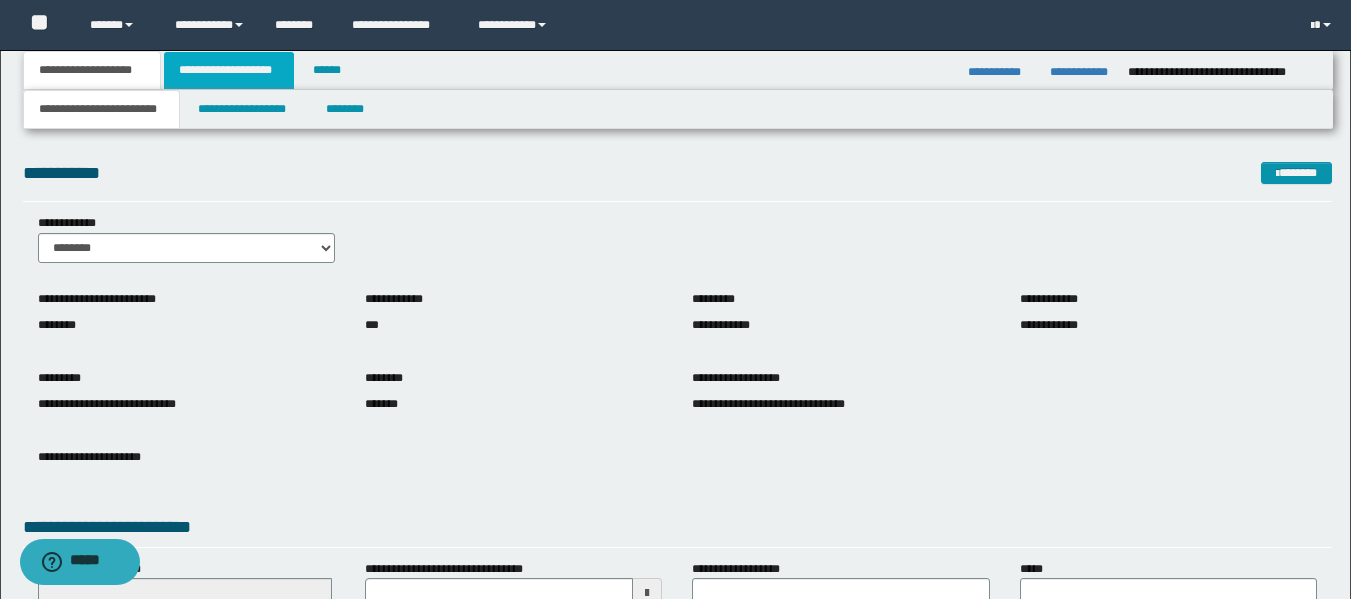 click on "**********" at bounding box center [229, 70] 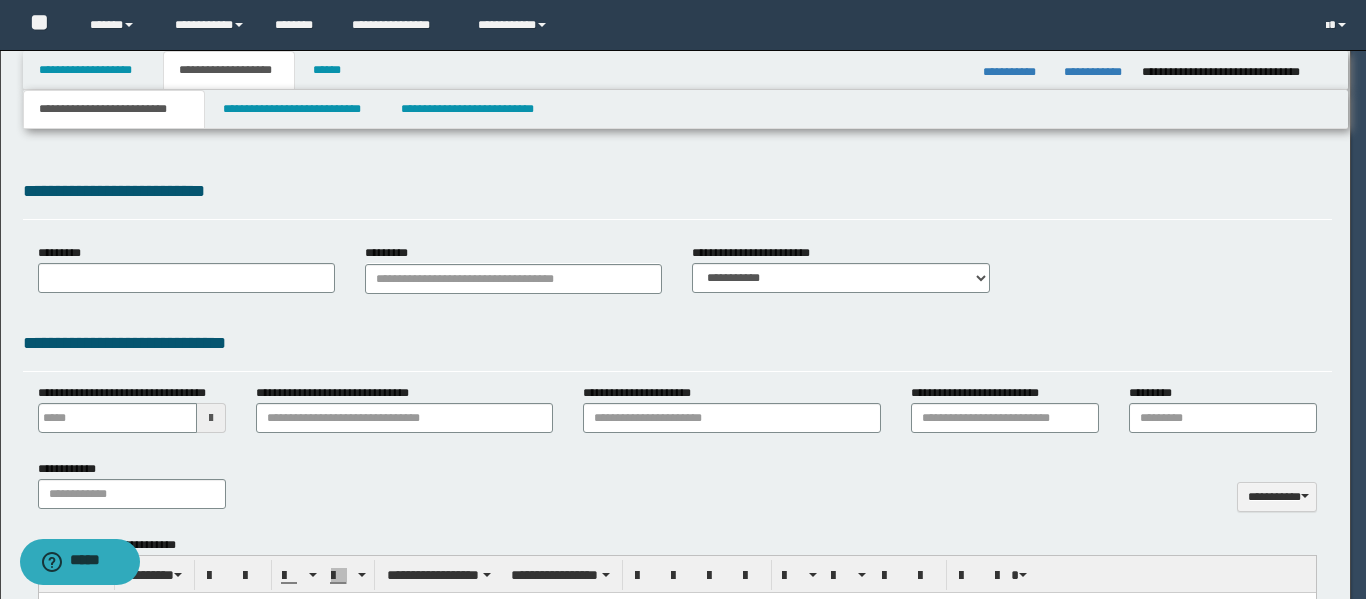 type on "**********" 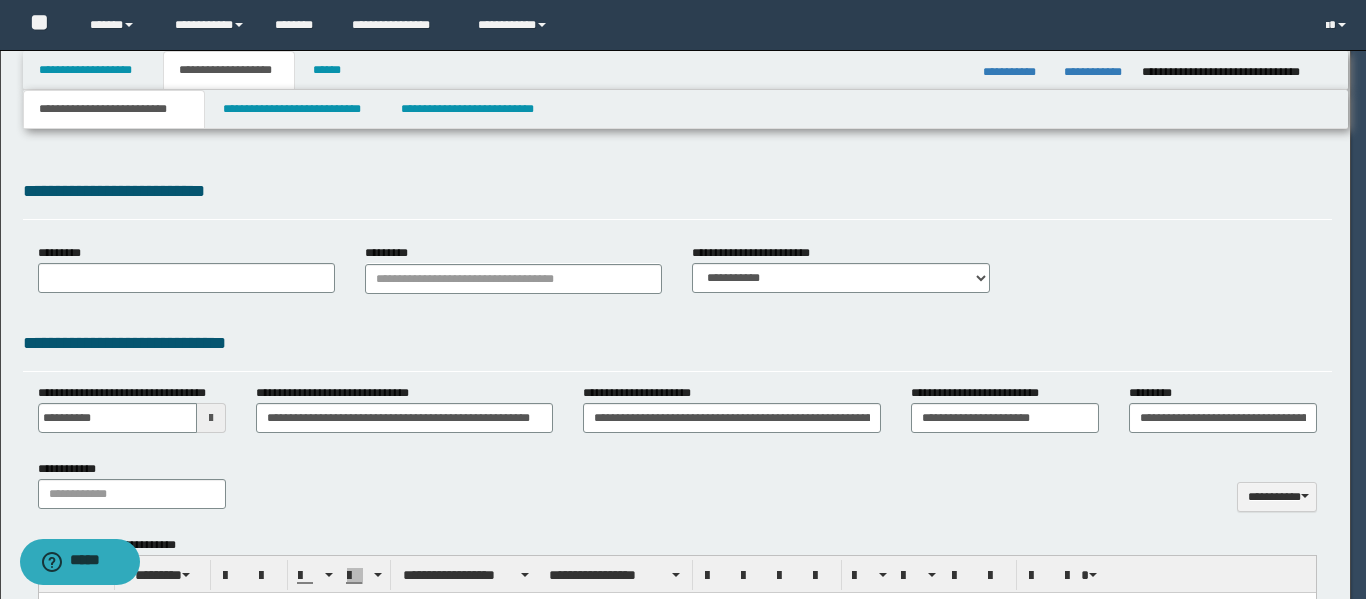 type on "**********" 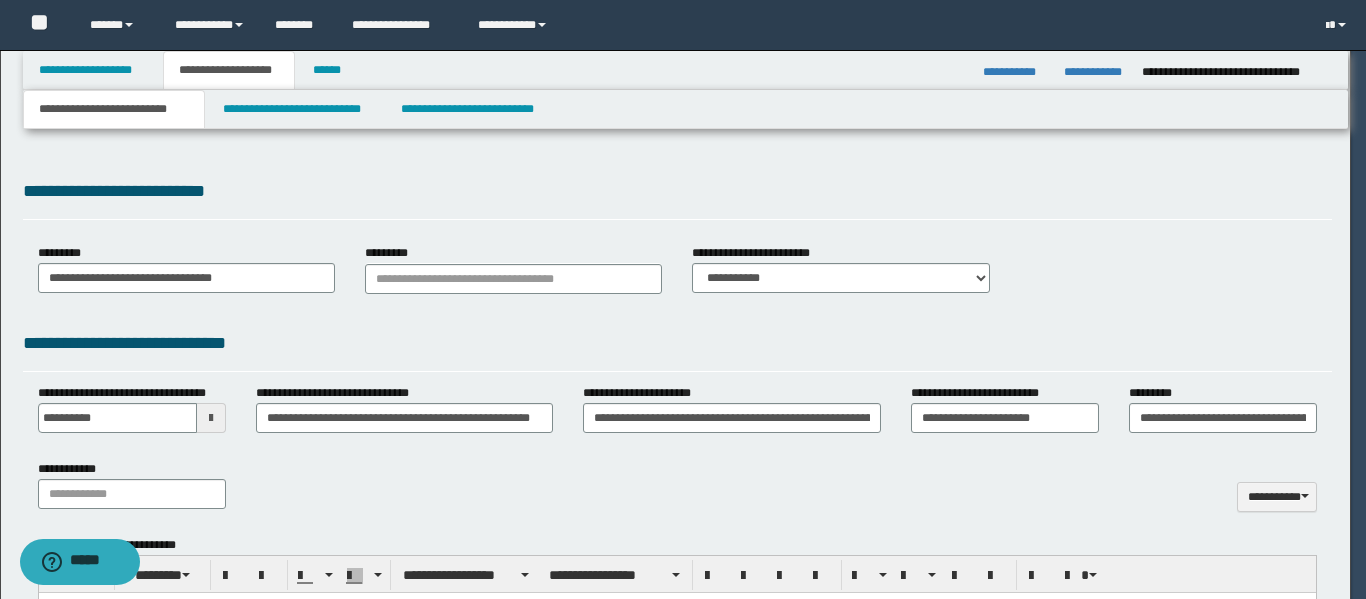 select on "*" 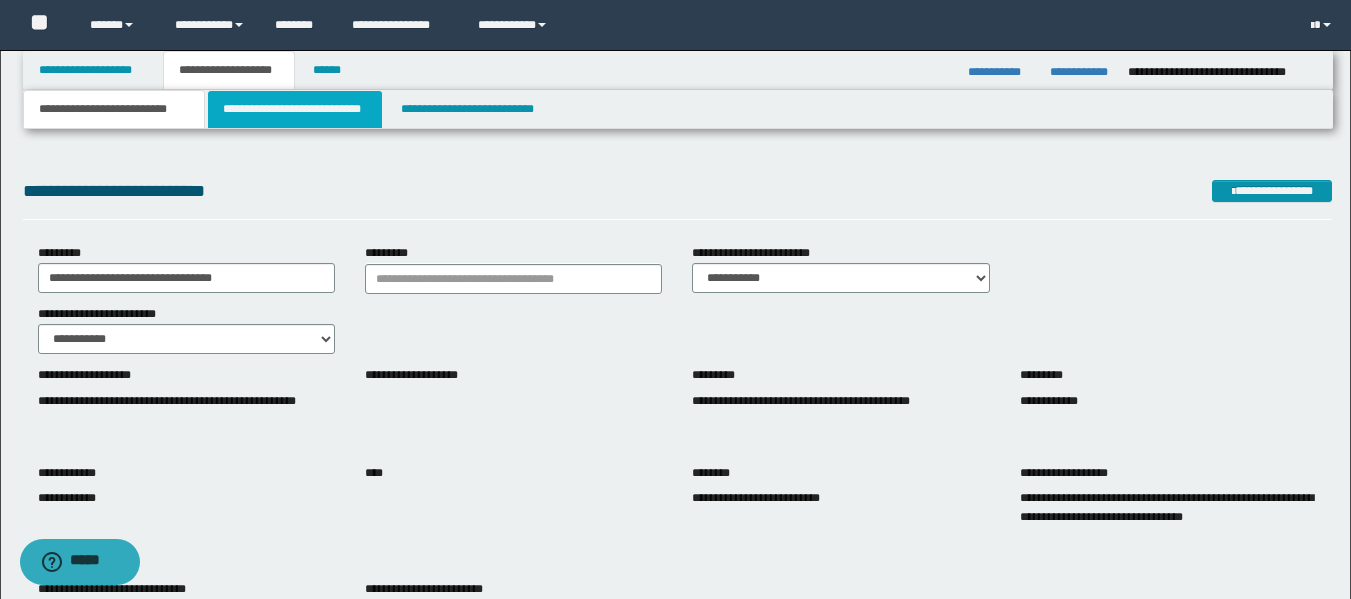click on "**********" at bounding box center (295, 109) 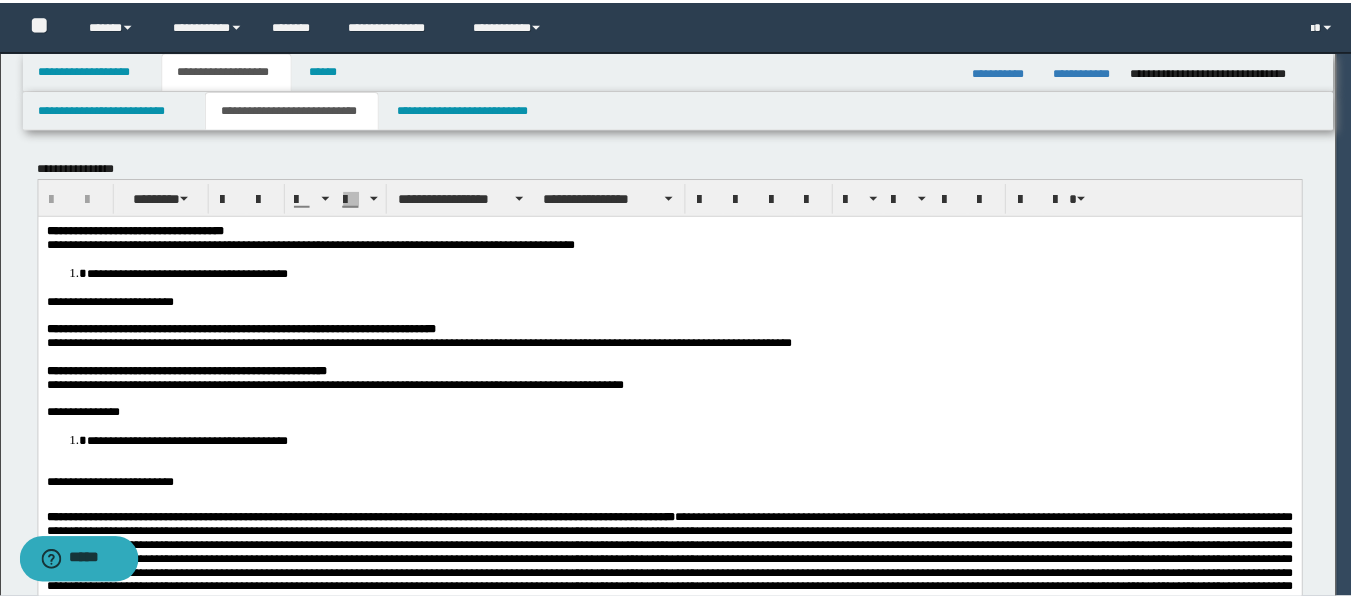 scroll, scrollTop: 0, scrollLeft: 0, axis: both 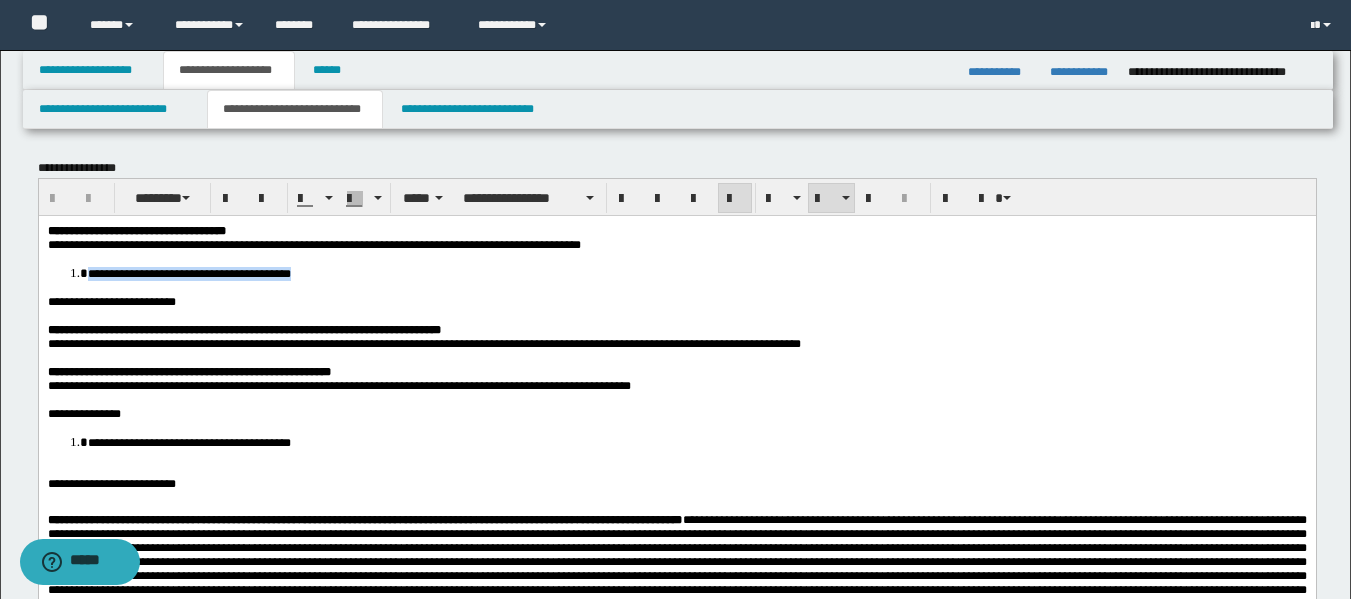 drag, startPoint x: 332, startPoint y: 279, endPoint x: 84, endPoint y: 278, distance: 248.00201 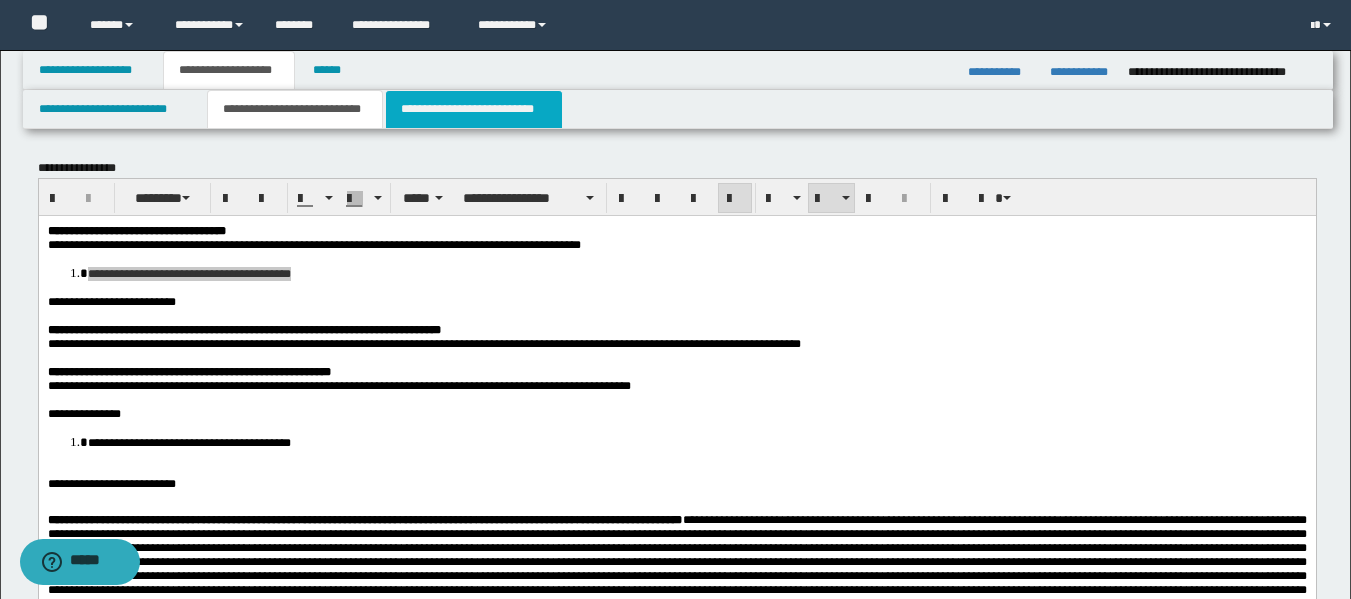 click on "**********" at bounding box center (474, 109) 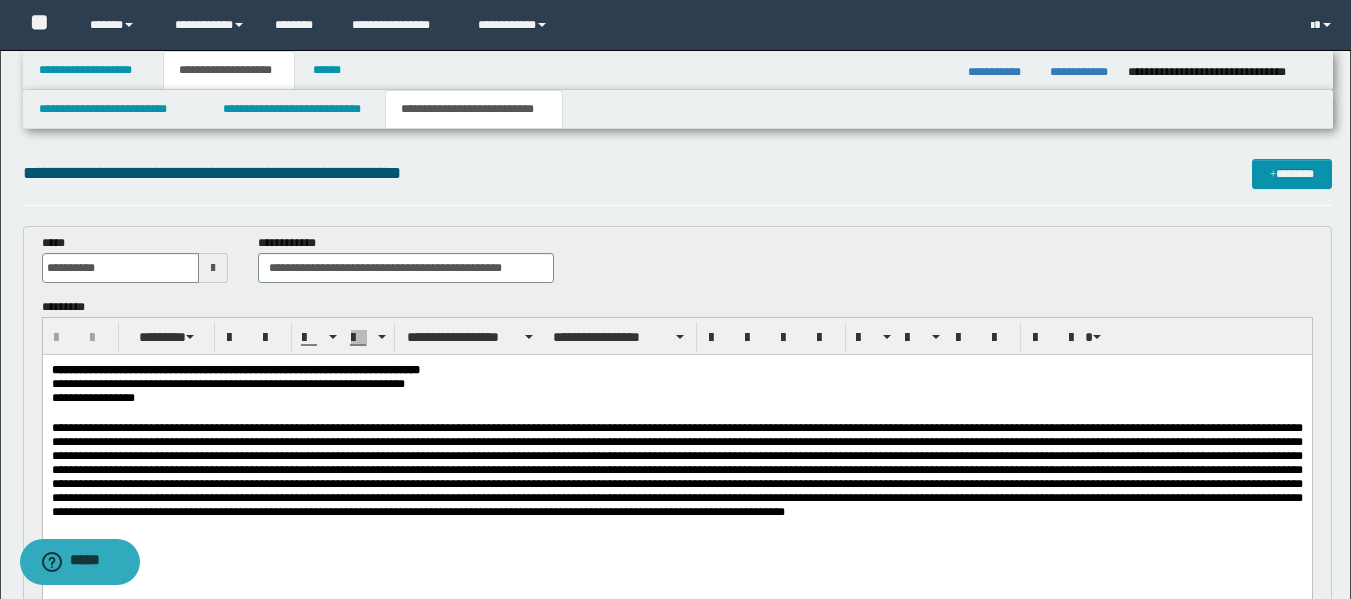 scroll, scrollTop: 0, scrollLeft: 0, axis: both 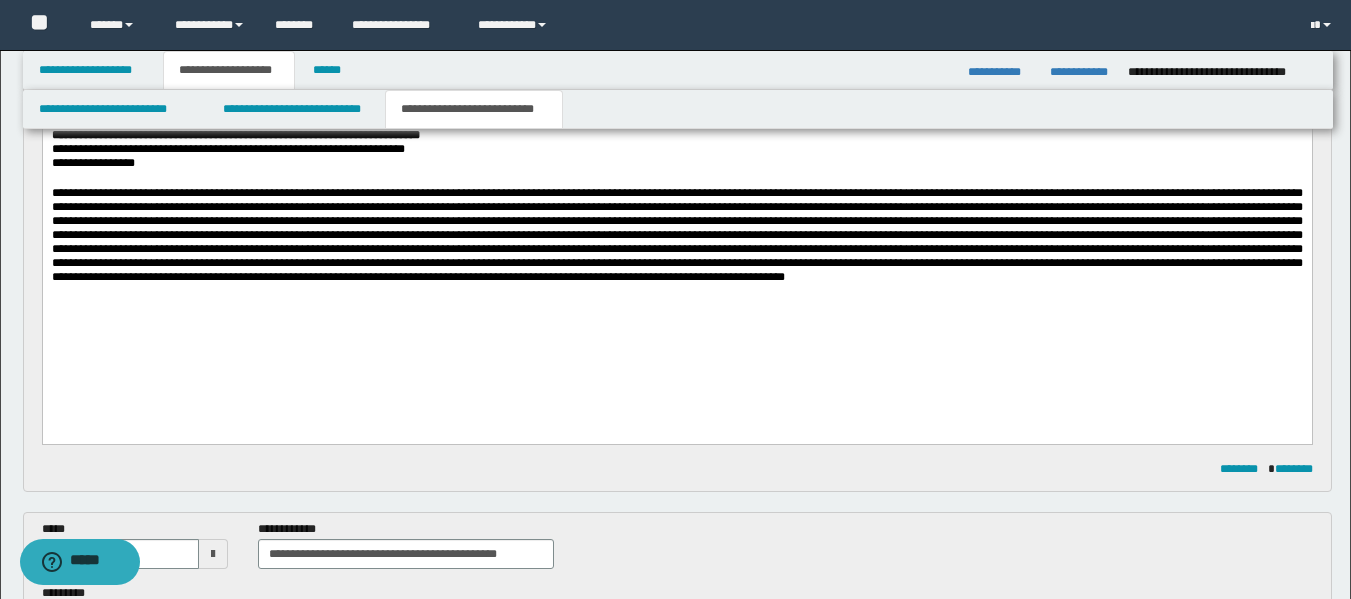 click at bounding box center (676, 235) 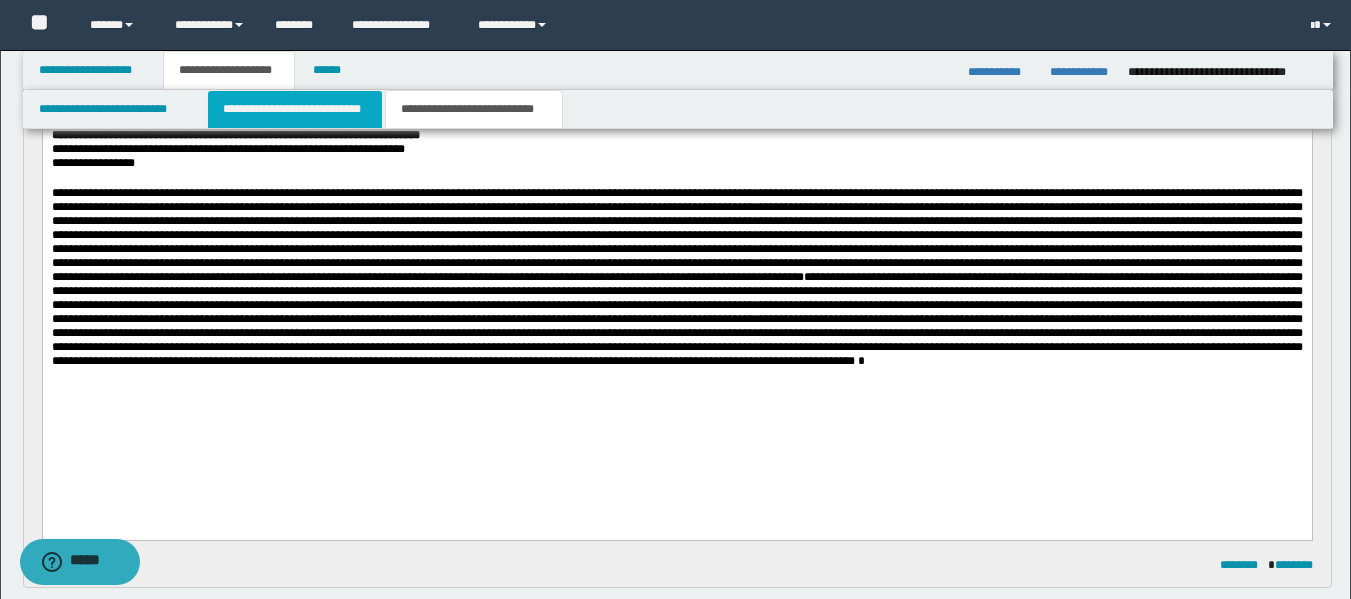 click on "**********" at bounding box center (295, 109) 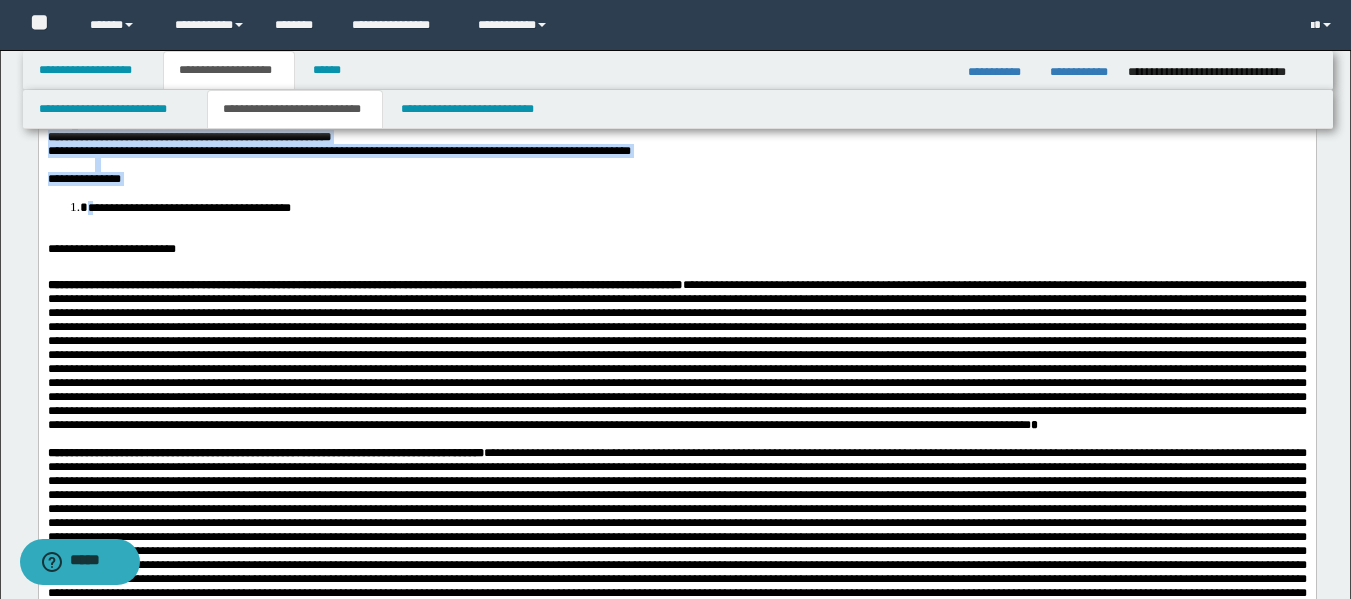 drag, startPoint x: 205, startPoint y: 280, endPoint x: 105, endPoint y: 225, distance: 114.12712 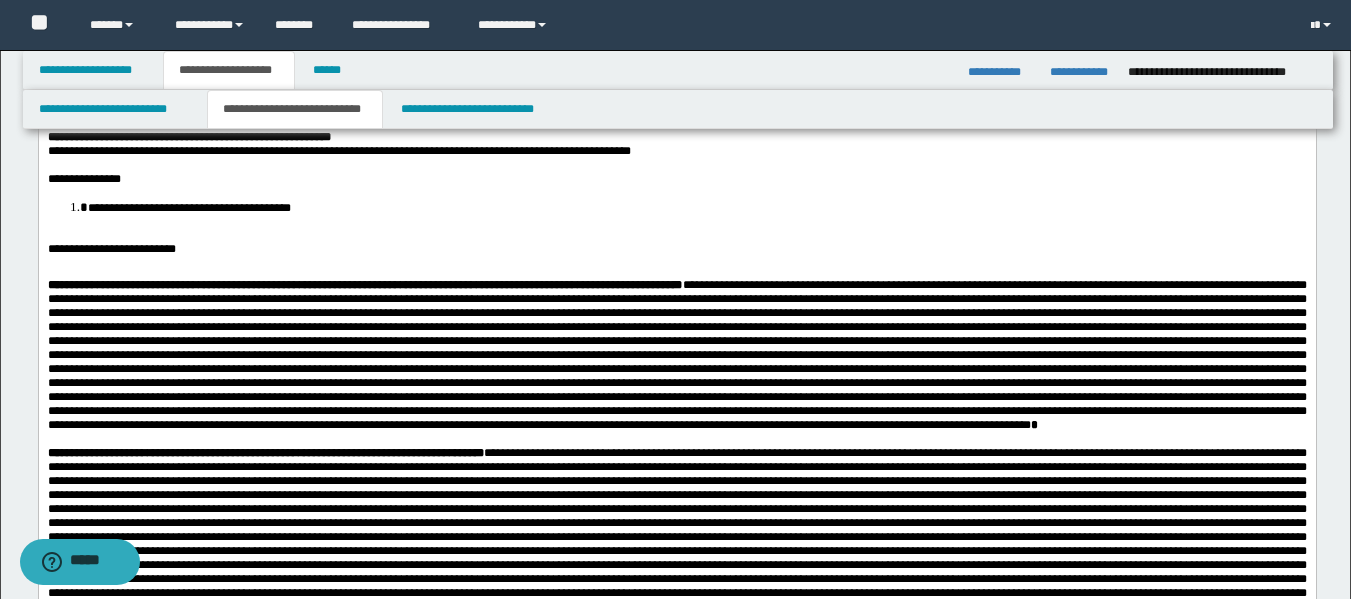click on "**********" at bounding box center [676, 249] 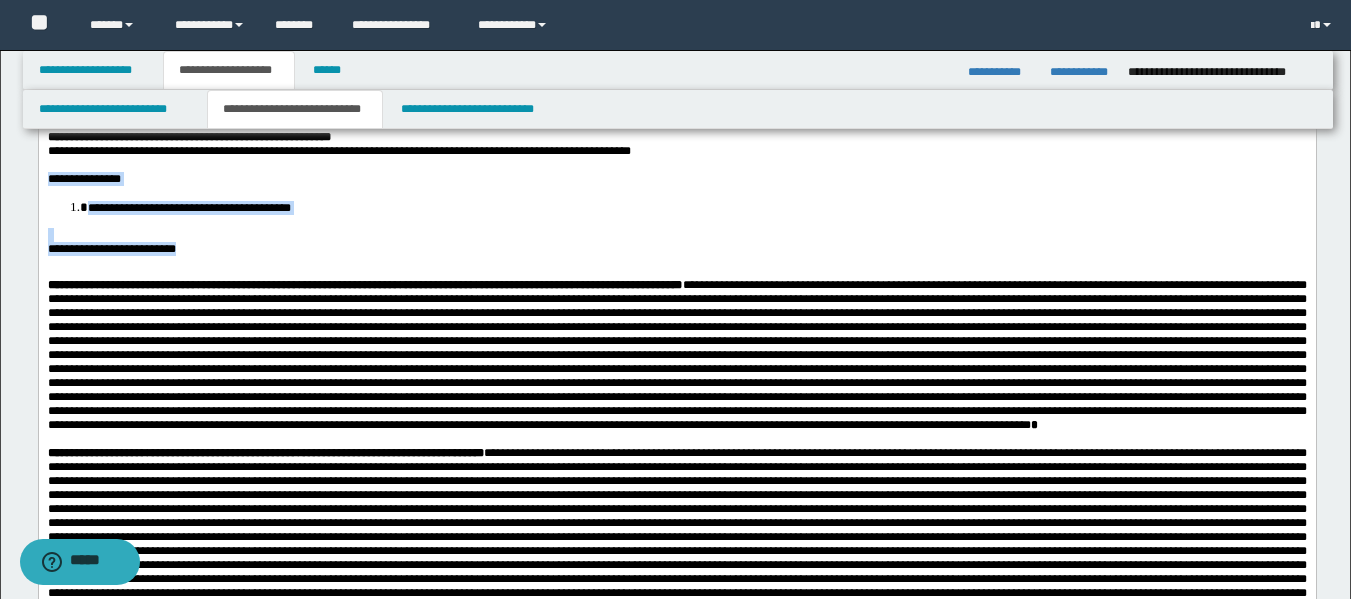drag, startPoint x: 207, startPoint y: 278, endPoint x: 74, endPoint y: 187, distance: 161.1521 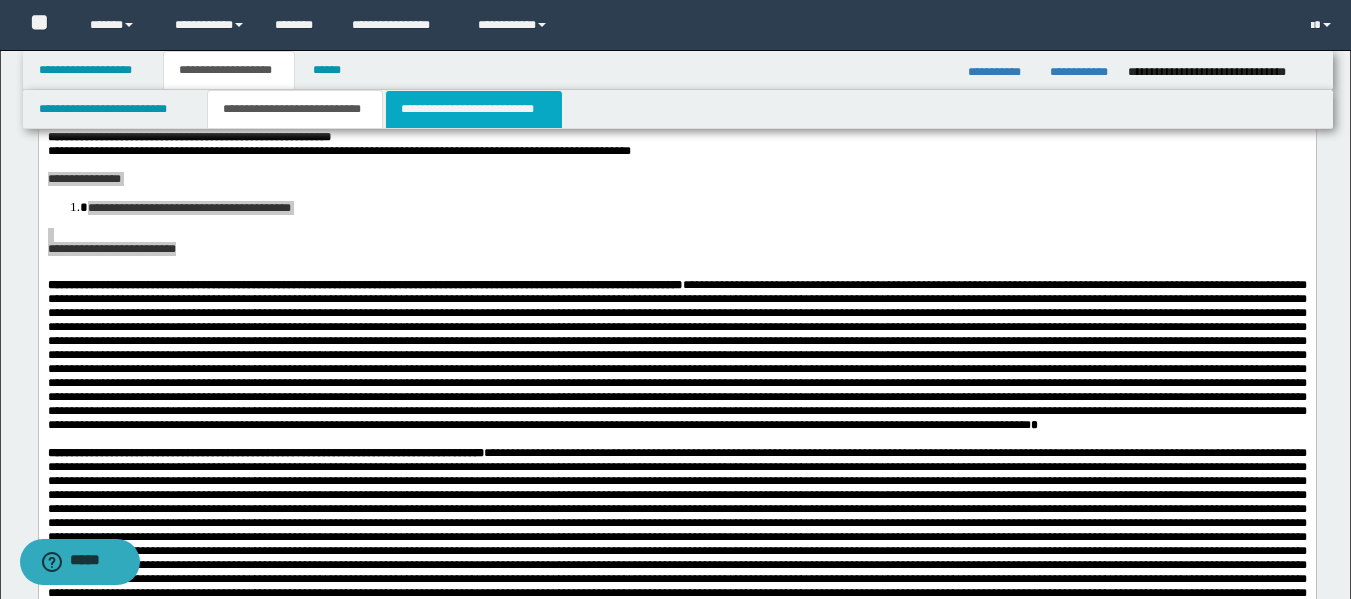 click on "**********" at bounding box center (474, 109) 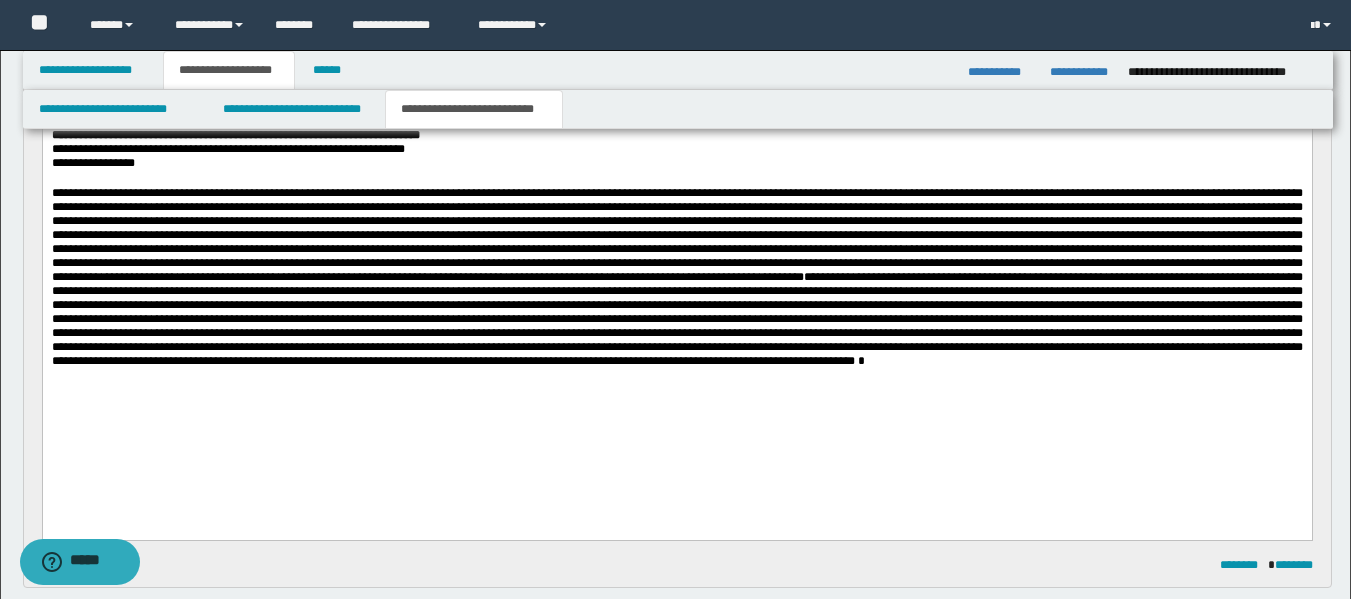 click at bounding box center [676, 319] 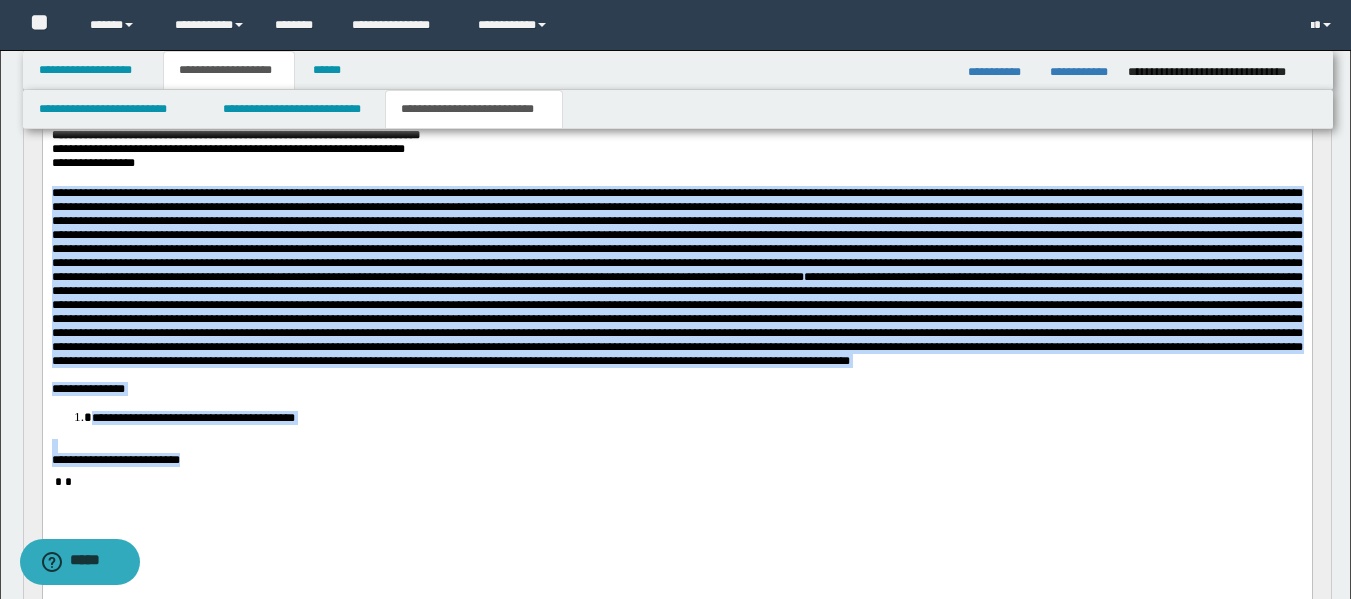 drag, startPoint x: 206, startPoint y: 519, endPoint x: 8, endPoint y: 195, distance: 379.71042 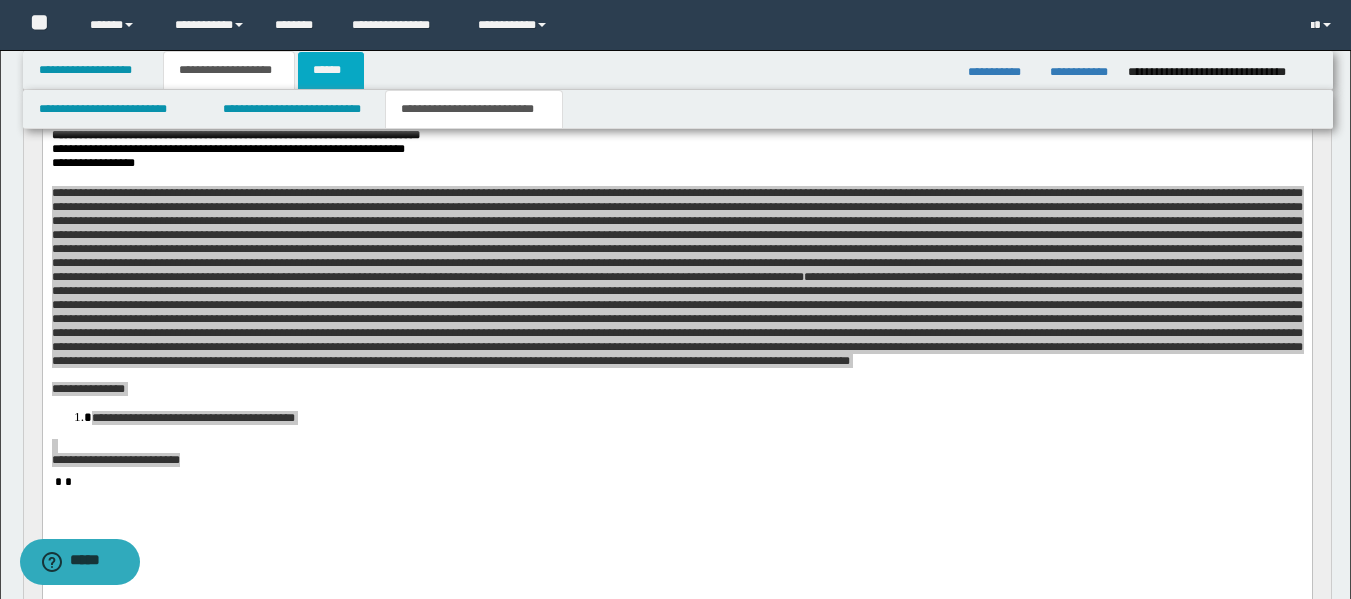 click on "******" at bounding box center [331, 70] 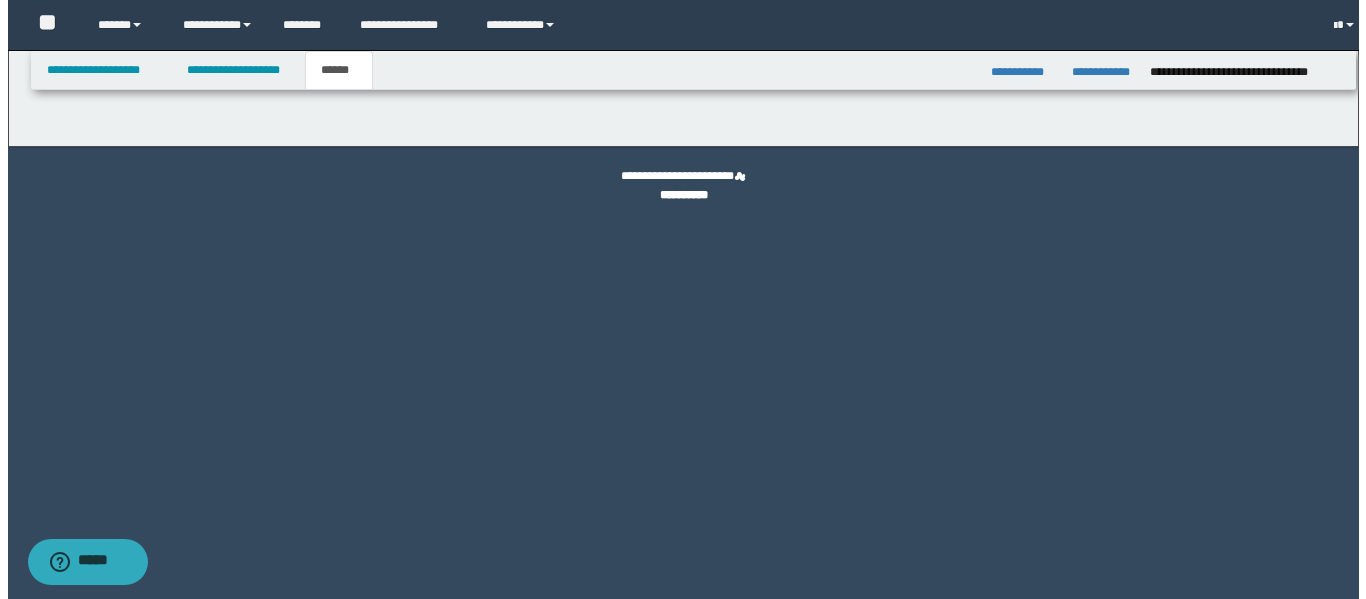 scroll, scrollTop: 0, scrollLeft: 0, axis: both 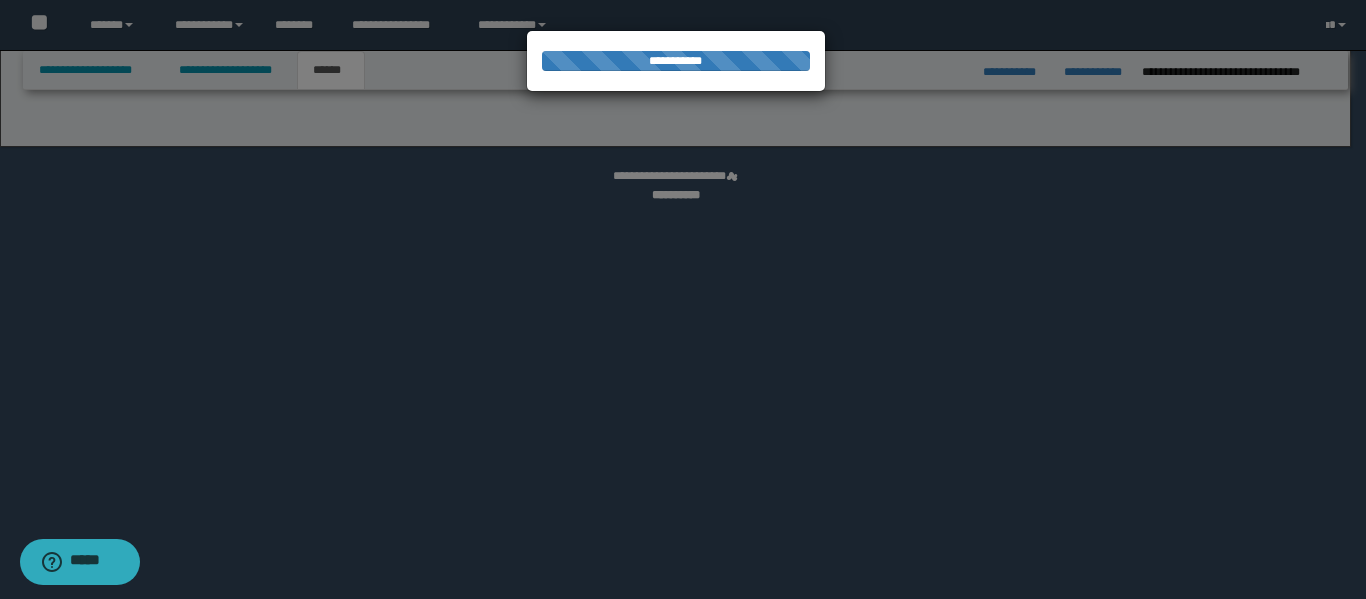 select on "*" 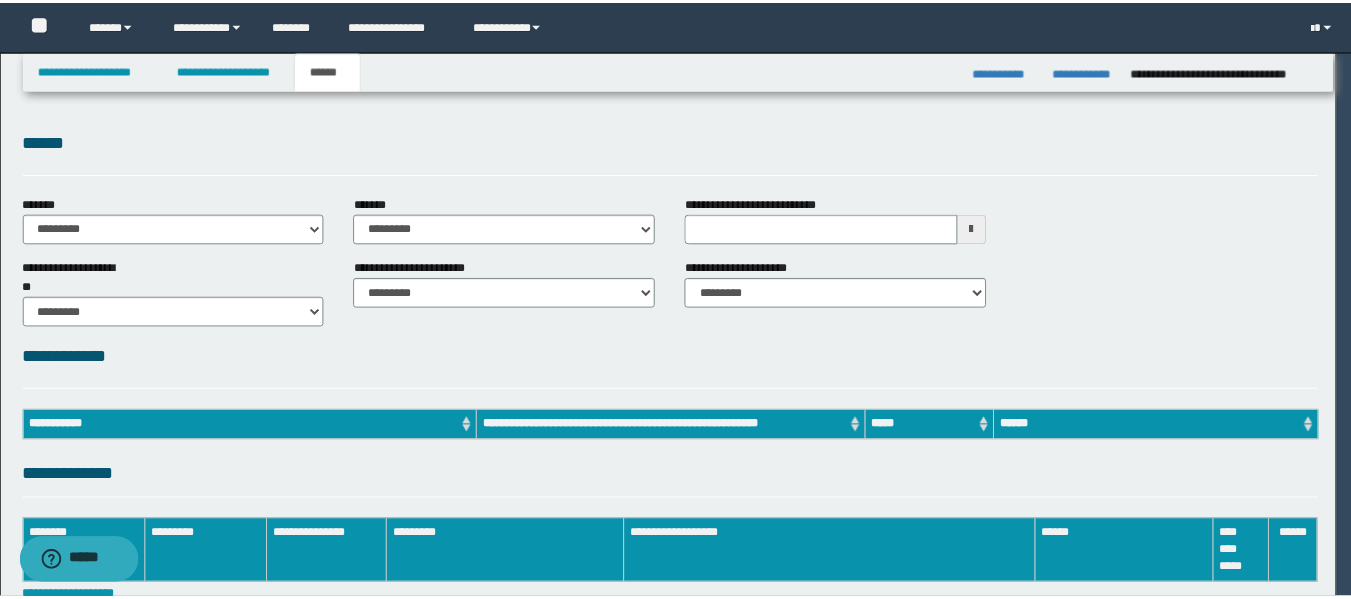 scroll, scrollTop: 0, scrollLeft: 0, axis: both 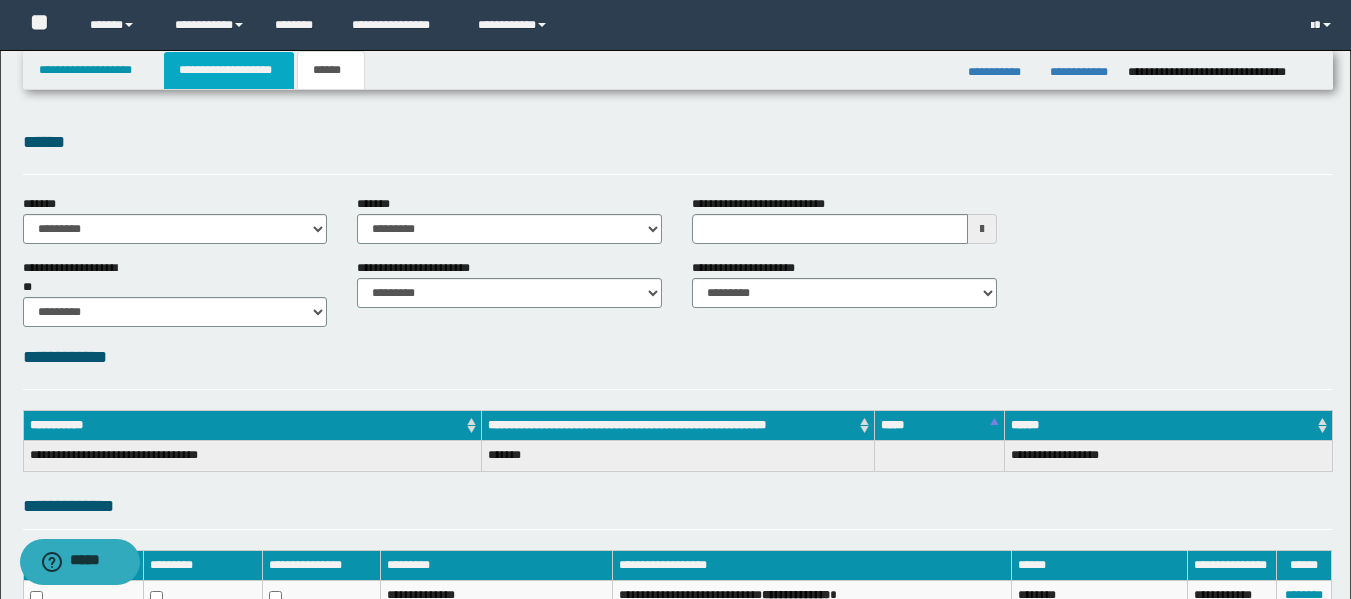click on "**********" at bounding box center [229, 70] 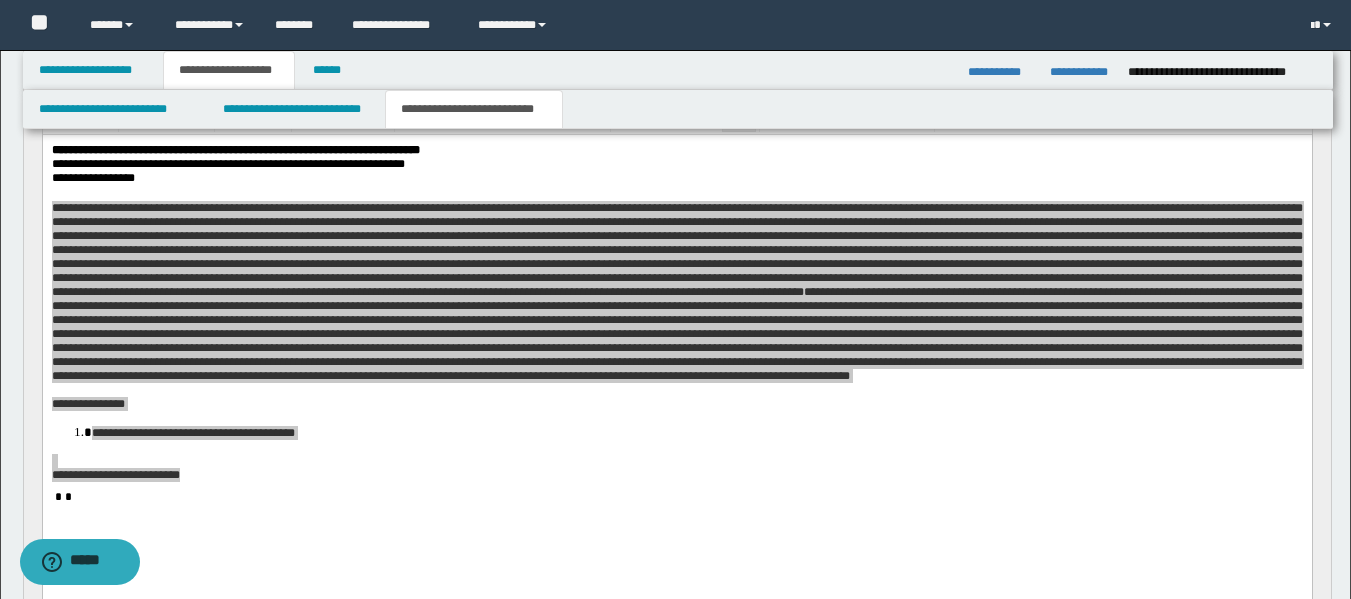 scroll, scrollTop: 224, scrollLeft: 0, axis: vertical 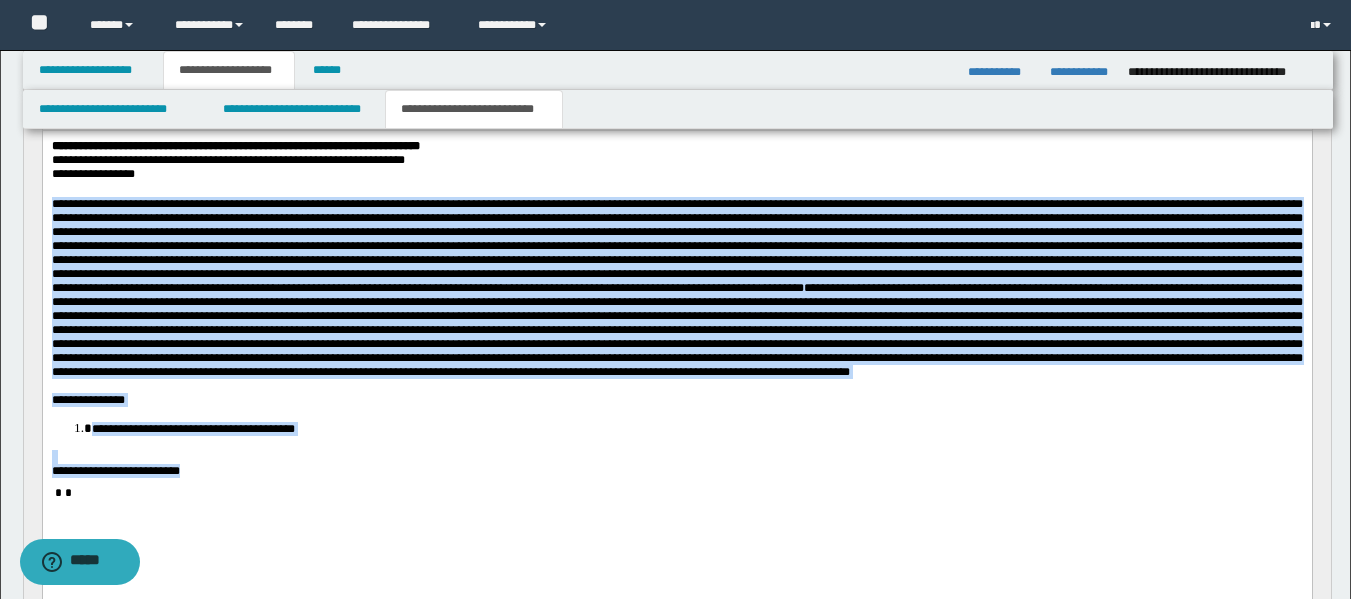 click at bounding box center (676, 330) 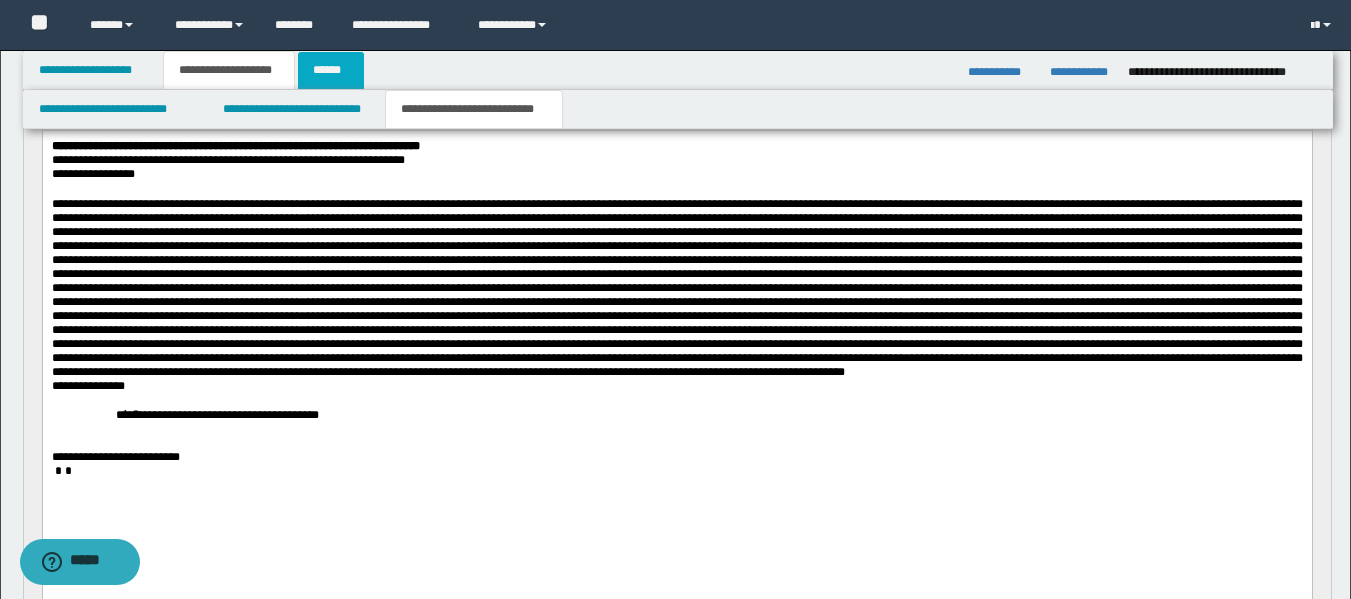 click on "******" at bounding box center [331, 70] 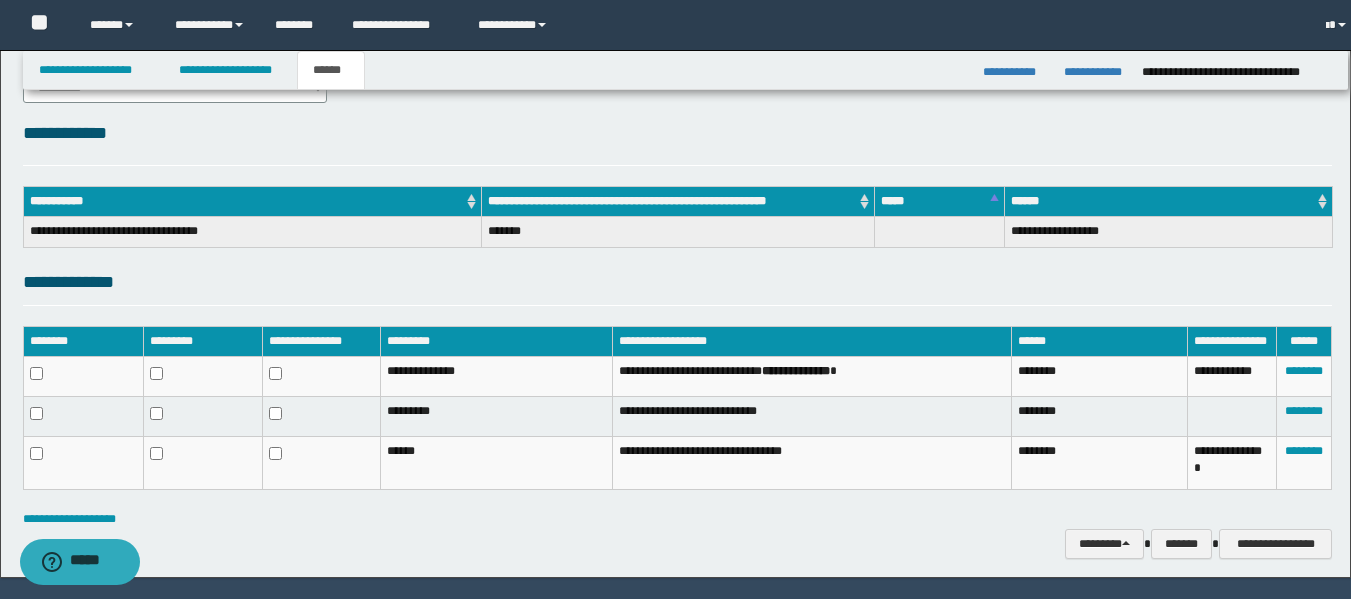 scroll, scrollTop: 193, scrollLeft: 0, axis: vertical 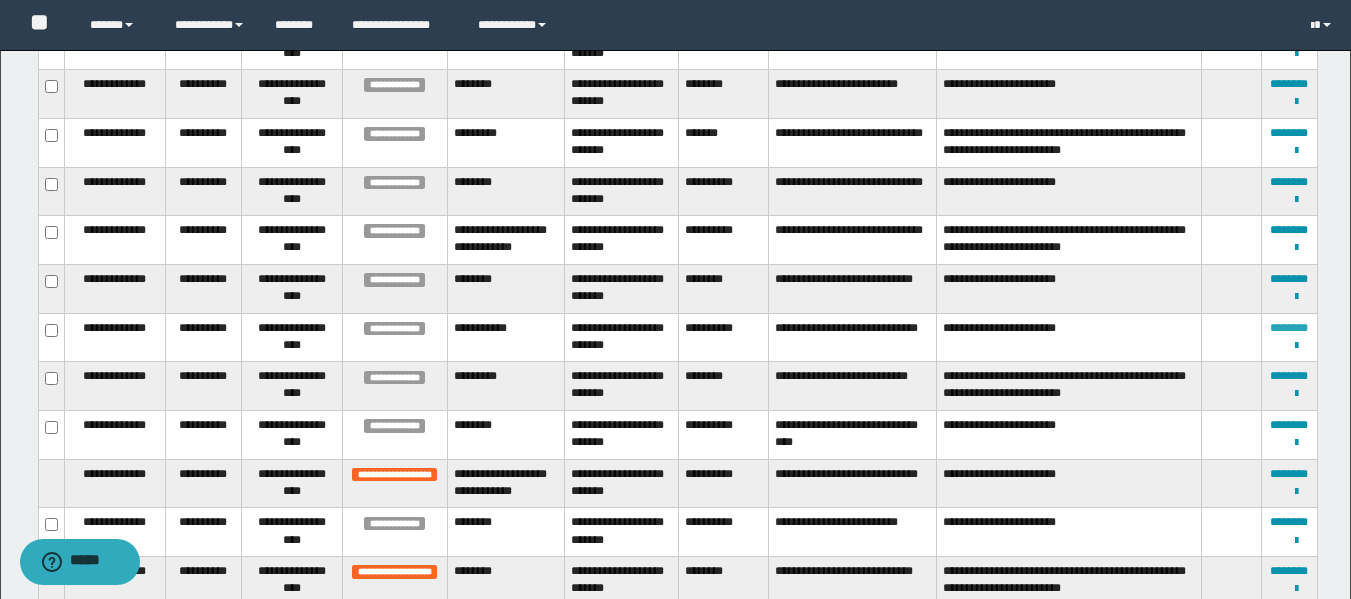 click on "********" at bounding box center (1289, 328) 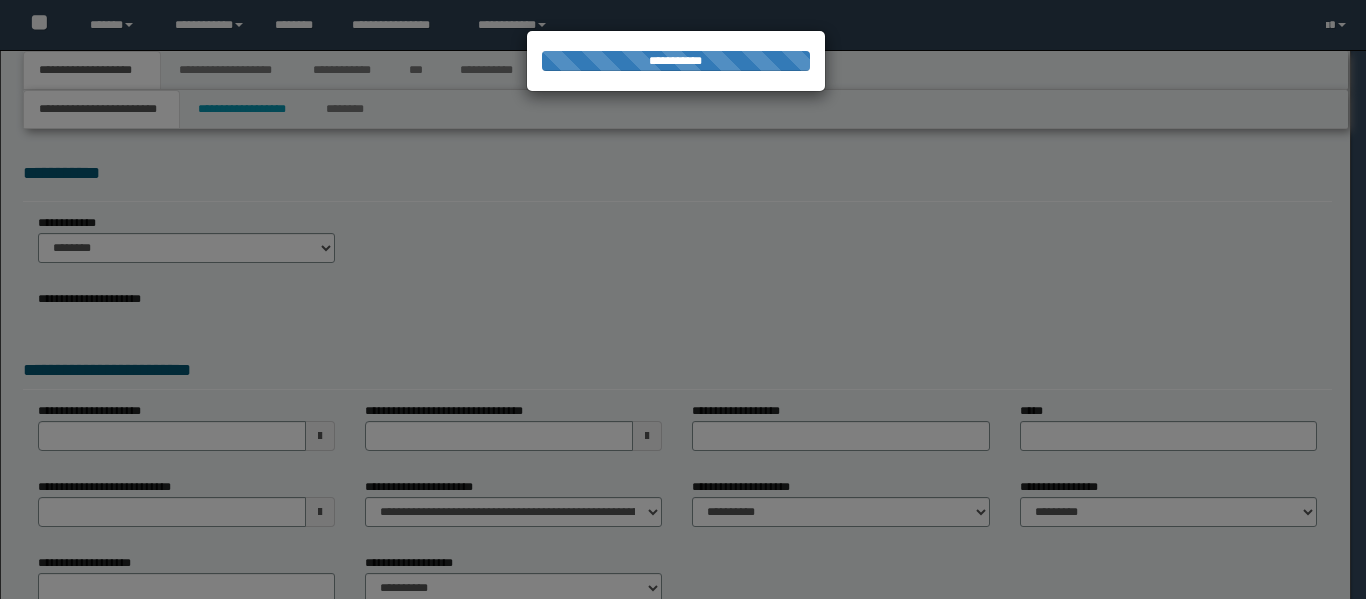 scroll, scrollTop: 0, scrollLeft: 0, axis: both 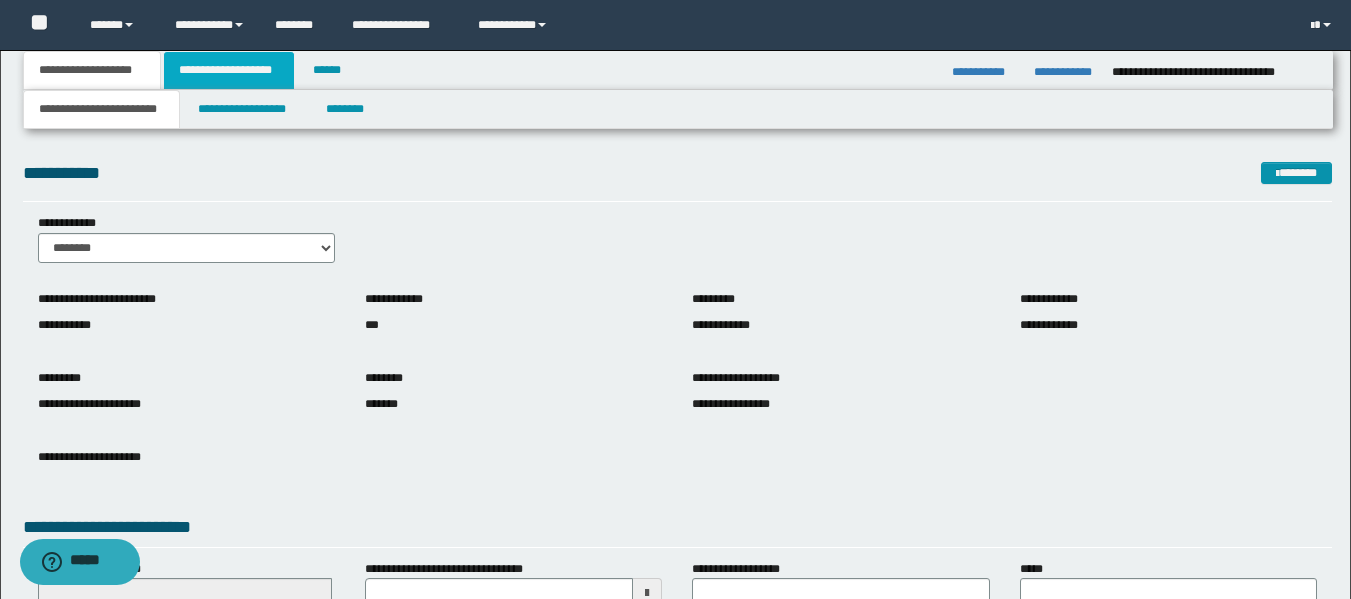 click on "**********" at bounding box center [229, 70] 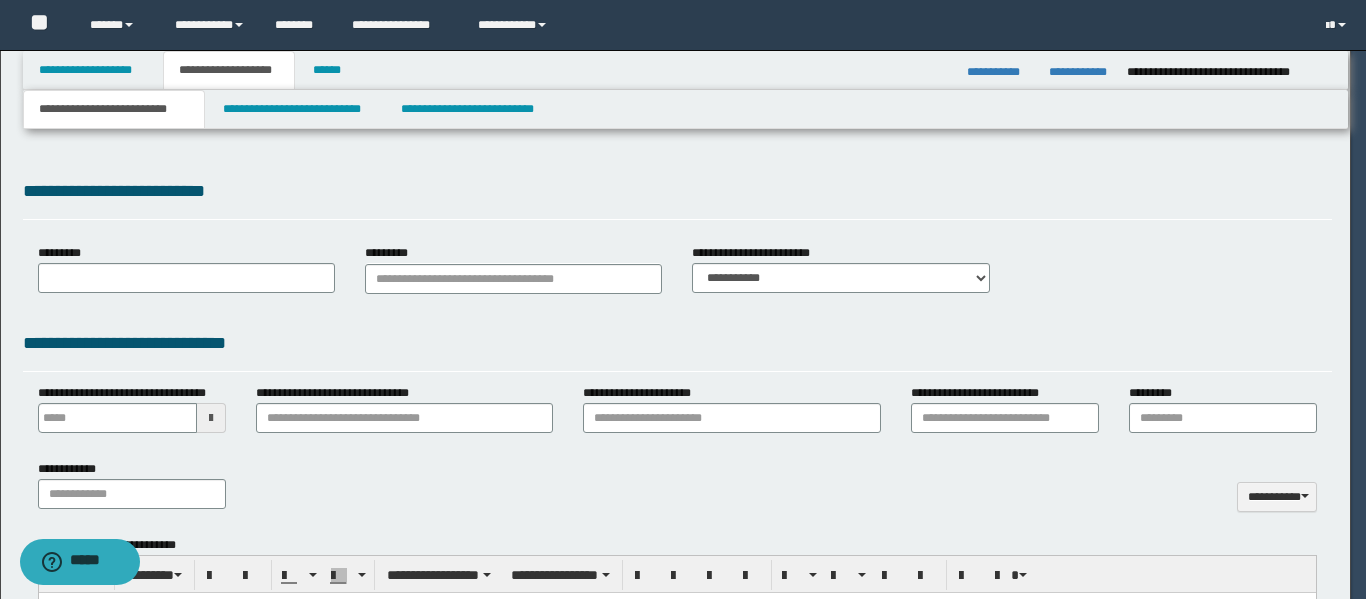 type on "**********" 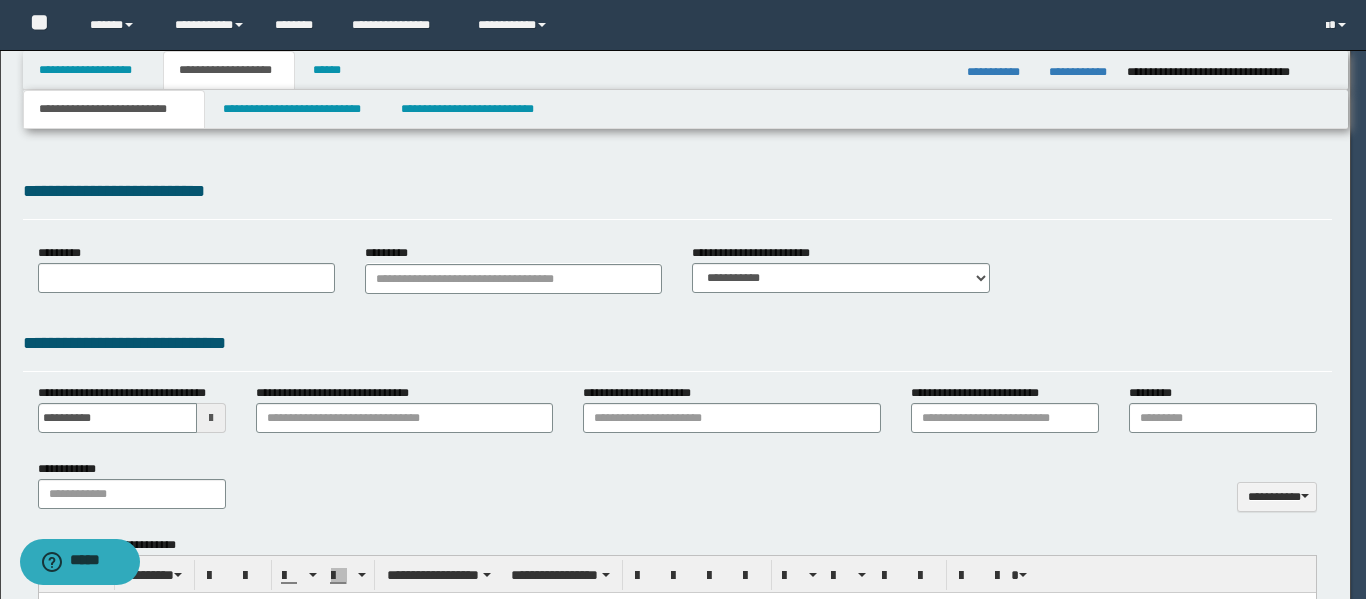 type on "**********" 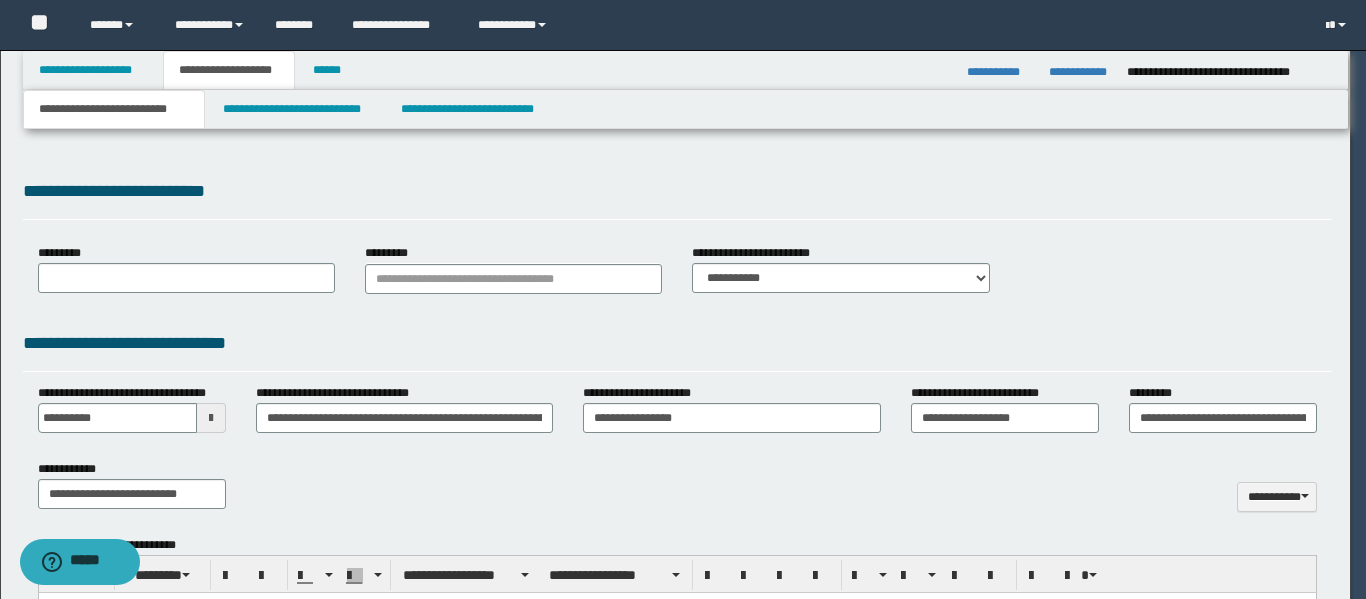type on "**********" 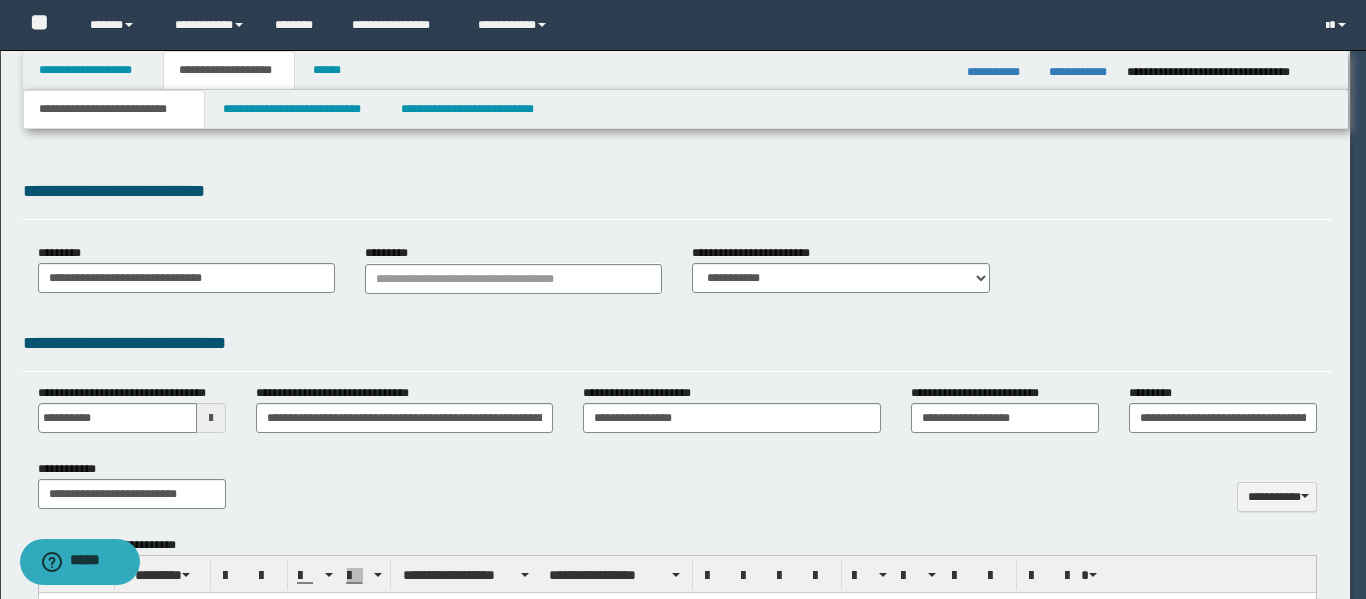 select on "*" 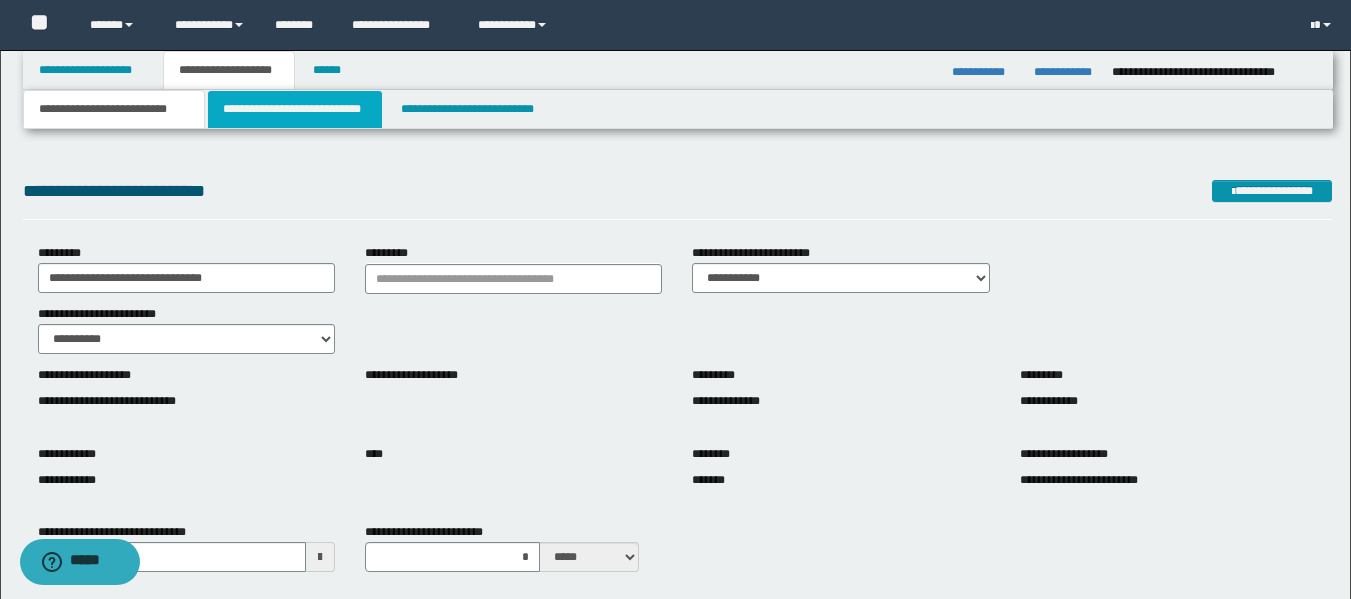 click on "**********" at bounding box center [295, 109] 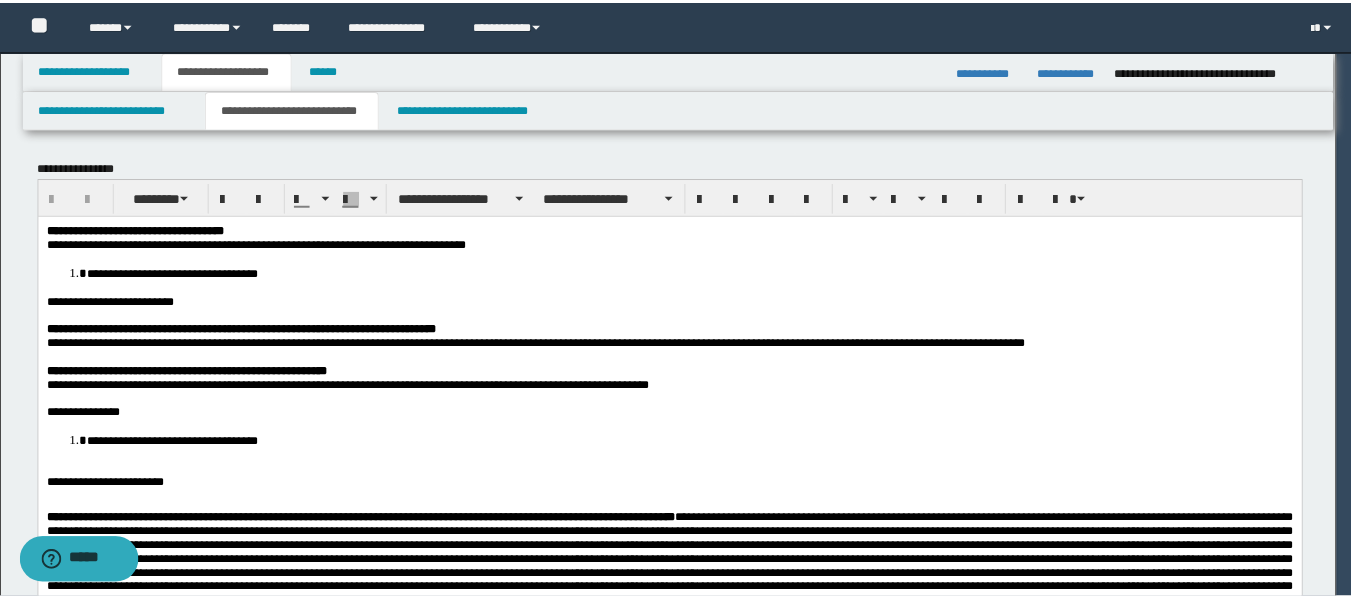 scroll, scrollTop: 0, scrollLeft: 0, axis: both 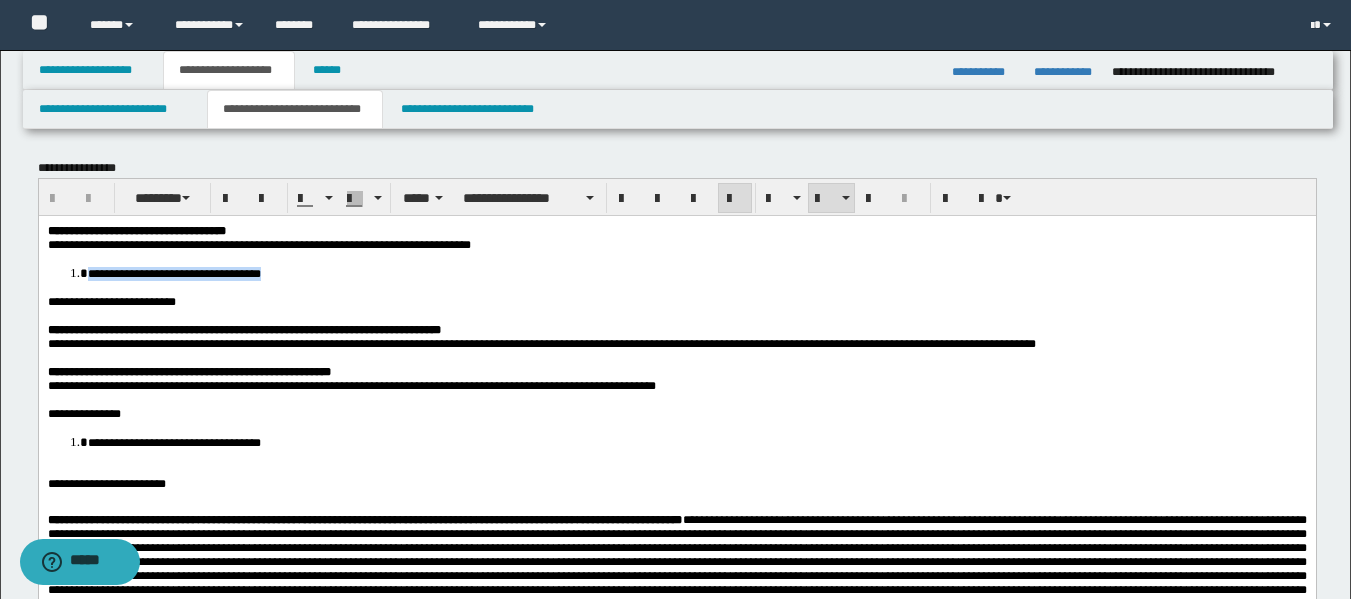 drag, startPoint x: 274, startPoint y: 273, endPoint x: 79, endPoint y: 278, distance: 195.06409 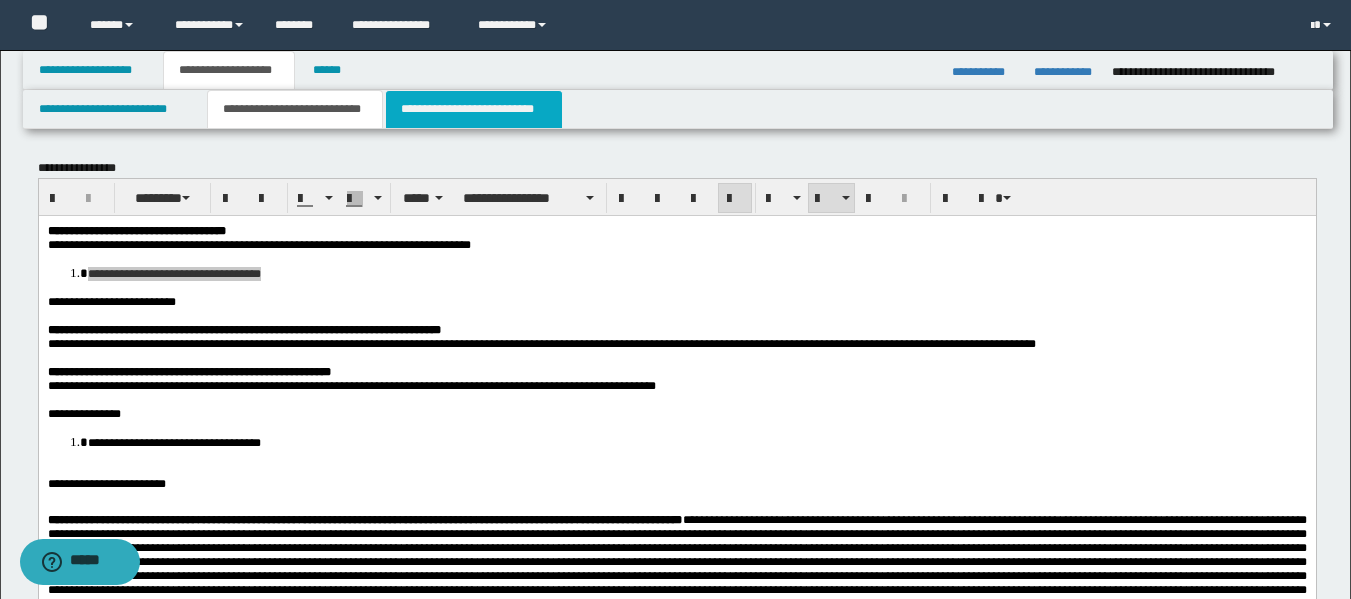click on "**********" at bounding box center [474, 109] 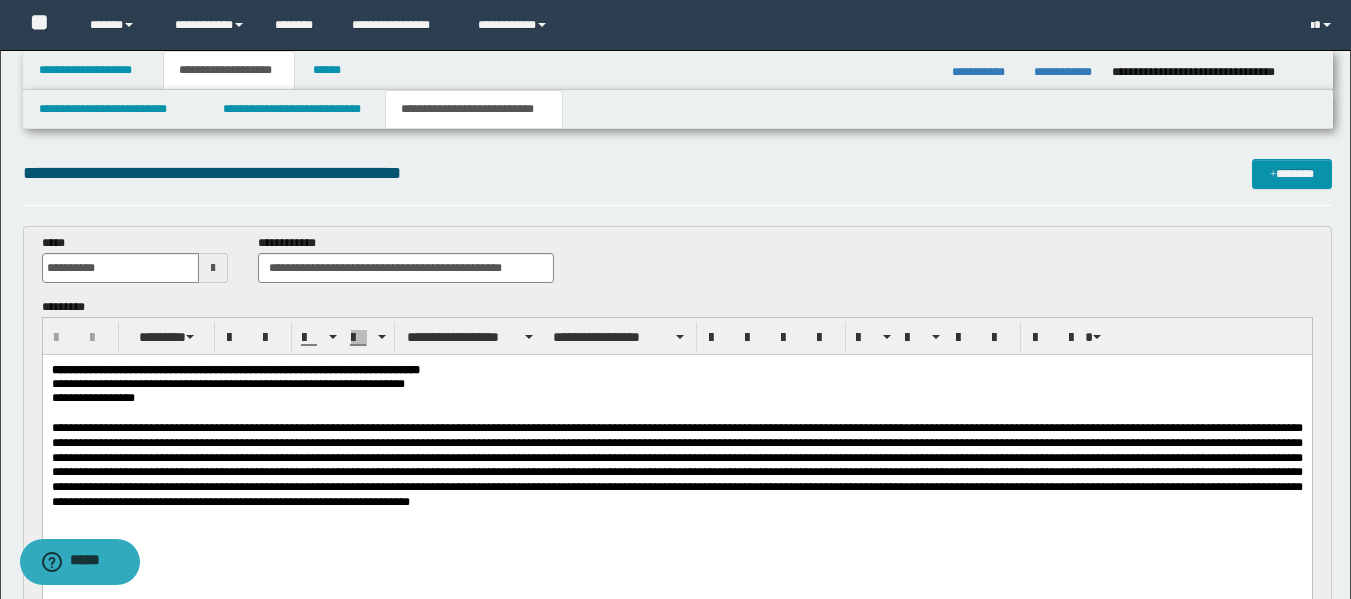 scroll, scrollTop: 0, scrollLeft: 0, axis: both 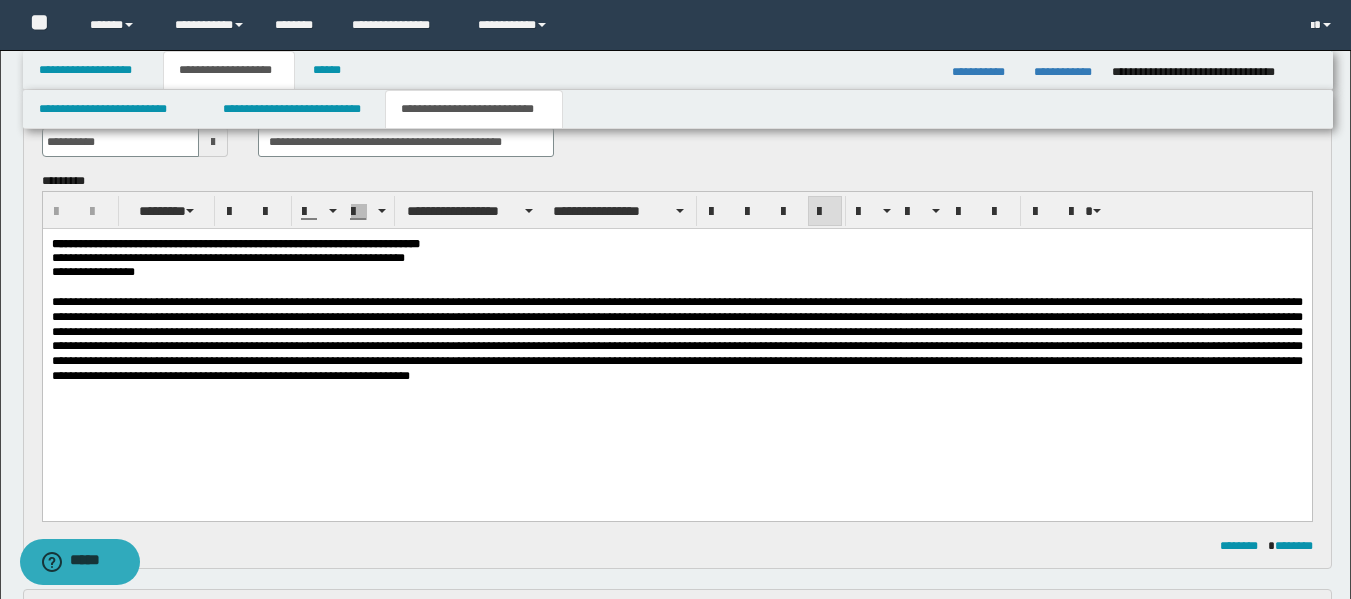 click at bounding box center (676, 339) 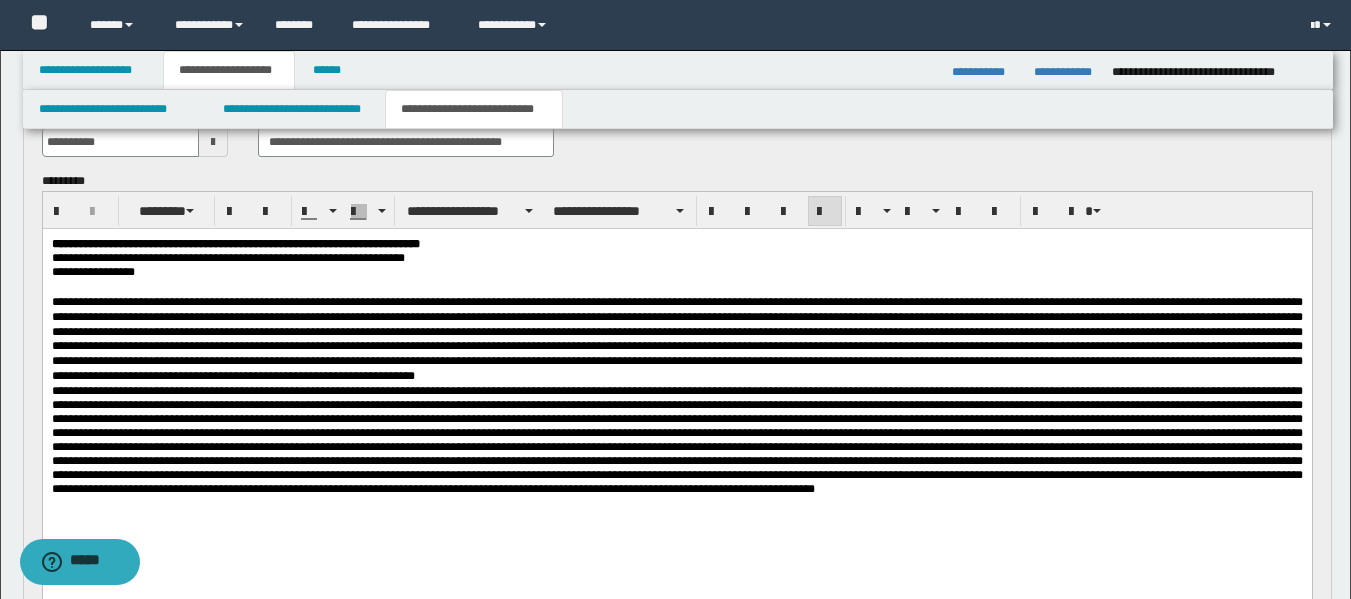 click at bounding box center (676, 339) 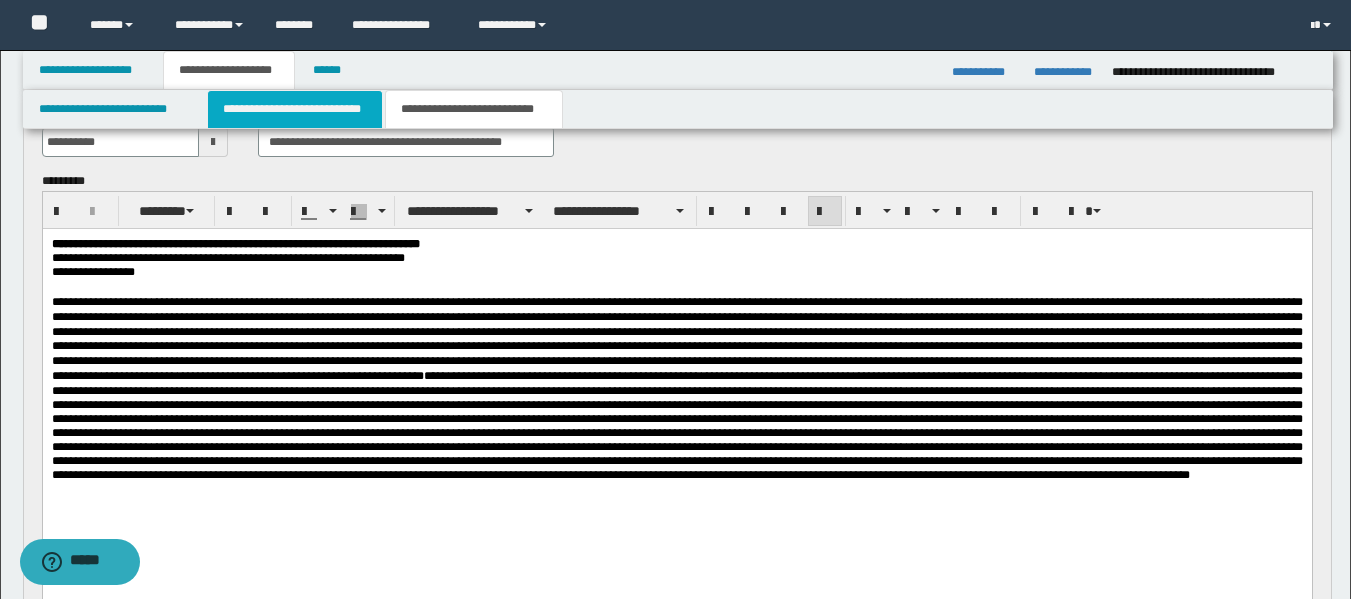 click on "**********" at bounding box center (295, 109) 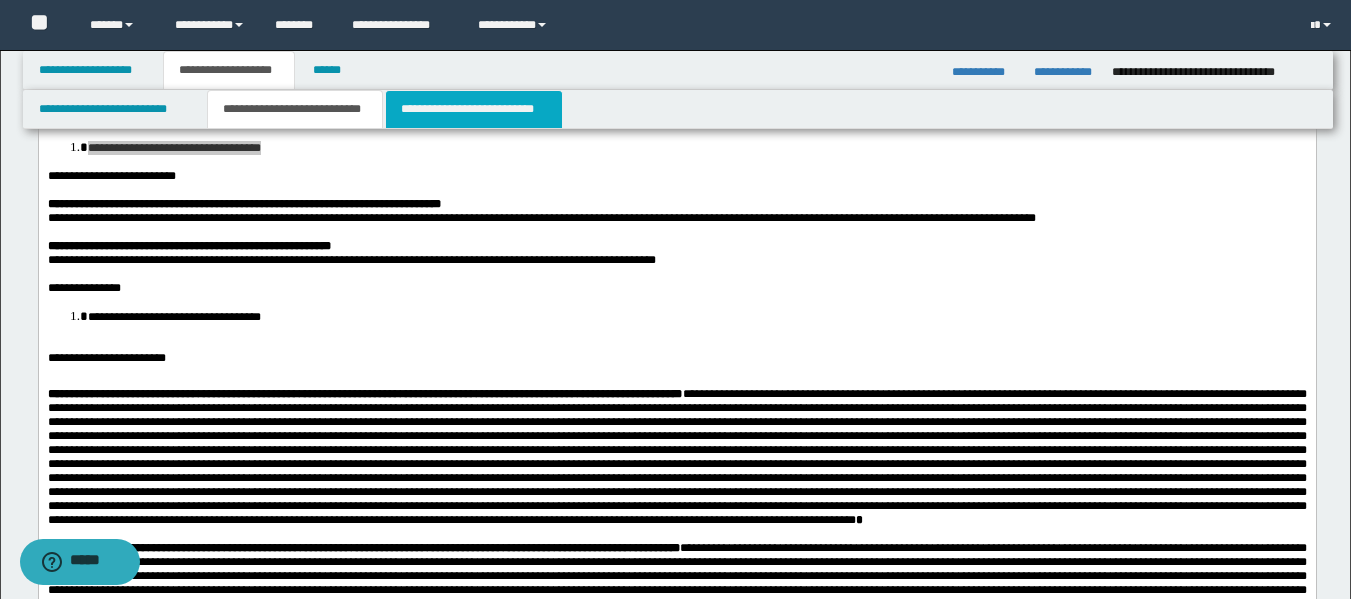 click on "**********" at bounding box center [474, 109] 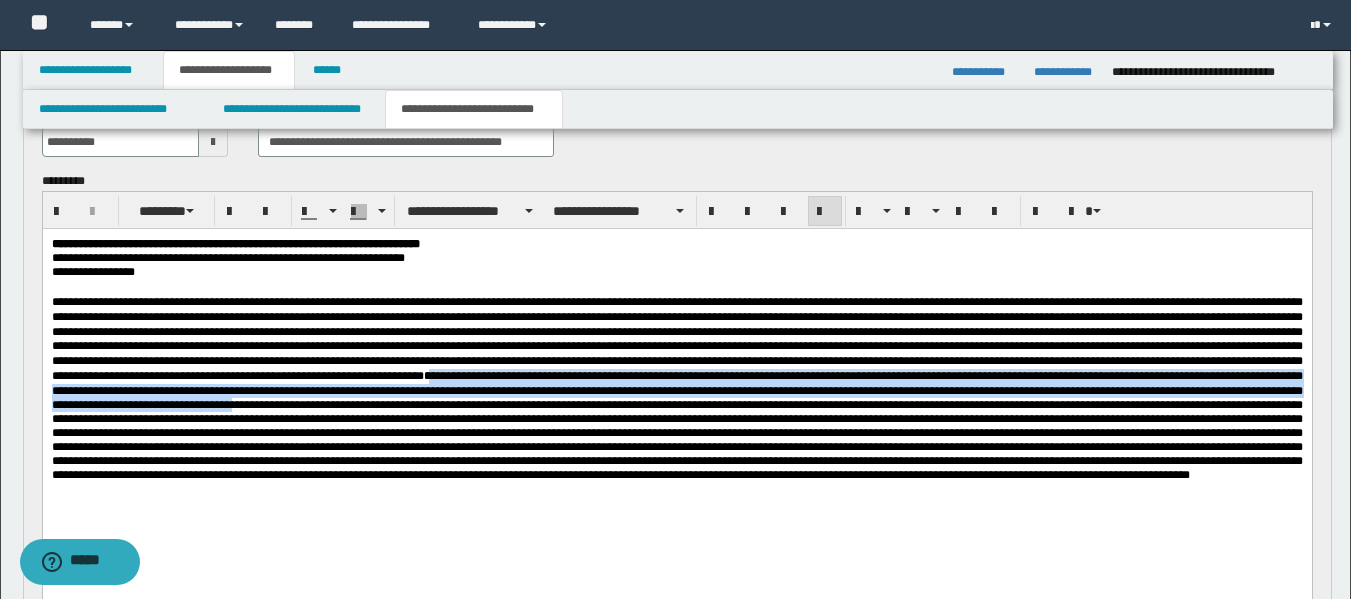 drag, startPoint x: 994, startPoint y: 391, endPoint x: 990, endPoint y: 412, distance: 21.377558 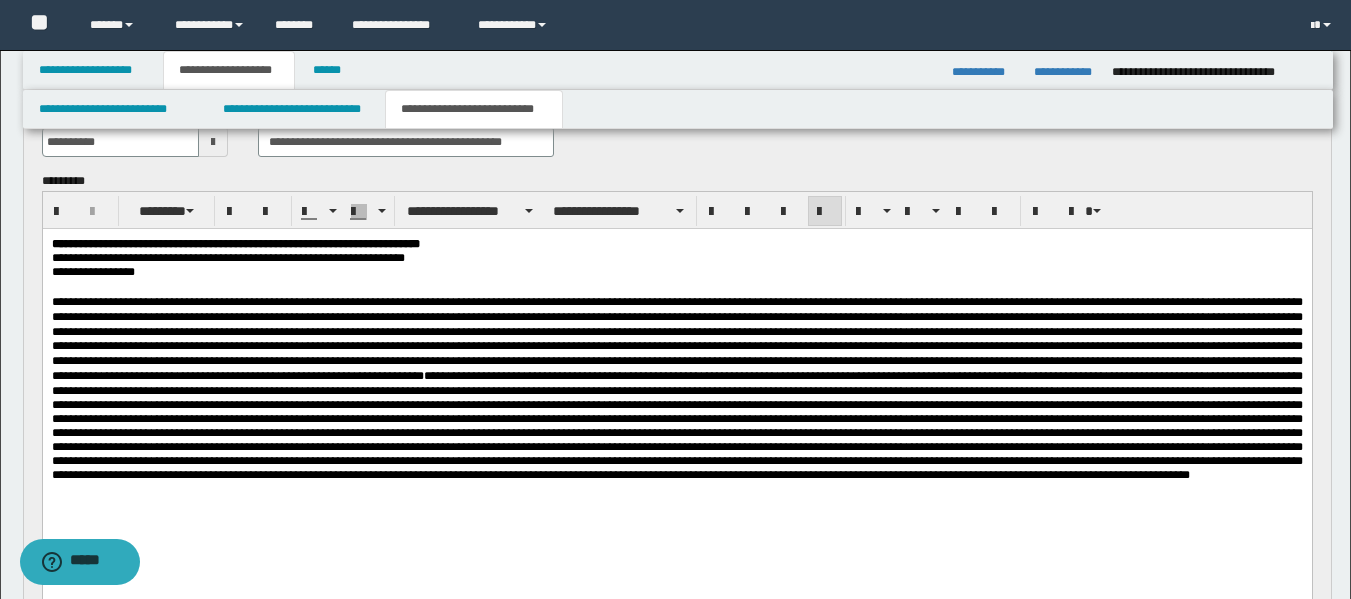 click at bounding box center [676, 425] 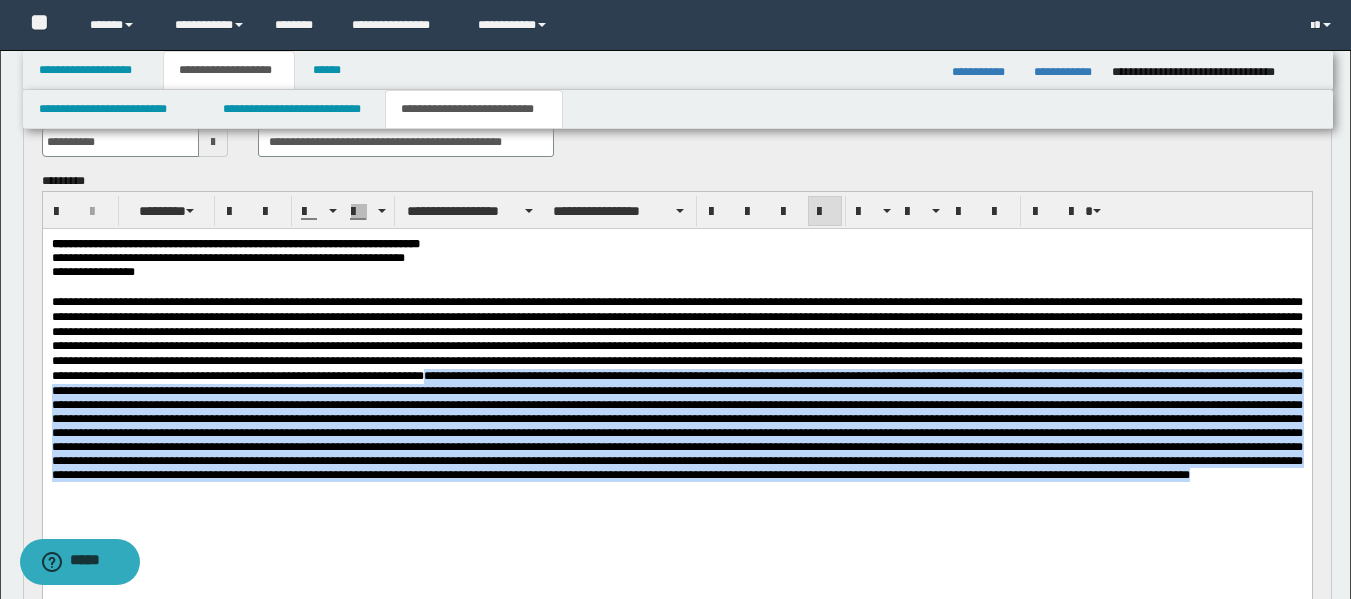 drag, startPoint x: 990, startPoint y: 391, endPoint x: 863, endPoint y: 537, distance: 193.50711 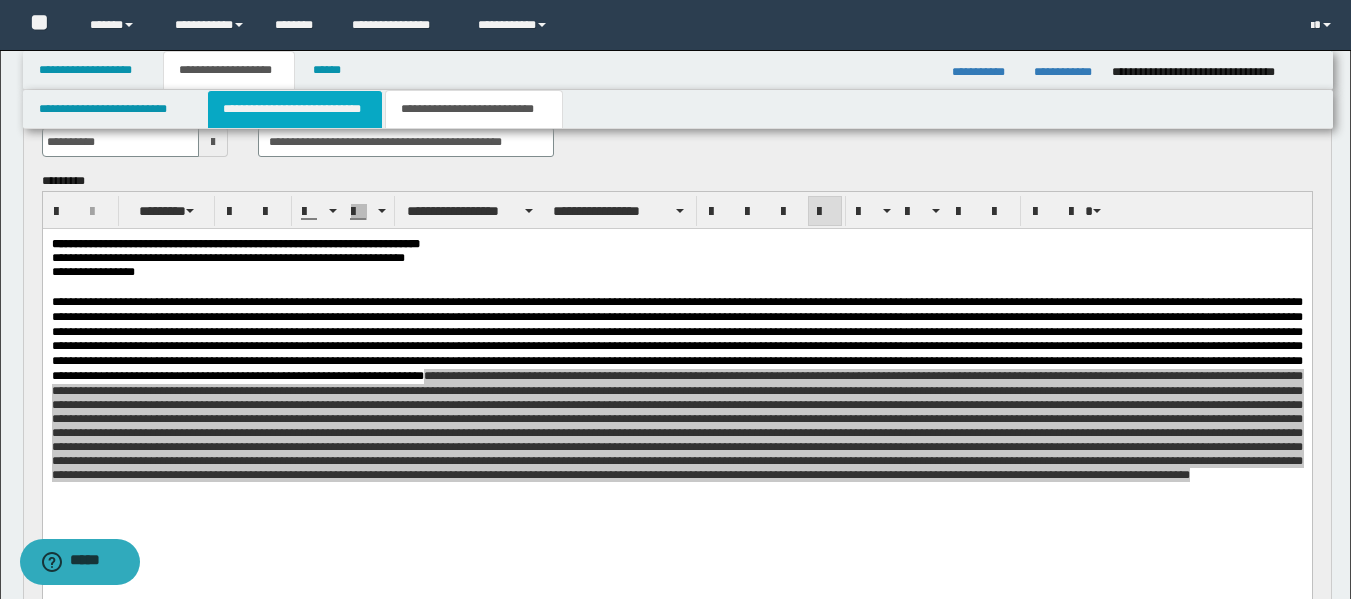 click on "**********" at bounding box center [295, 109] 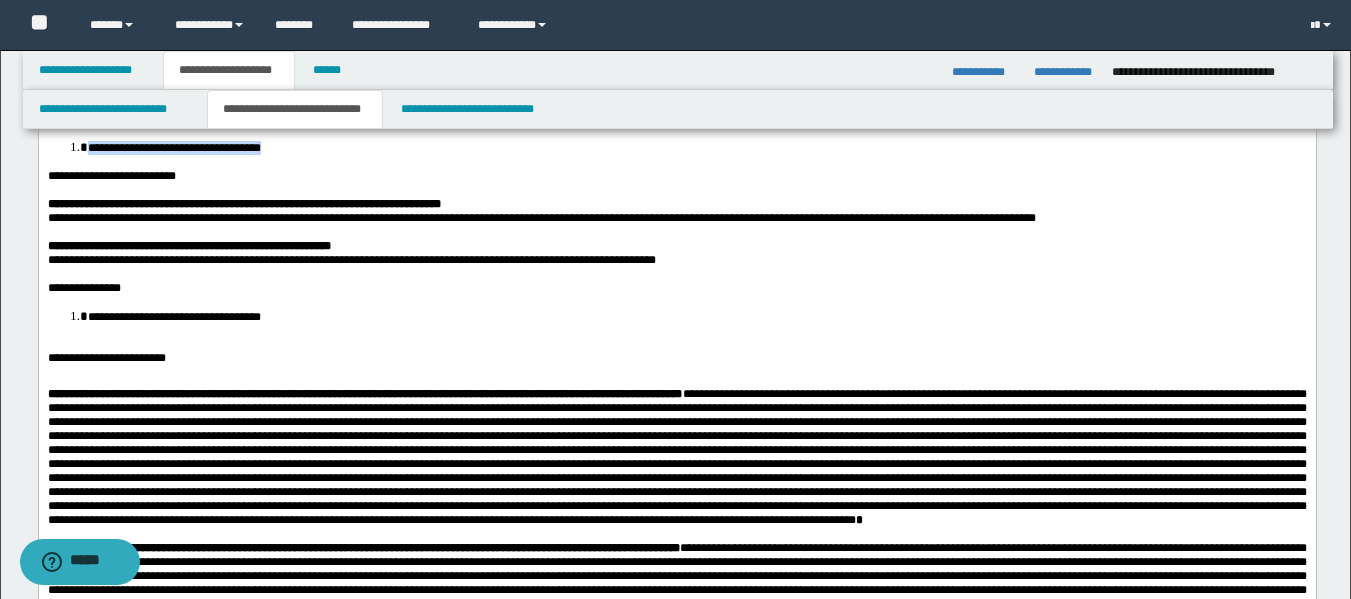 click on "**********" at bounding box center [106, 357] 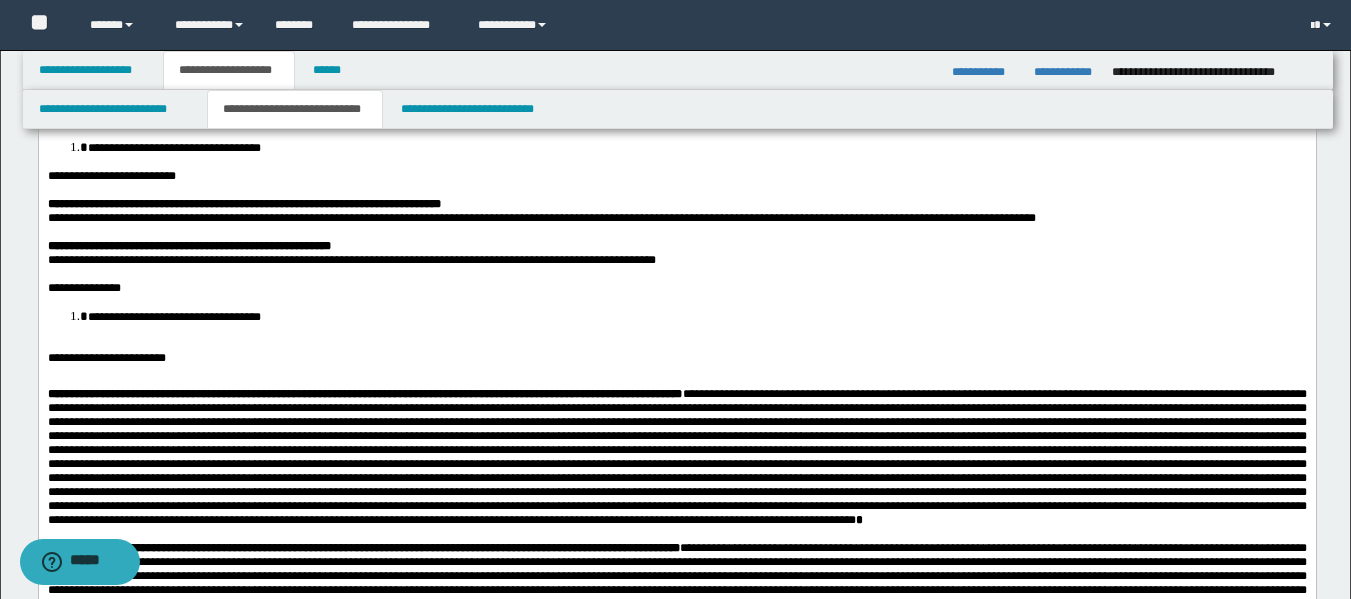 click on "**********" at bounding box center (106, 357) 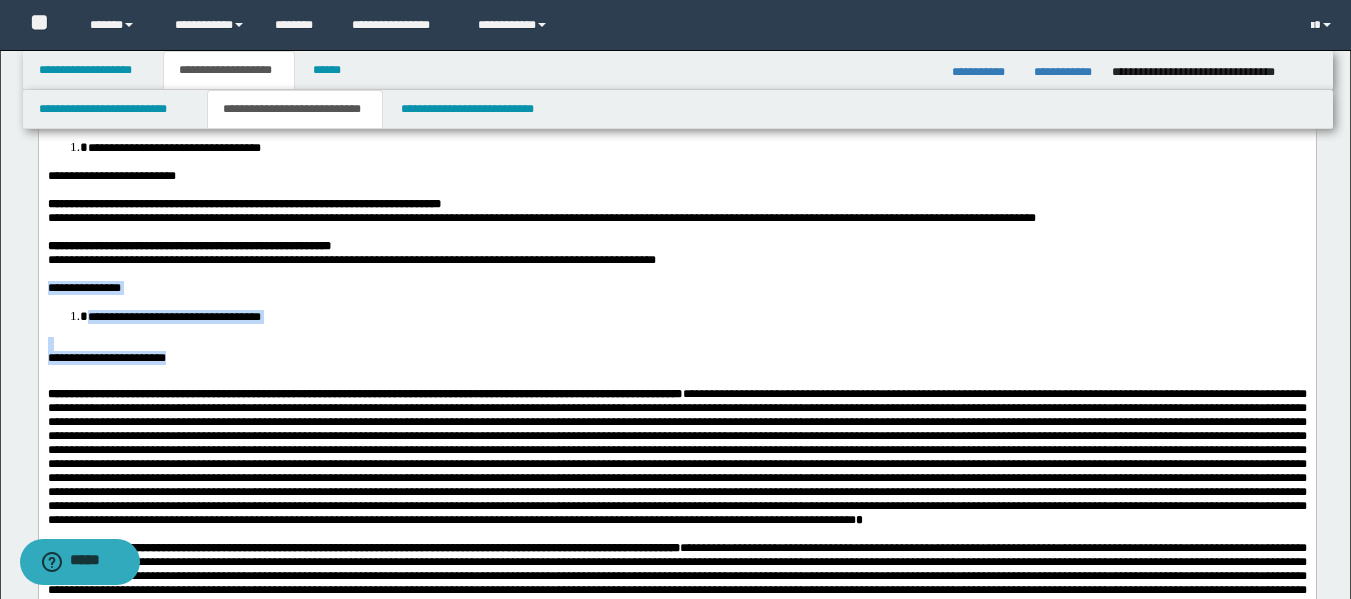 drag, startPoint x: 199, startPoint y: 387, endPoint x: 42, endPoint y: 312, distance: 173.99425 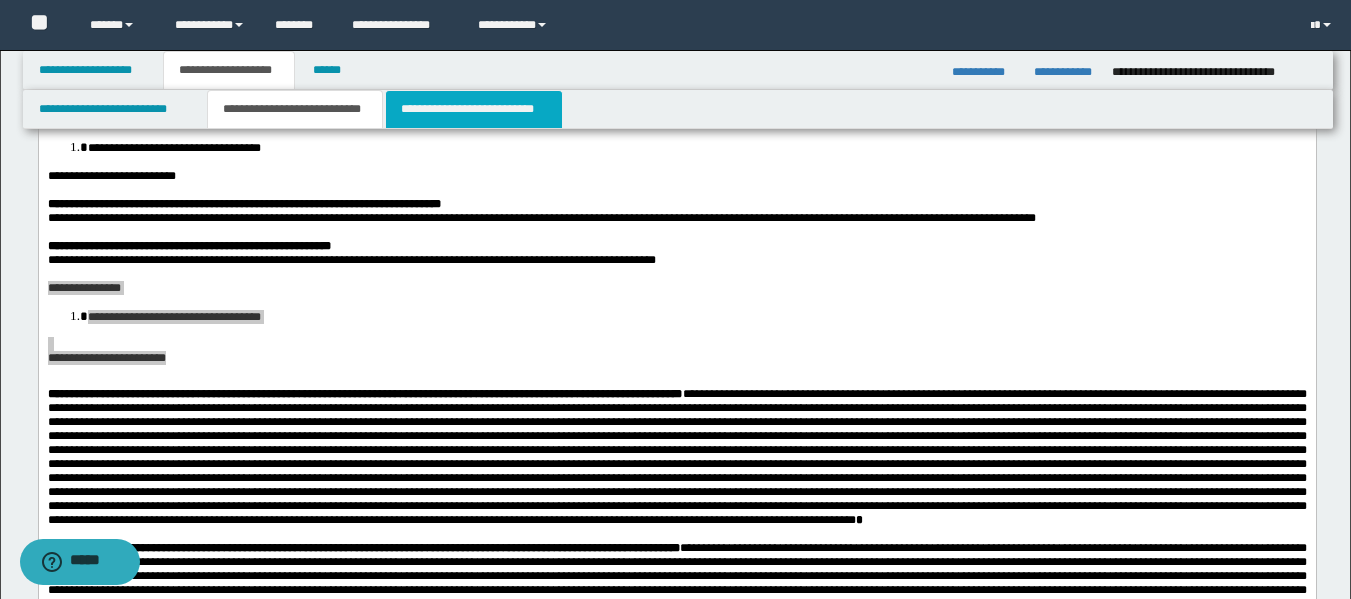click on "**********" at bounding box center (474, 109) 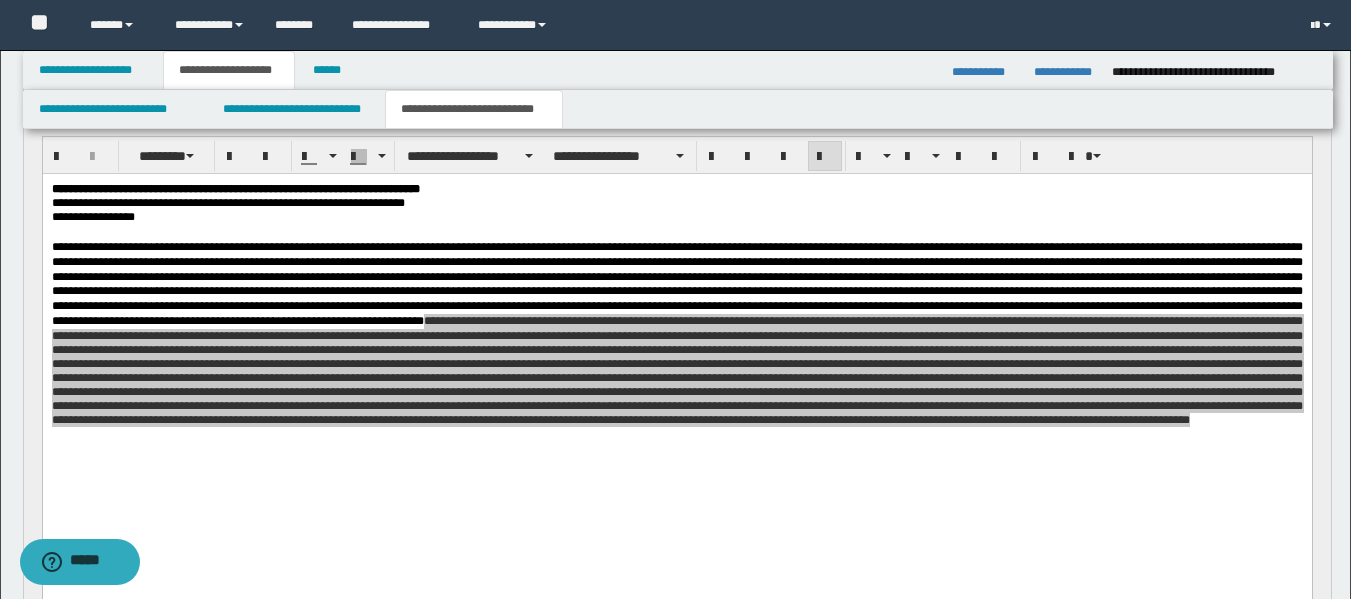 scroll, scrollTop: 464, scrollLeft: 0, axis: vertical 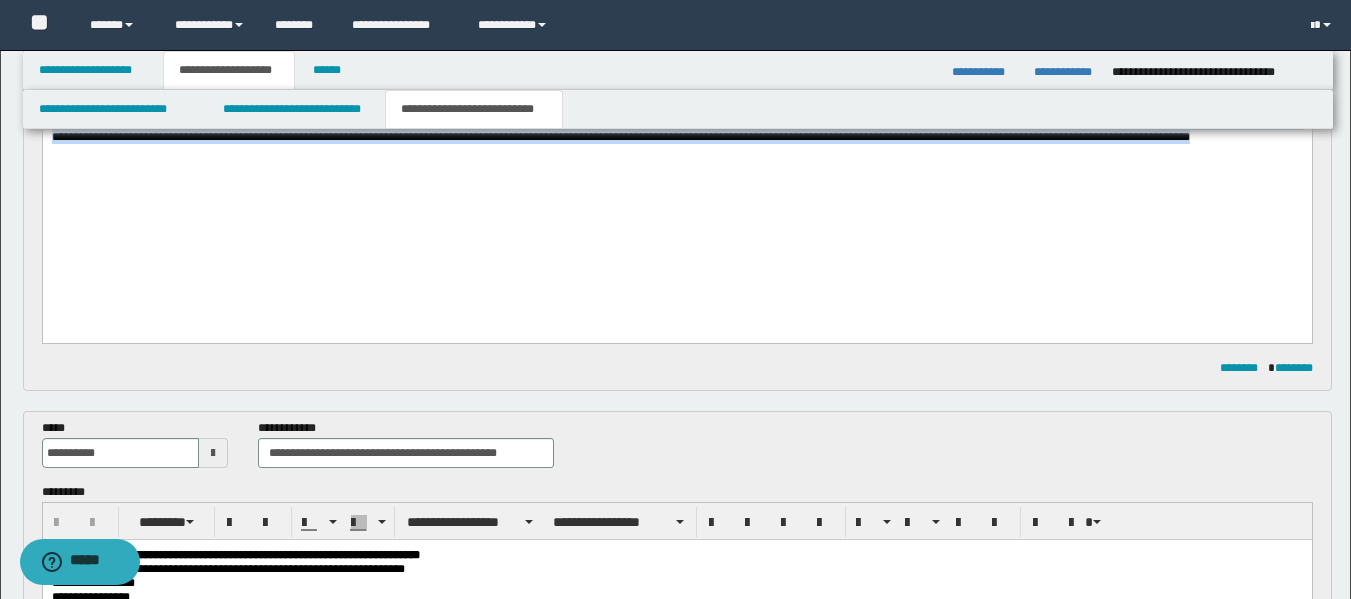 click at bounding box center [676, 51] 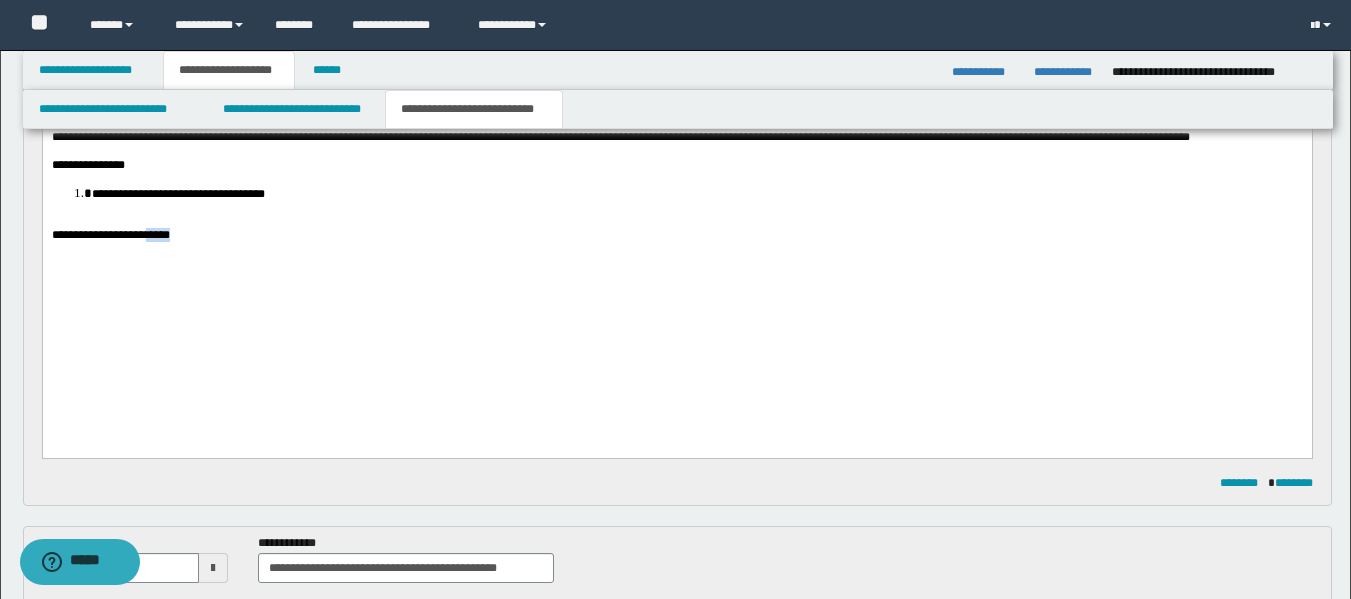 drag, startPoint x: 202, startPoint y: 305, endPoint x: 163, endPoint y: 300, distance: 39.319206 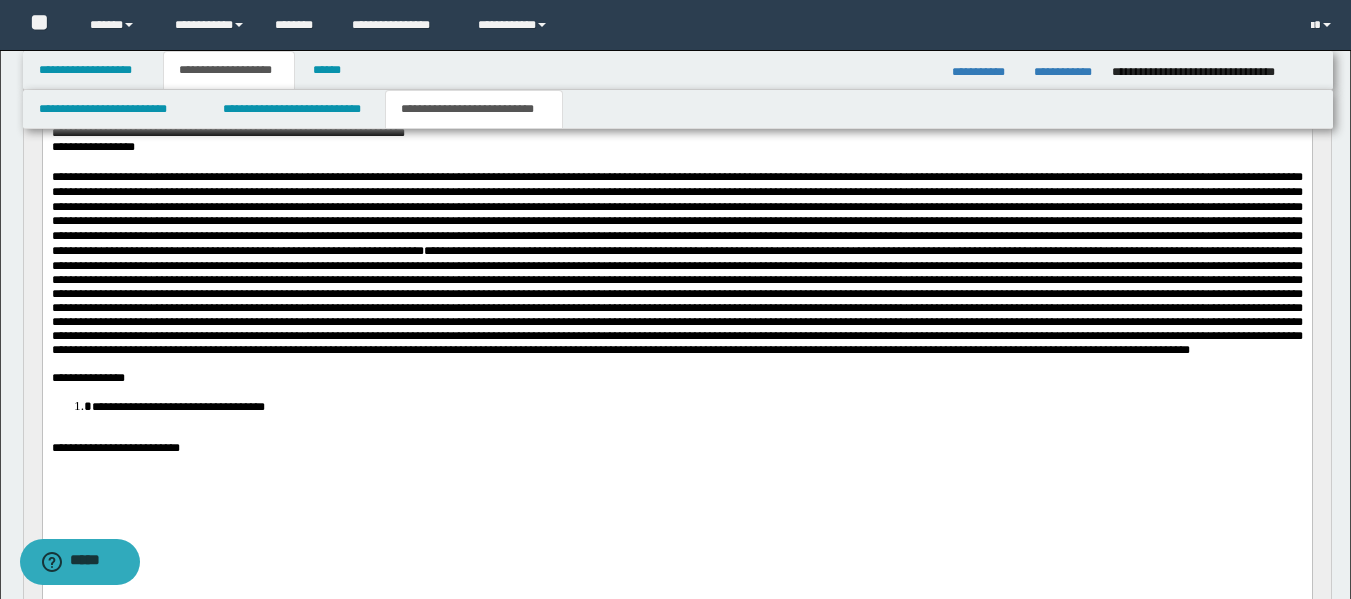 scroll, scrollTop: 259, scrollLeft: 0, axis: vertical 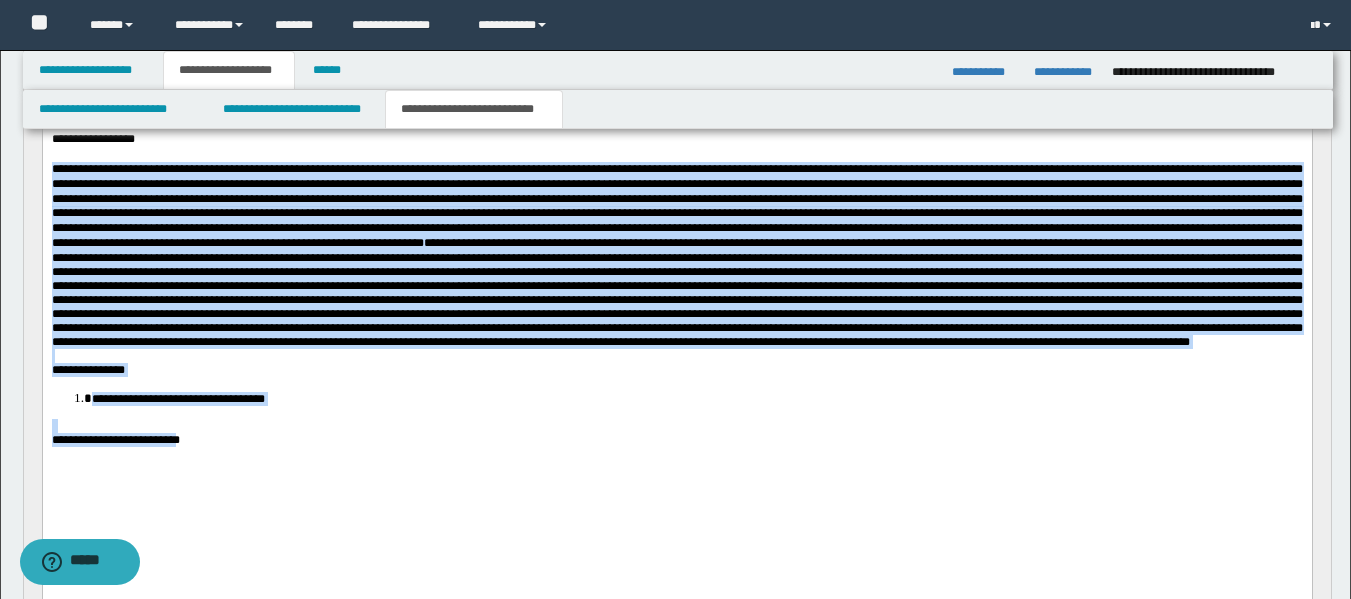 drag, startPoint x: 201, startPoint y: 508, endPoint x: 78, endPoint y: 272, distance: 266.12967 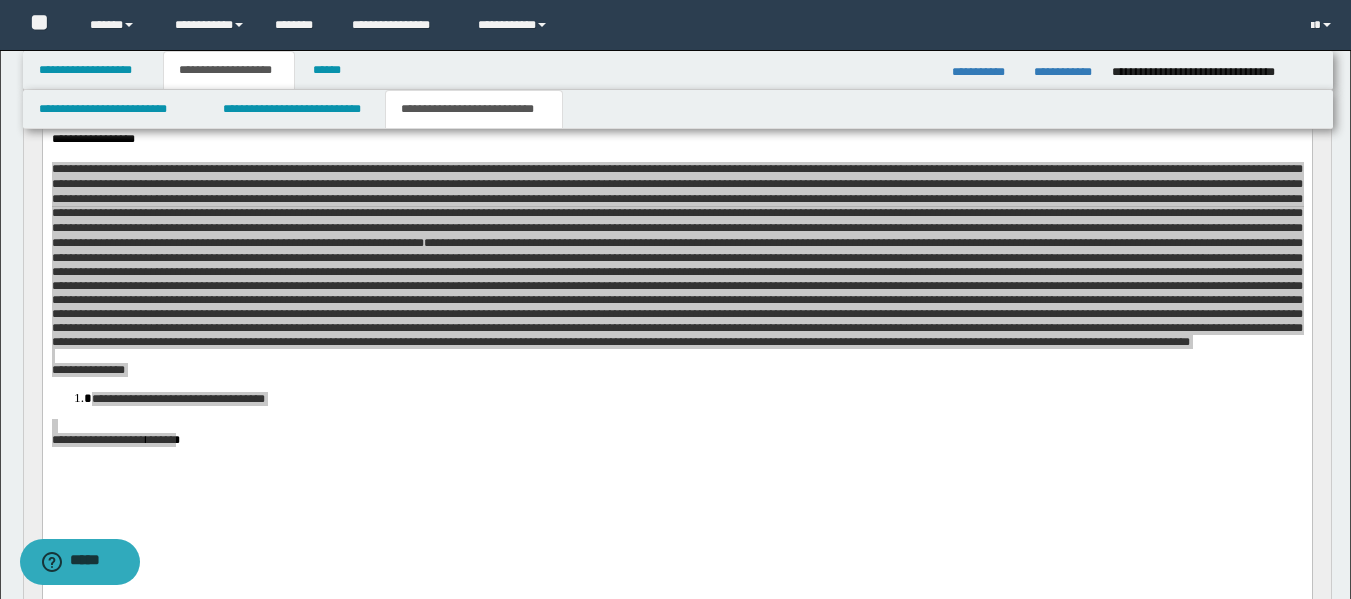 click on "**********" at bounding box center [677, 359] 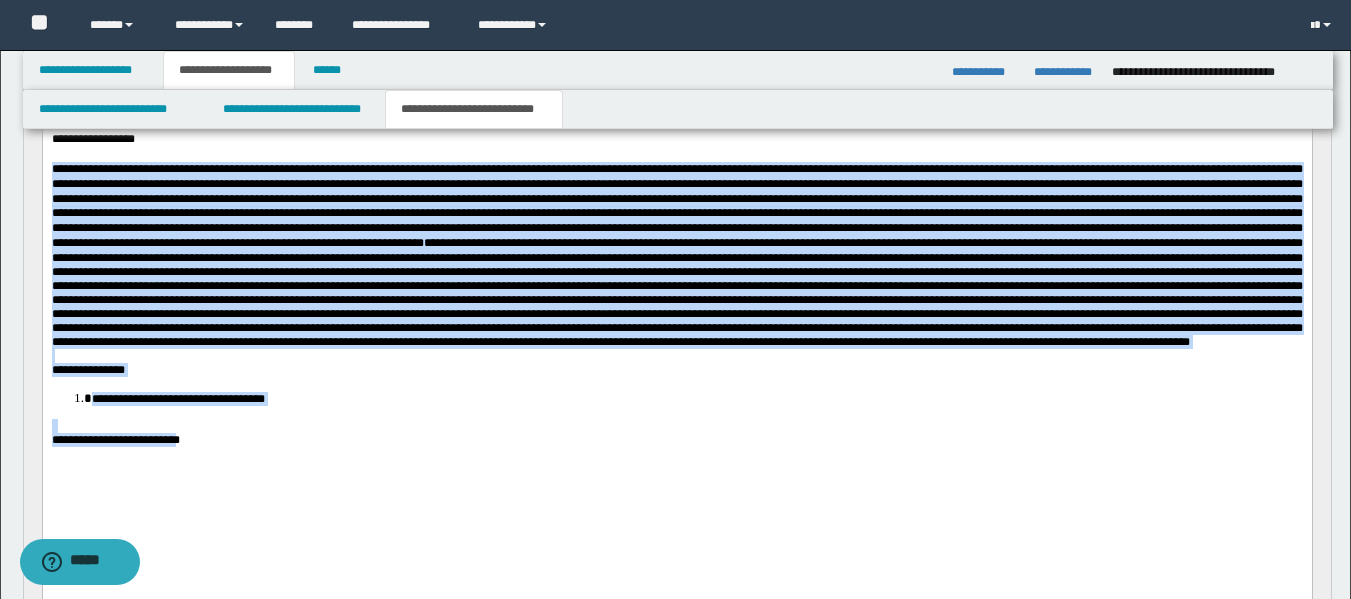 click at bounding box center (676, 426) 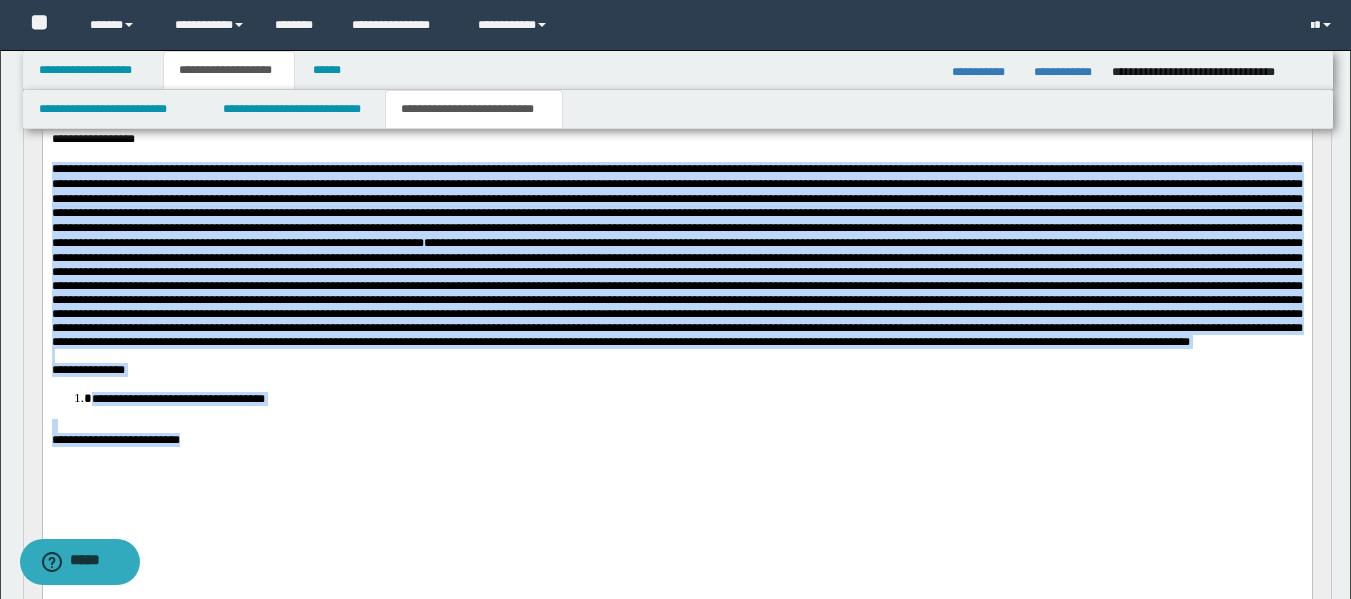 drag, startPoint x: 205, startPoint y: 509, endPoint x: 35, endPoint y: 174, distance: 375.66608 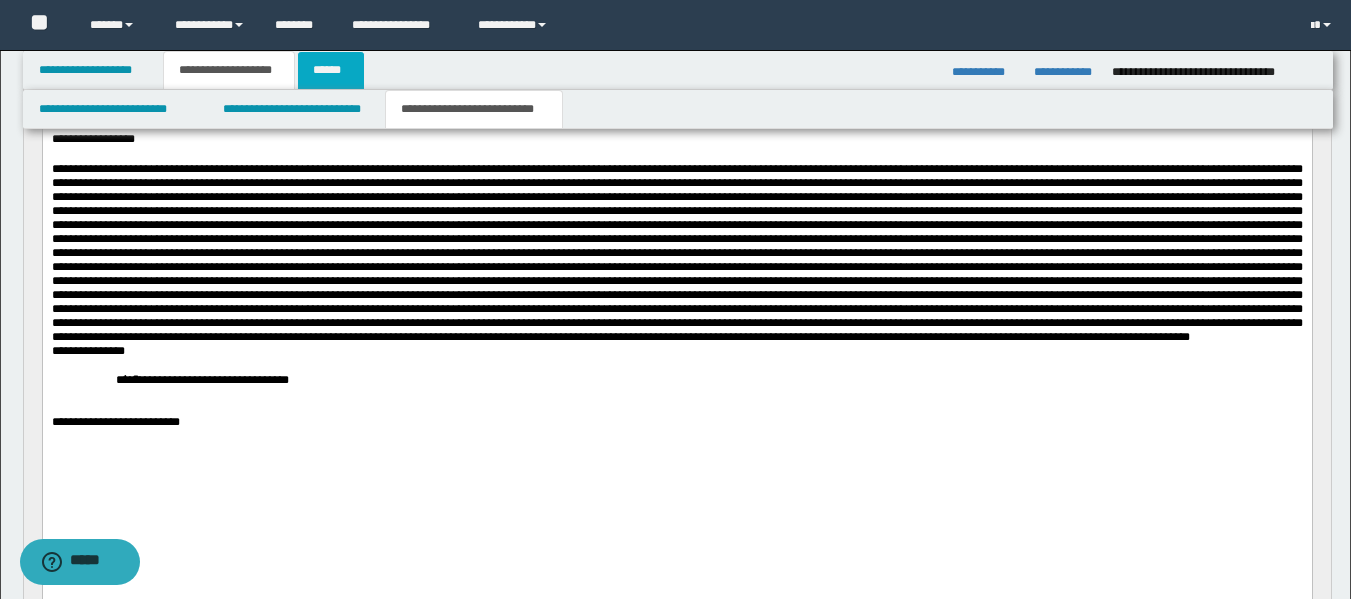 click on "******" at bounding box center [331, 70] 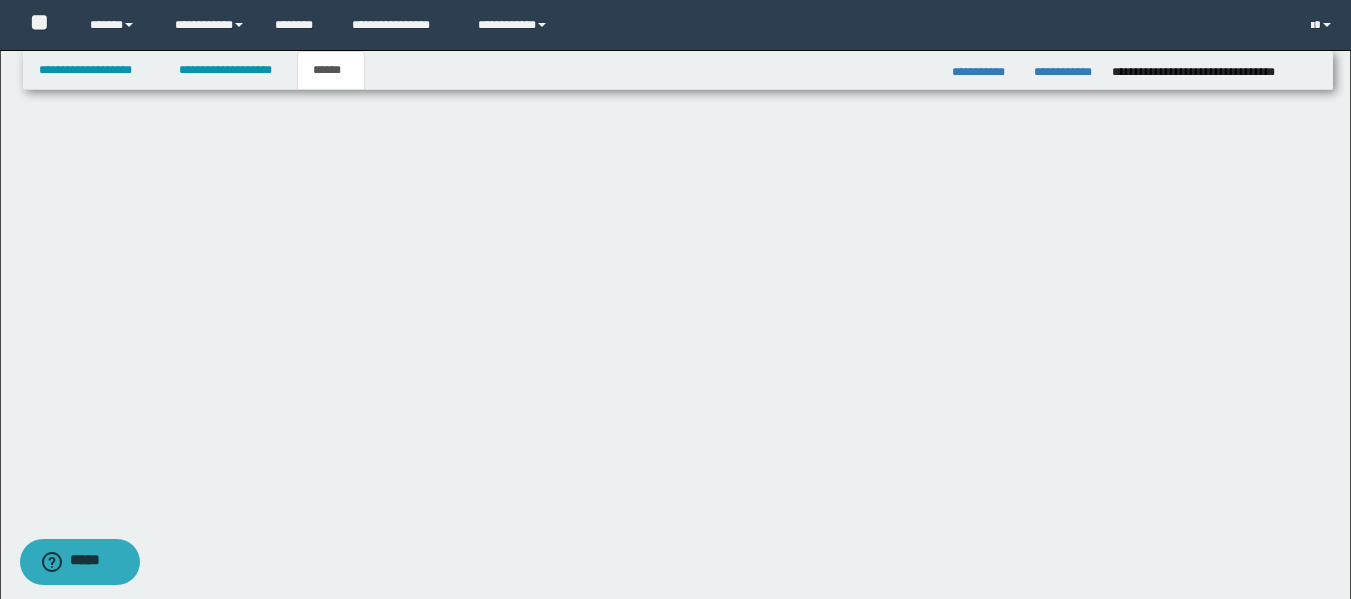 scroll, scrollTop: 0, scrollLeft: 0, axis: both 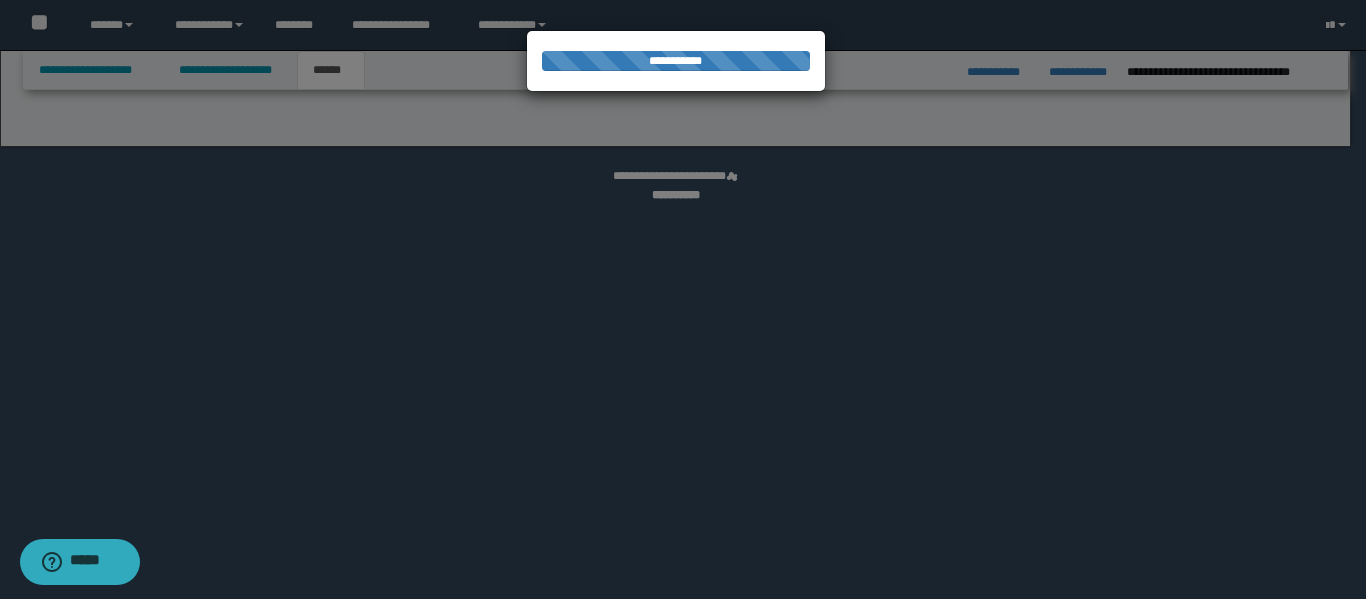 select on "*" 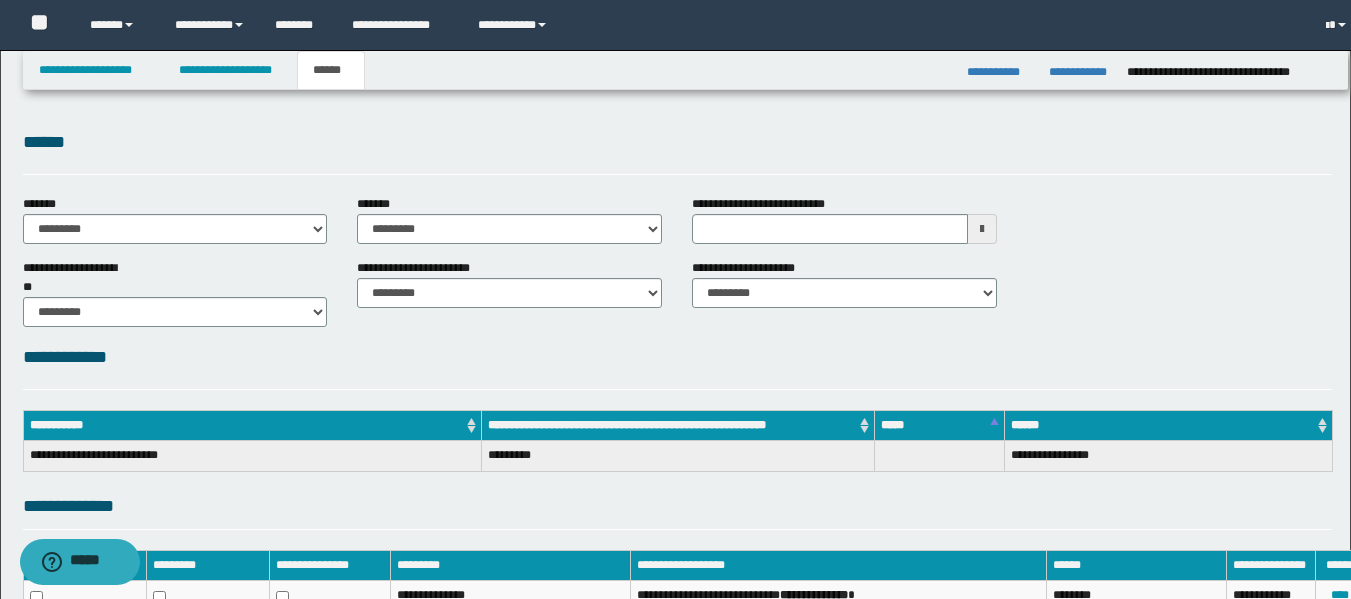 scroll, scrollTop: 0, scrollLeft: 0, axis: both 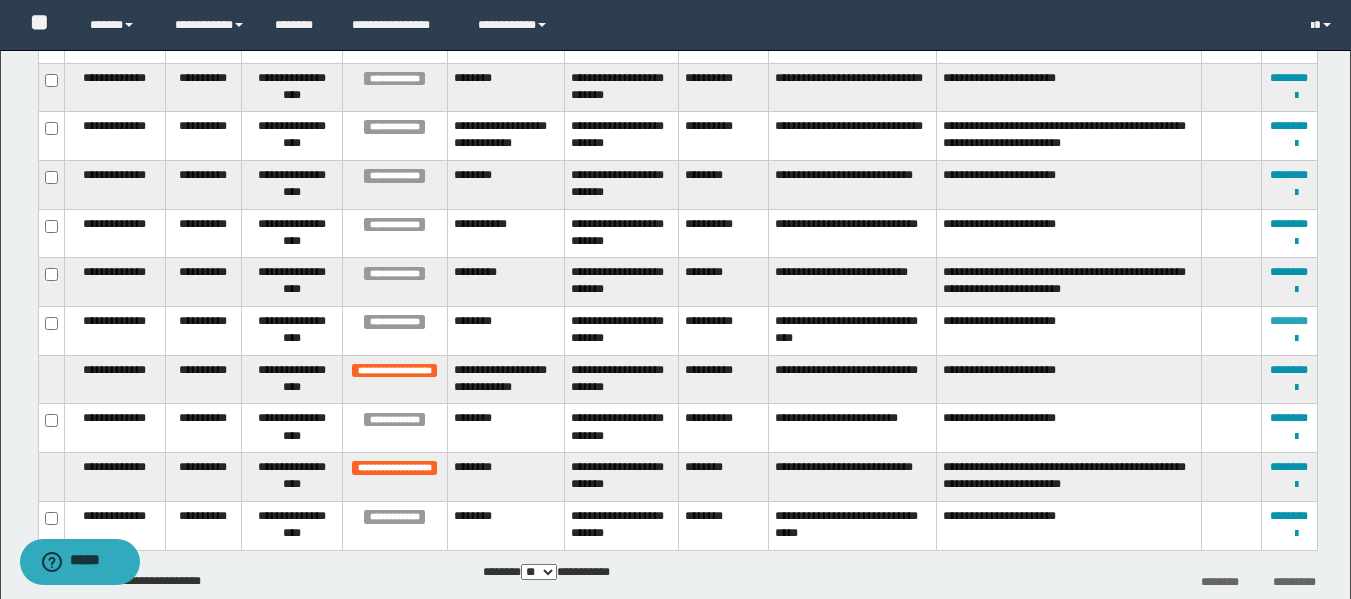 click on "********" at bounding box center (1289, 321) 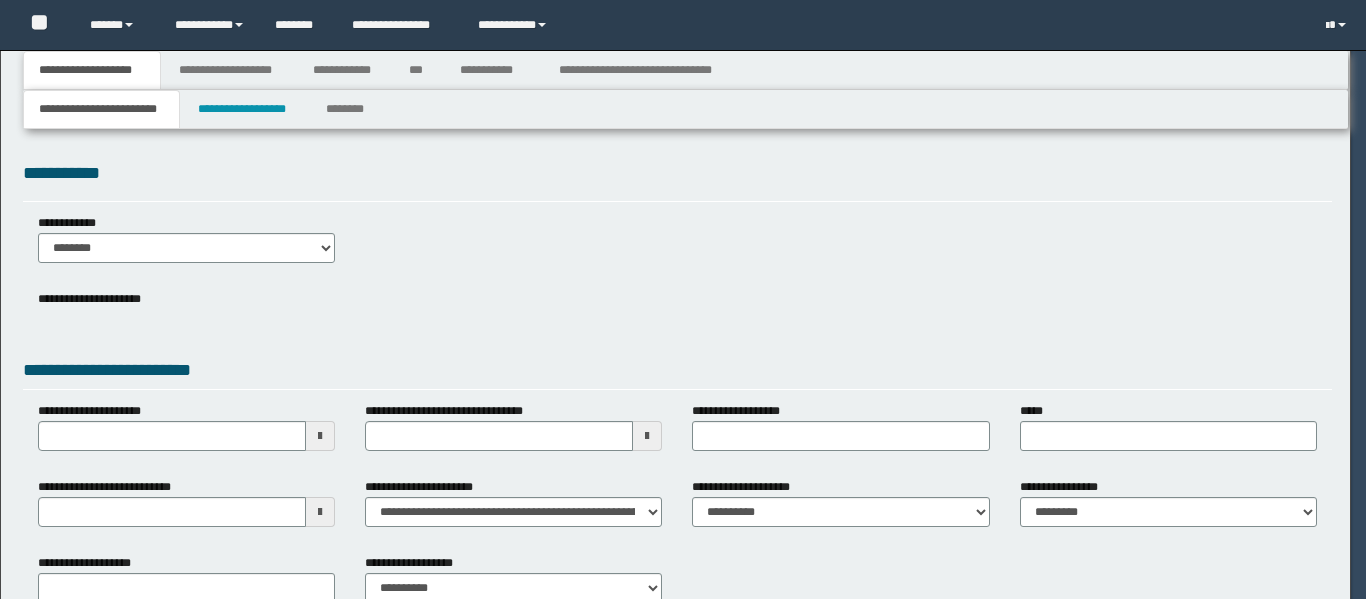 scroll, scrollTop: 0, scrollLeft: 0, axis: both 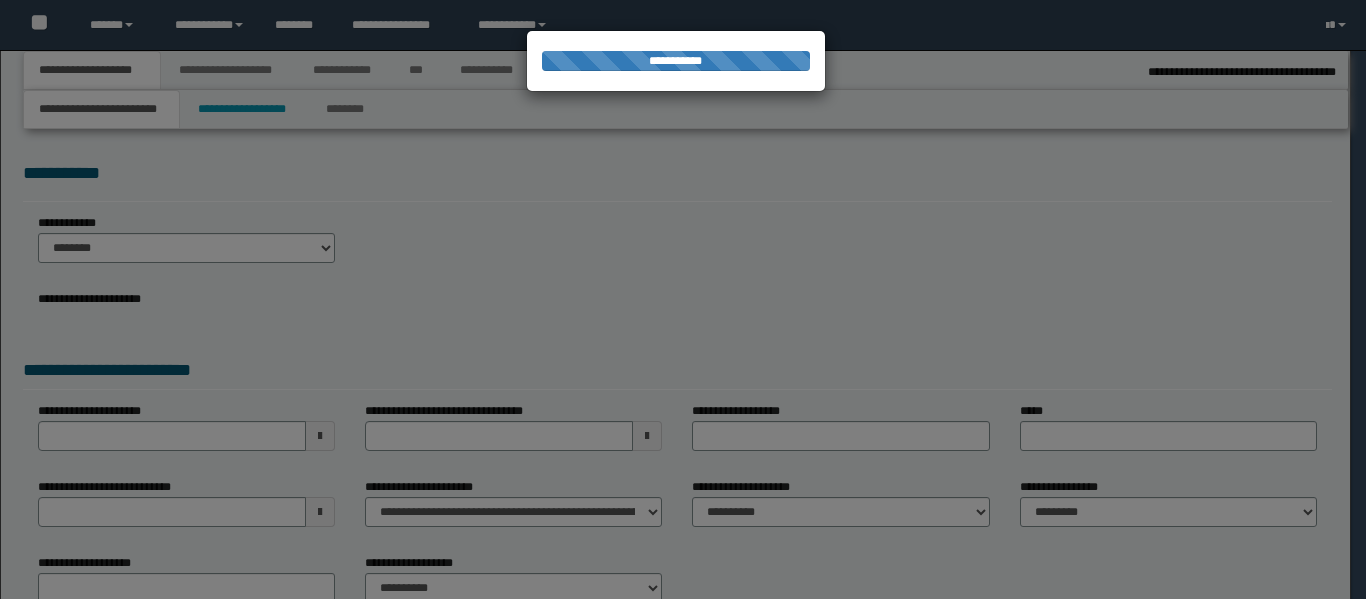 select on "*" 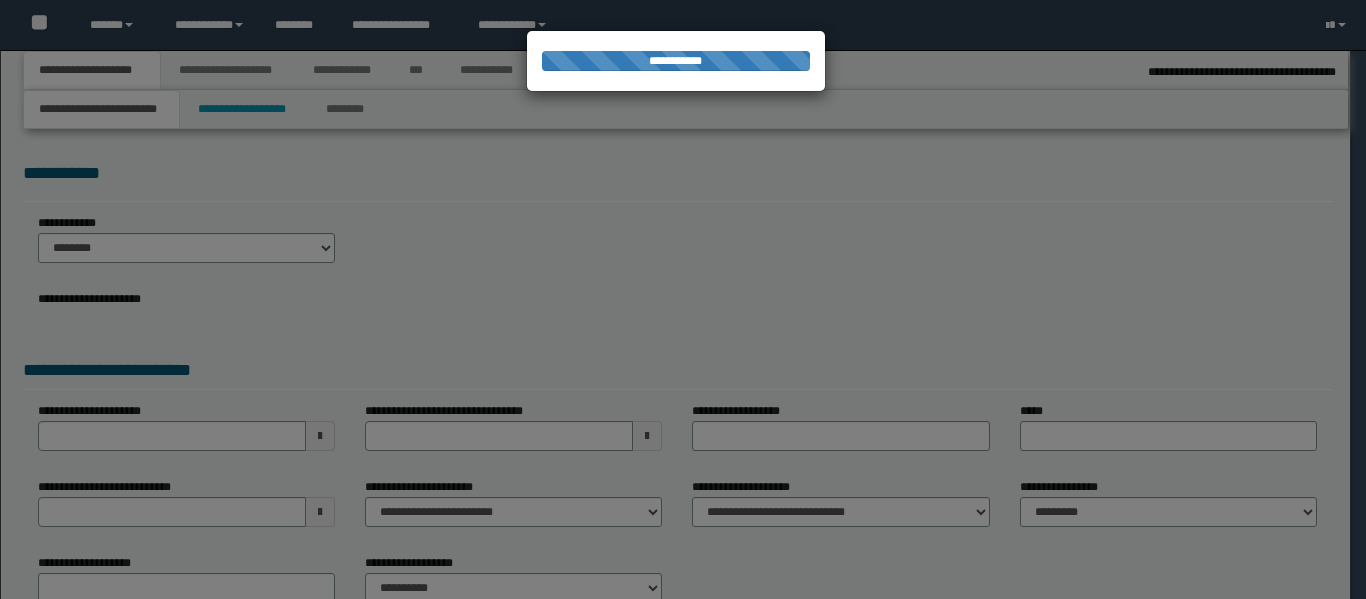 select on "*" 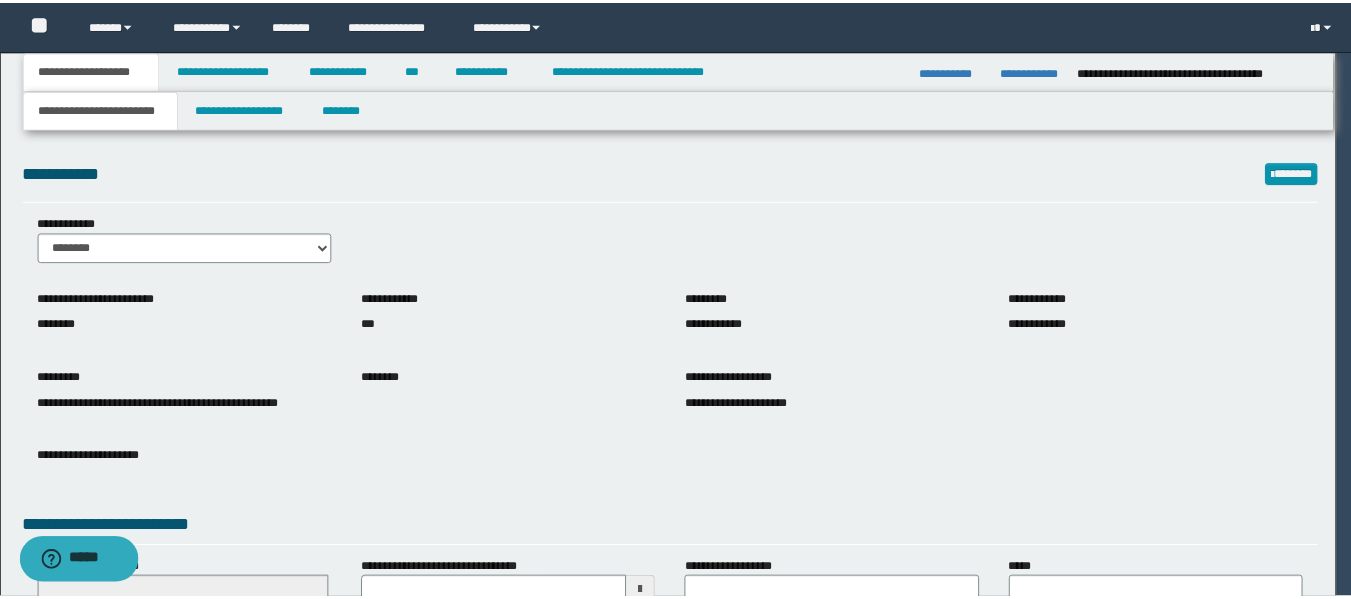 scroll, scrollTop: 0, scrollLeft: 0, axis: both 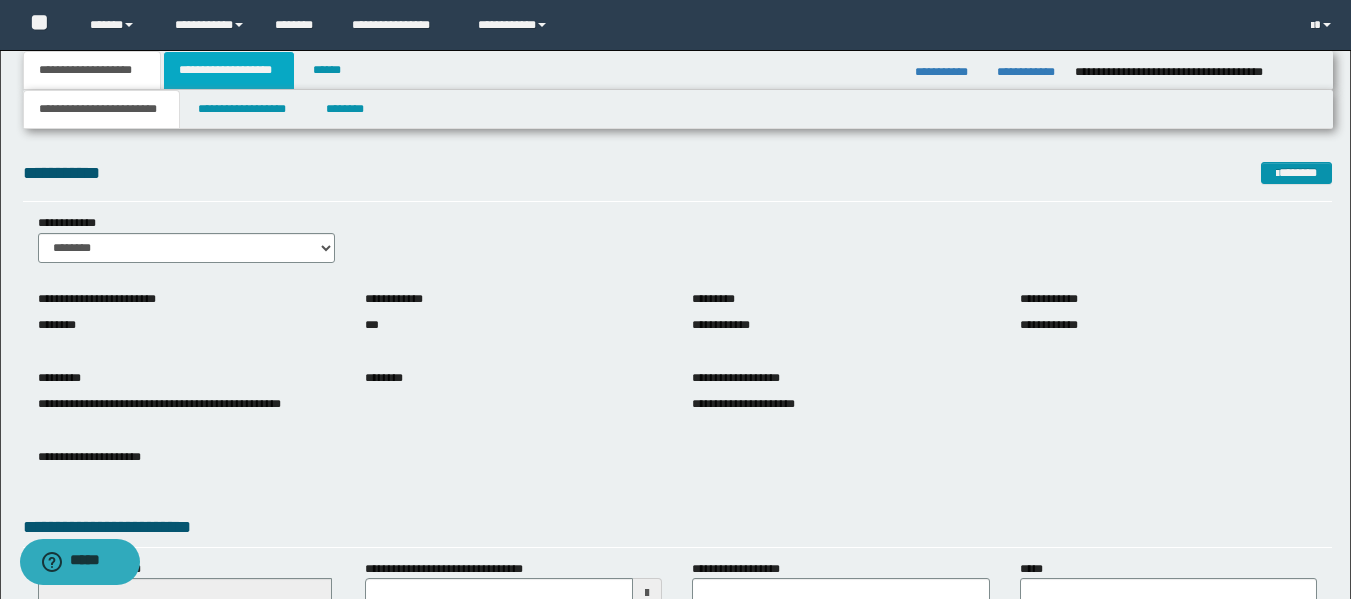 click on "**********" at bounding box center [229, 70] 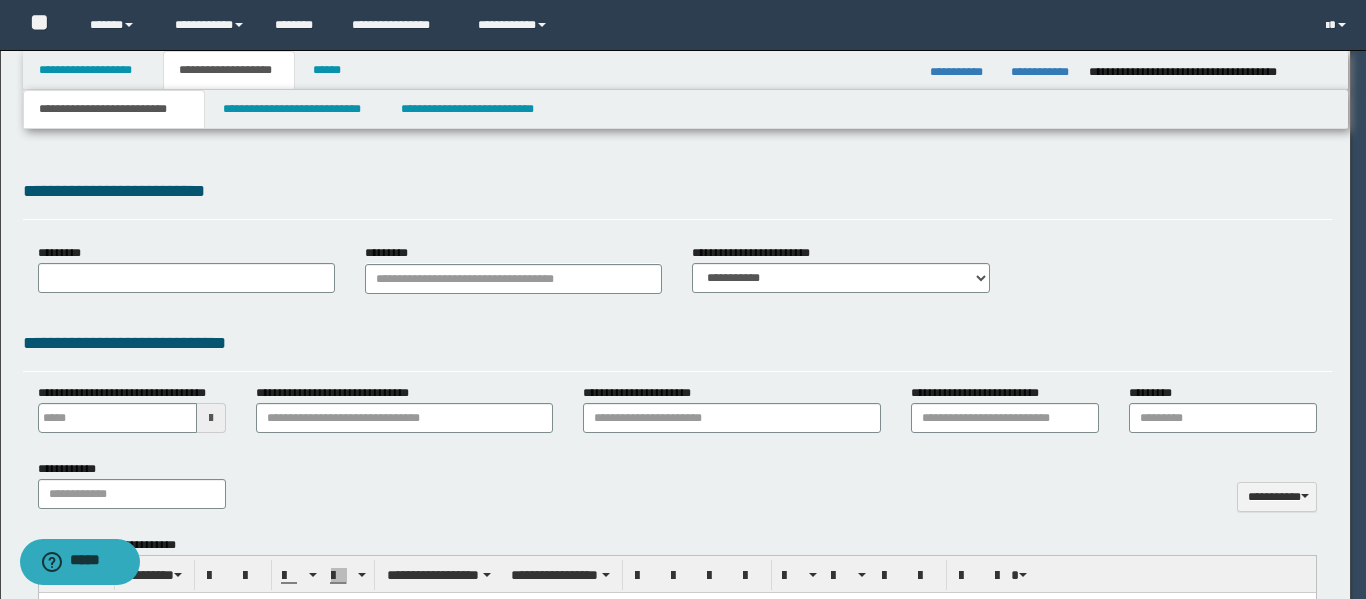 type 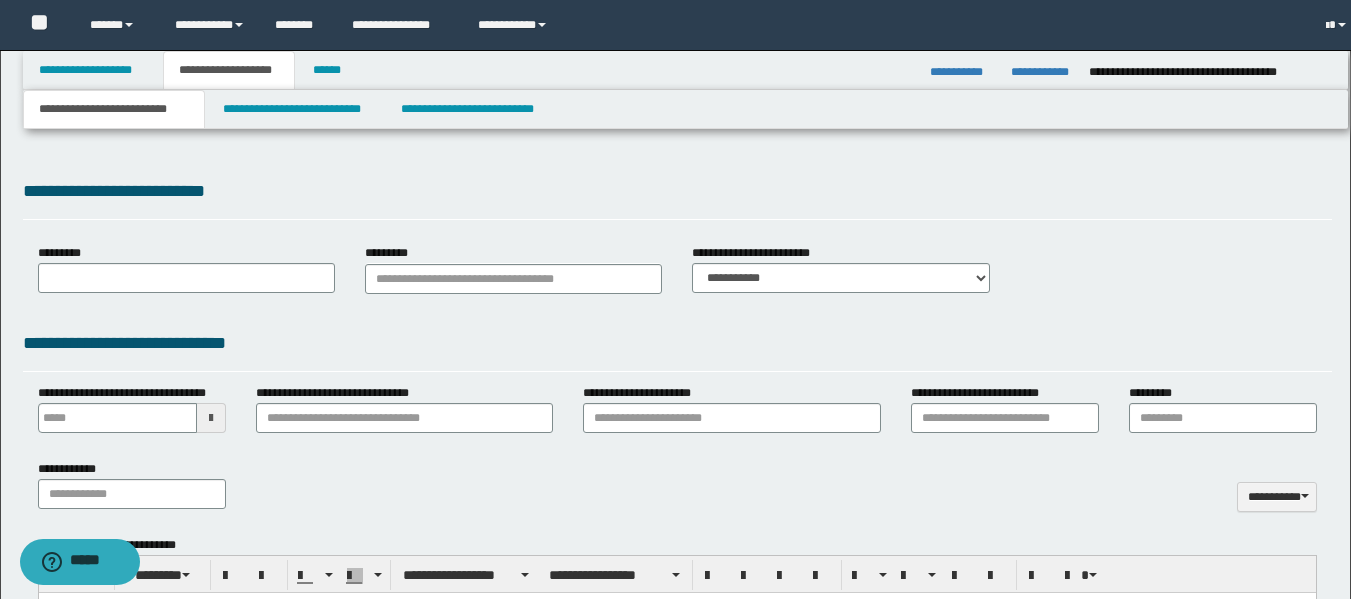 type on "**********" 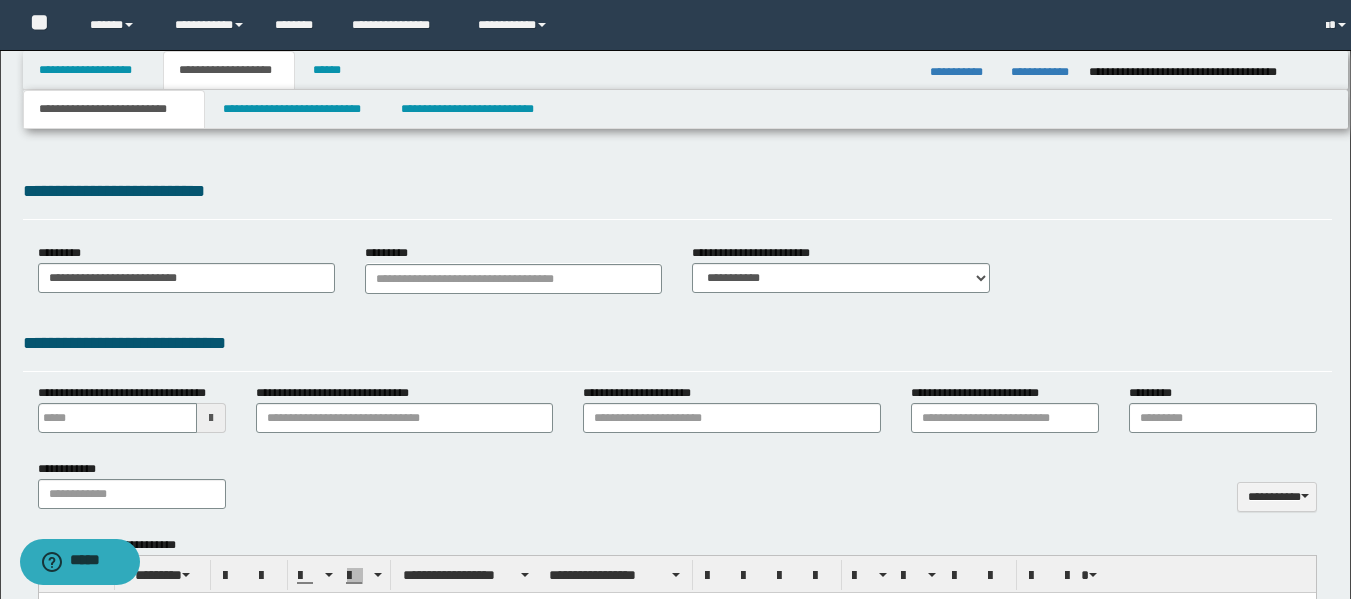 select on "*" 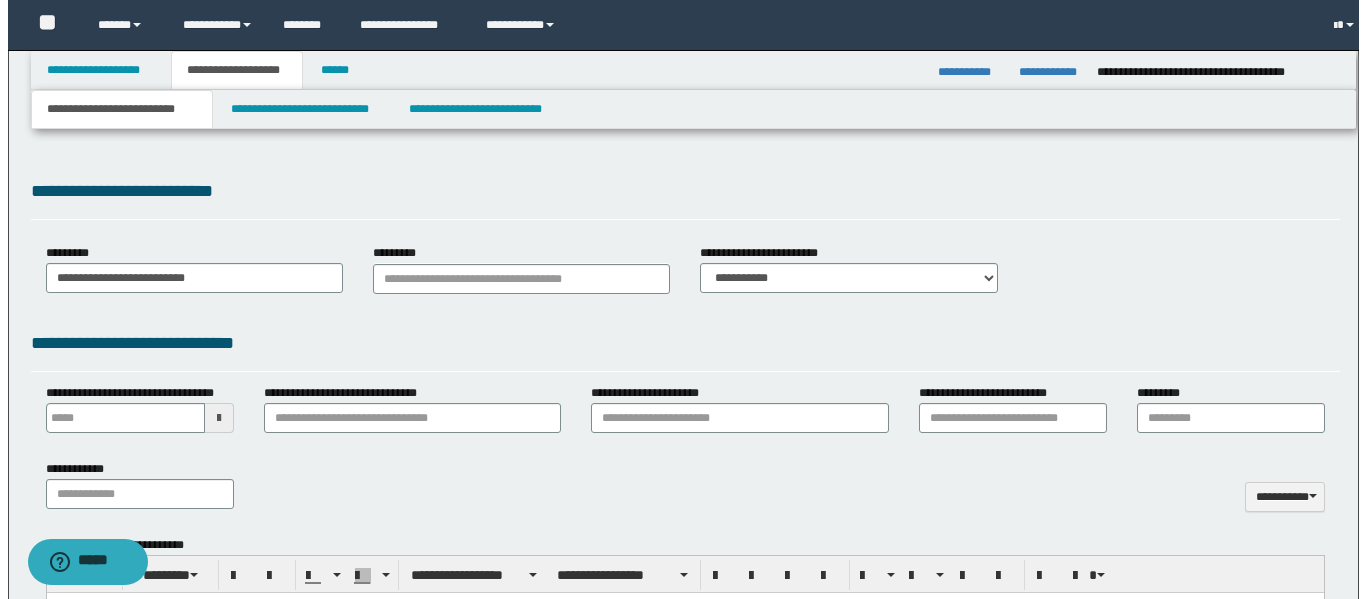 scroll, scrollTop: 0, scrollLeft: 0, axis: both 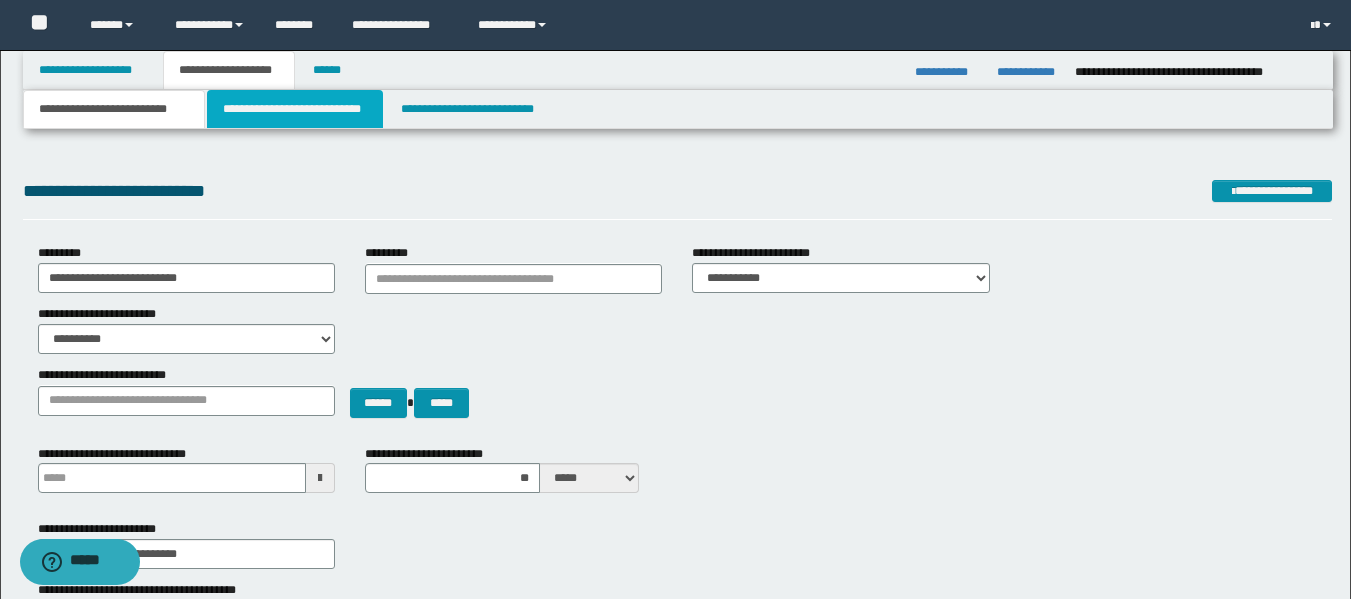 click on "**********" at bounding box center (295, 109) 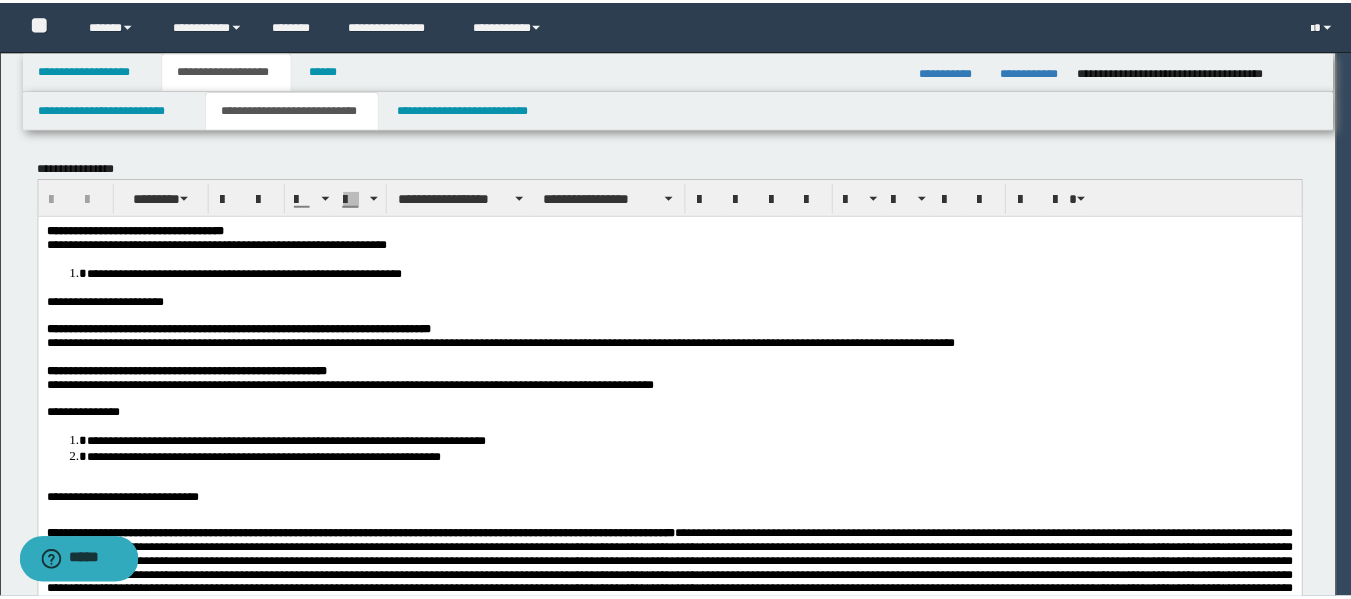 scroll, scrollTop: 0, scrollLeft: 0, axis: both 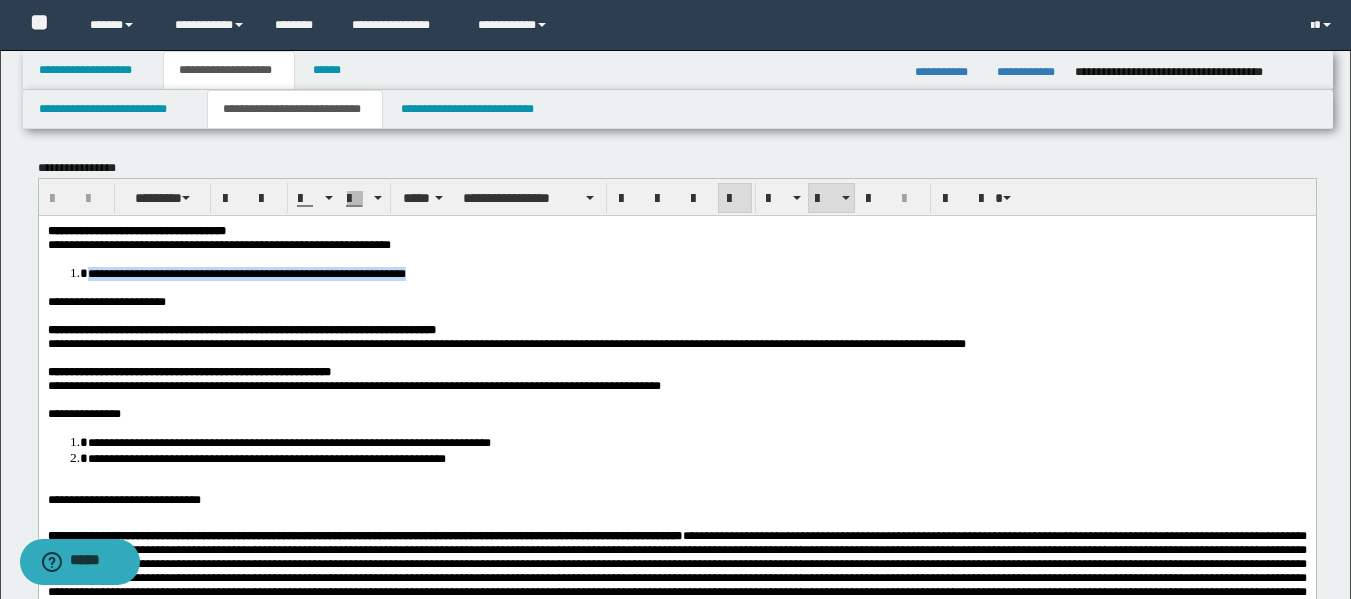 drag, startPoint x: 436, startPoint y: 276, endPoint x: 85, endPoint y: 269, distance: 351.0698 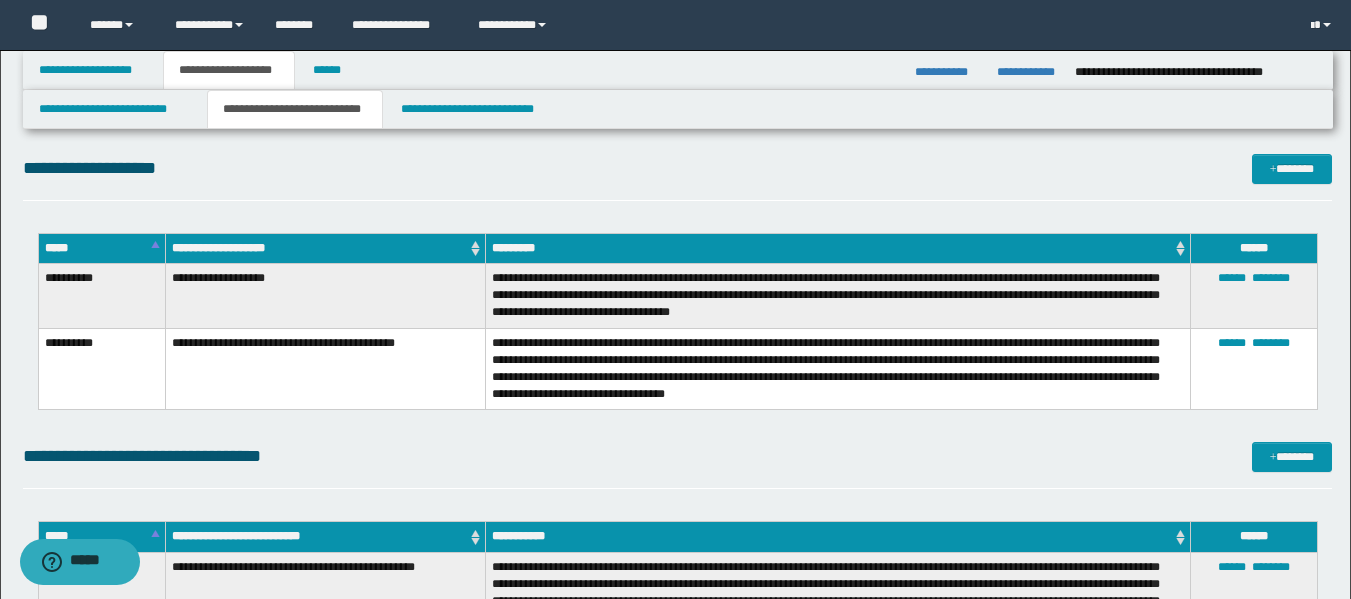 scroll, scrollTop: 2976, scrollLeft: 0, axis: vertical 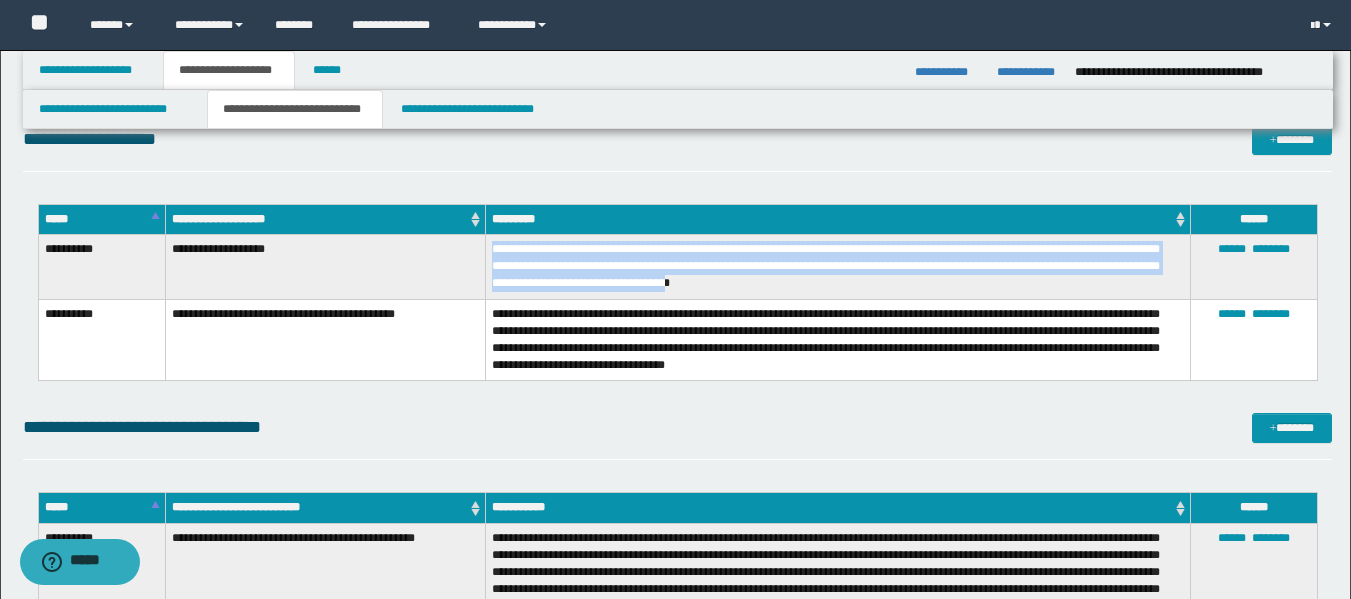 drag, startPoint x: 763, startPoint y: 284, endPoint x: 489, endPoint y: 245, distance: 276.76163 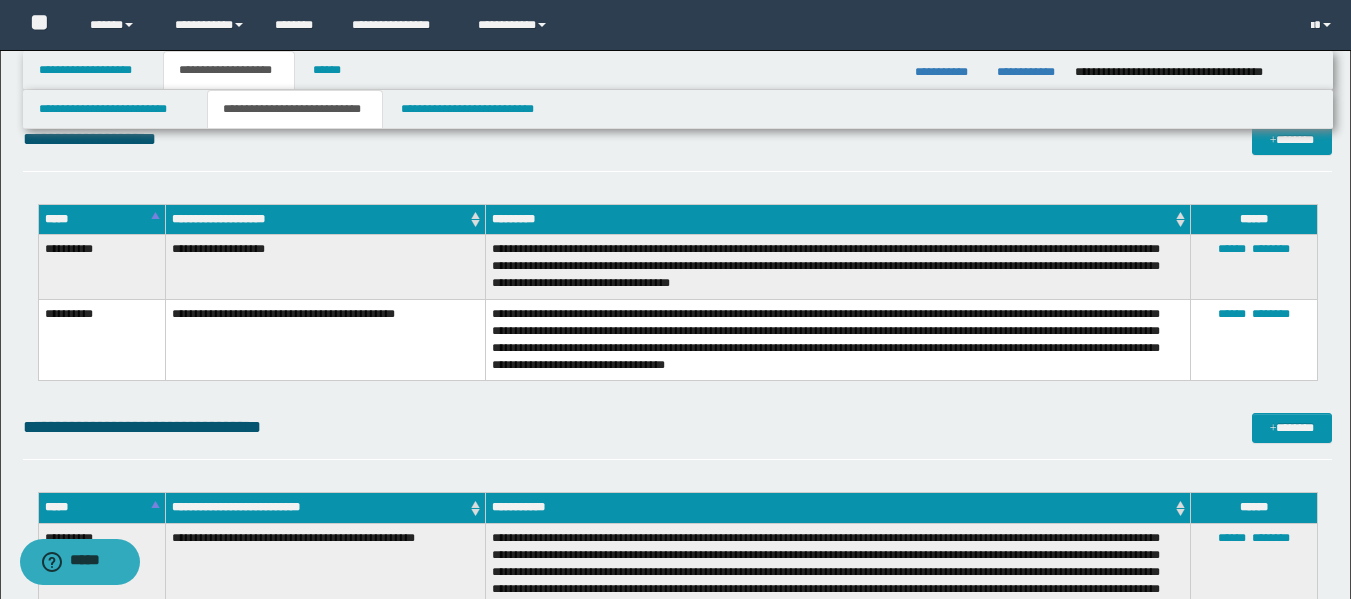 click on "**********" at bounding box center [678, 292] 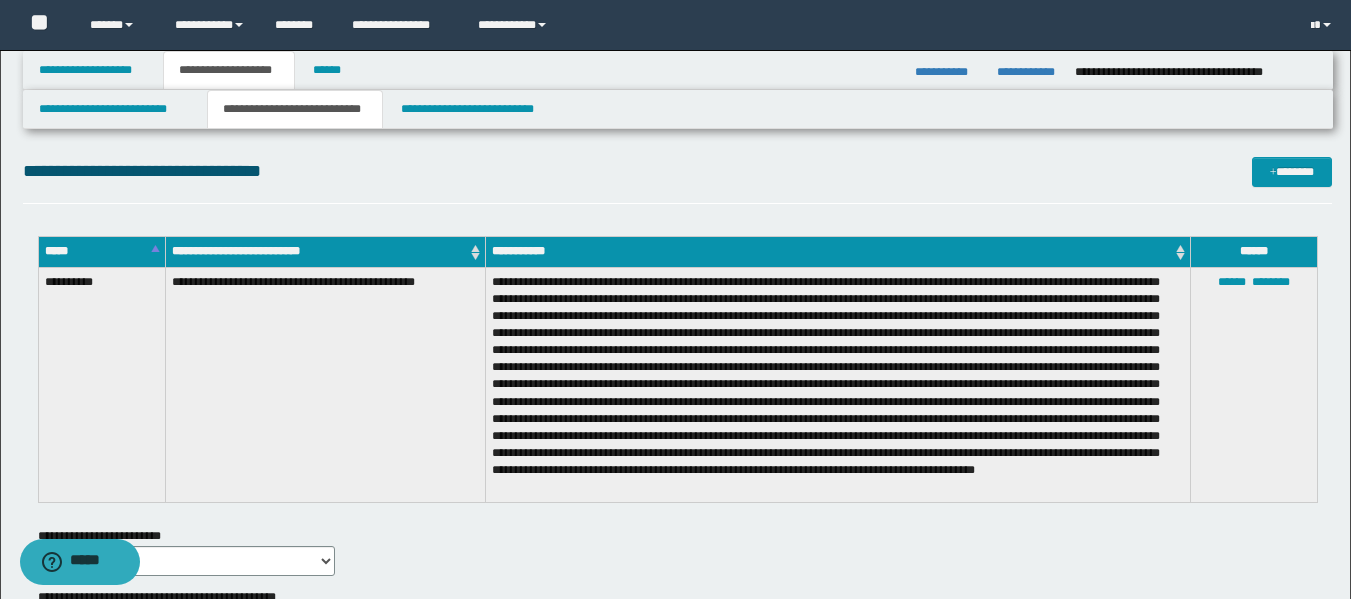 scroll, scrollTop: 3246, scrollLeft: 0, axis: vertical 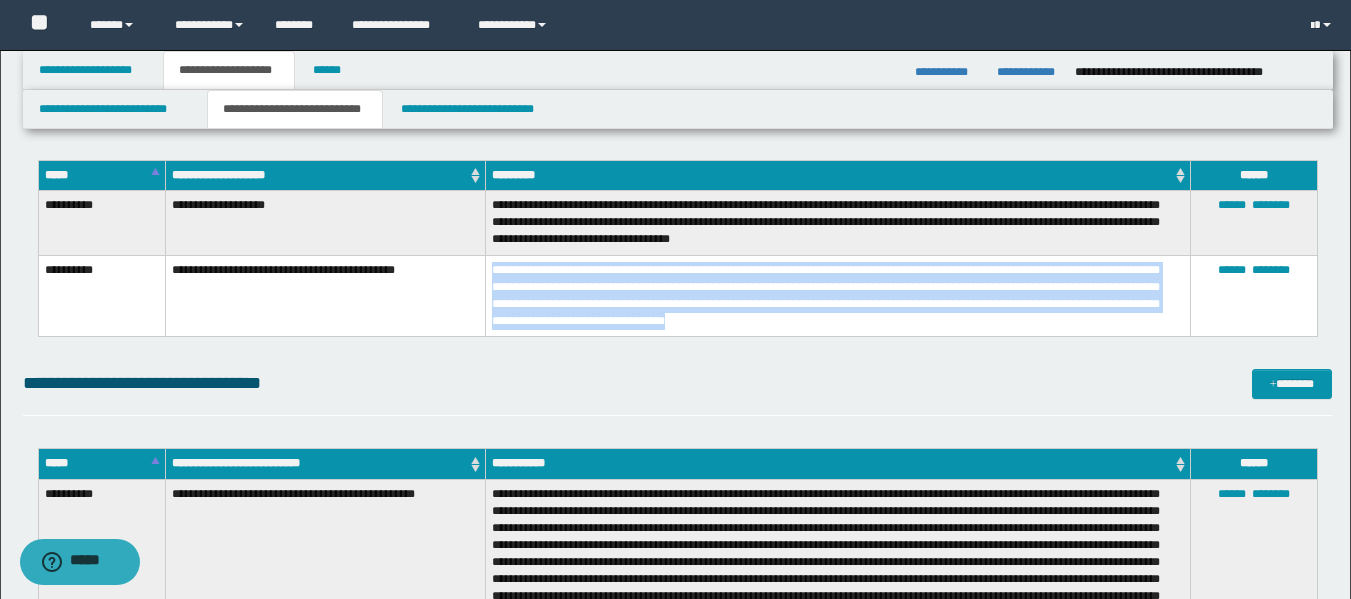 drag, startPoint x: 770, startPoint y: 321, endPoint x: 487, endPoint y: 272, distance: 287.21072 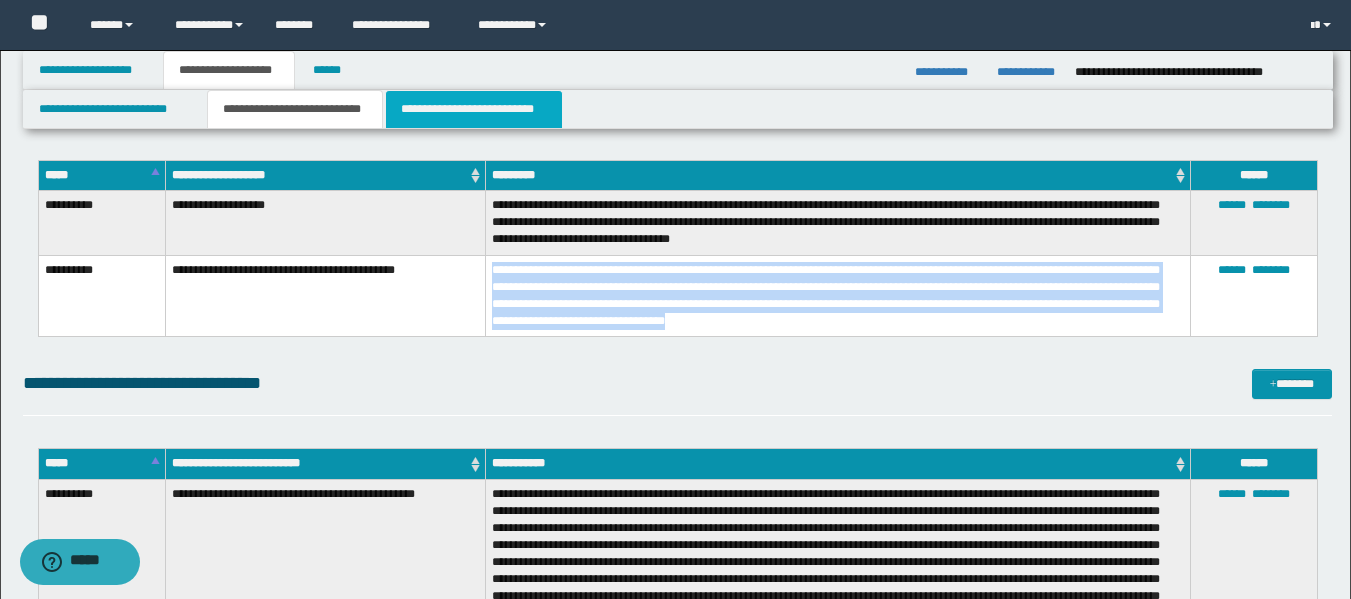 click on "**********" at bounding box center (474, 109) 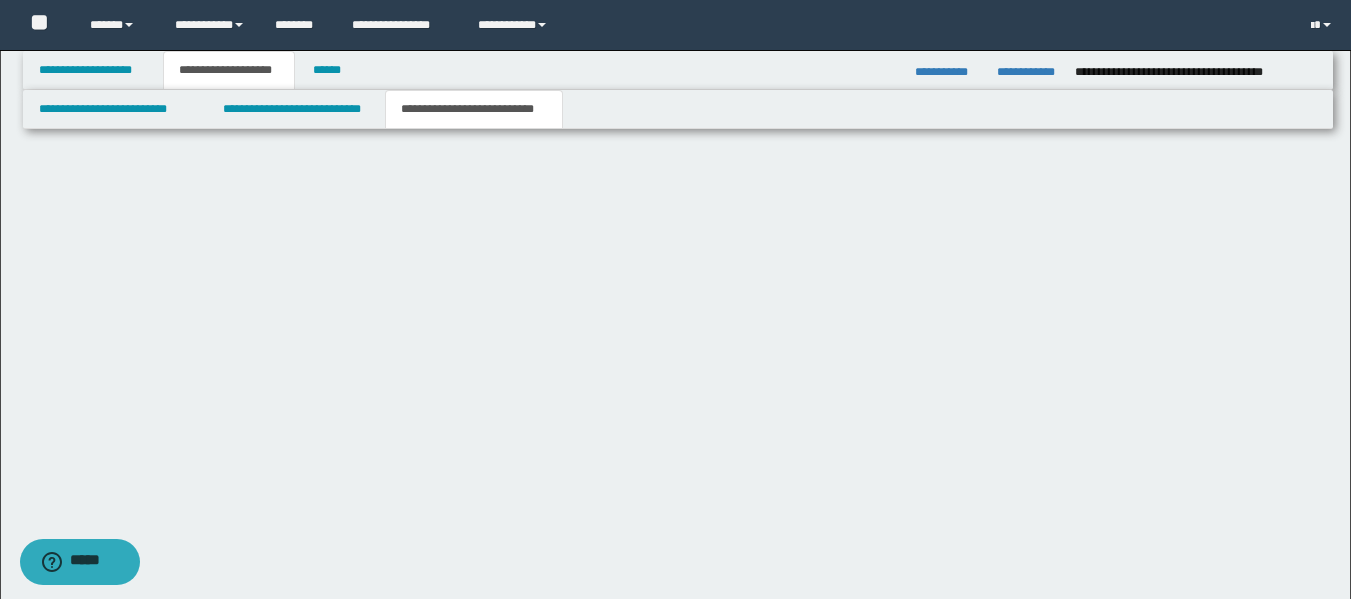 scroll, scrollTop: 0, scrollLeft: 0, axis: both 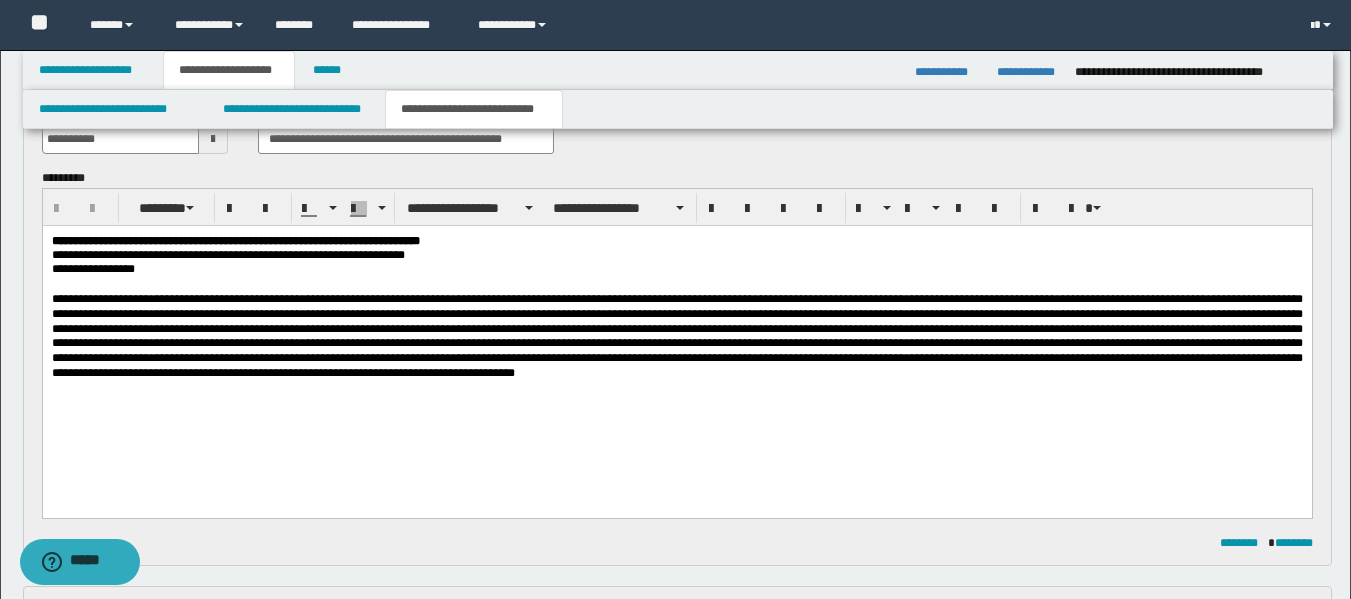 click at bounding box center (676, 336) 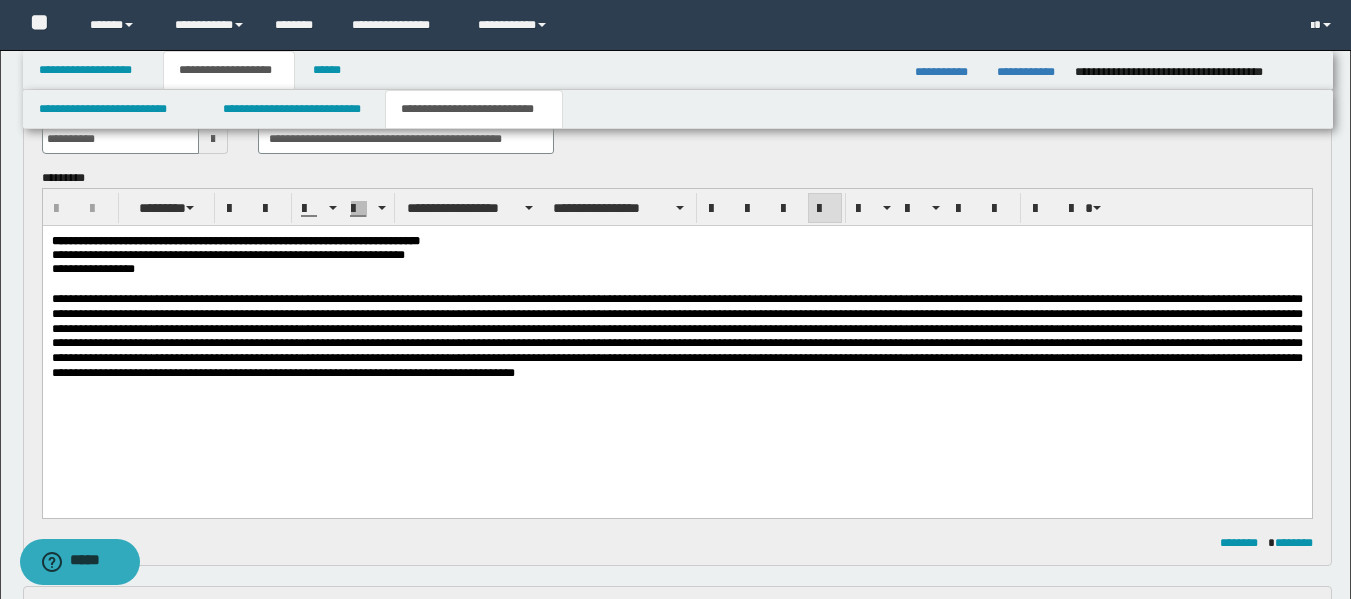 type 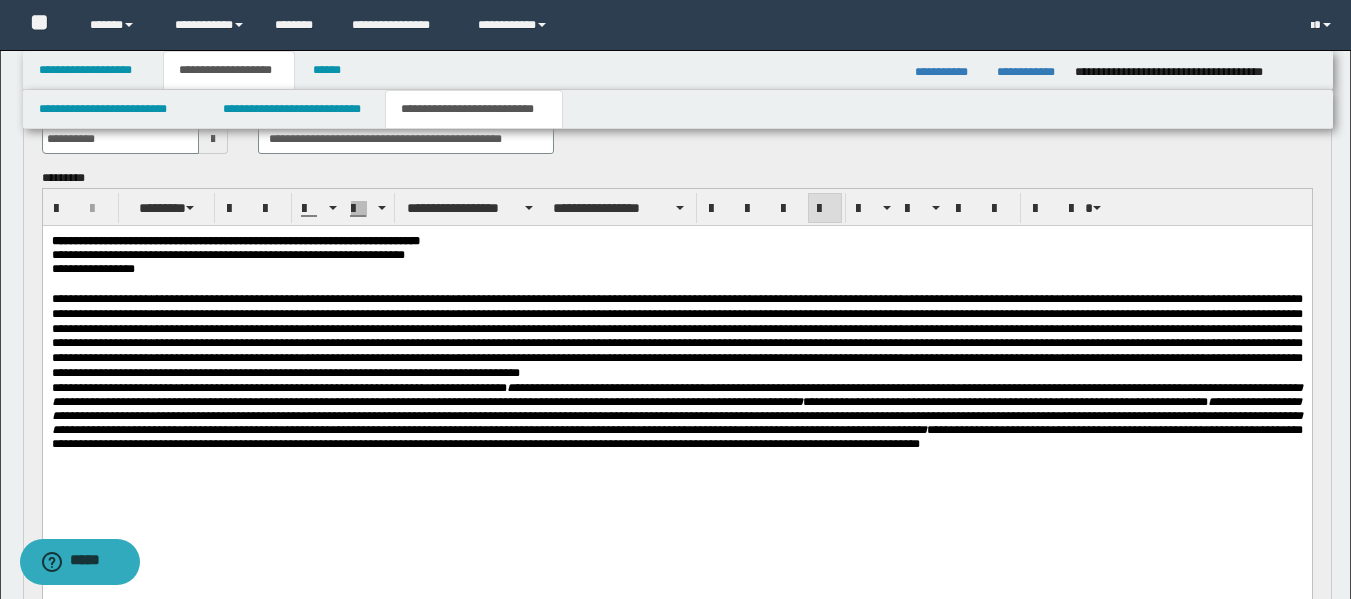 click at bounding box center (676, 336) 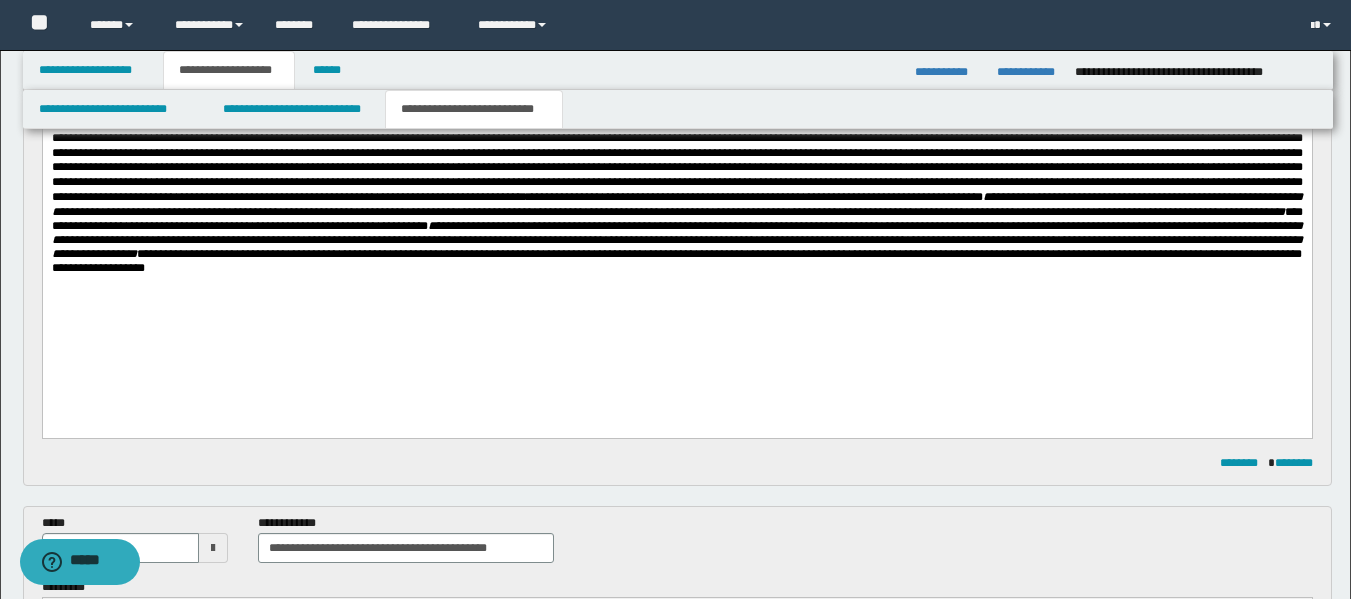 scroll, scrollTop: 309, scrollLeft: 0, axis: vertical 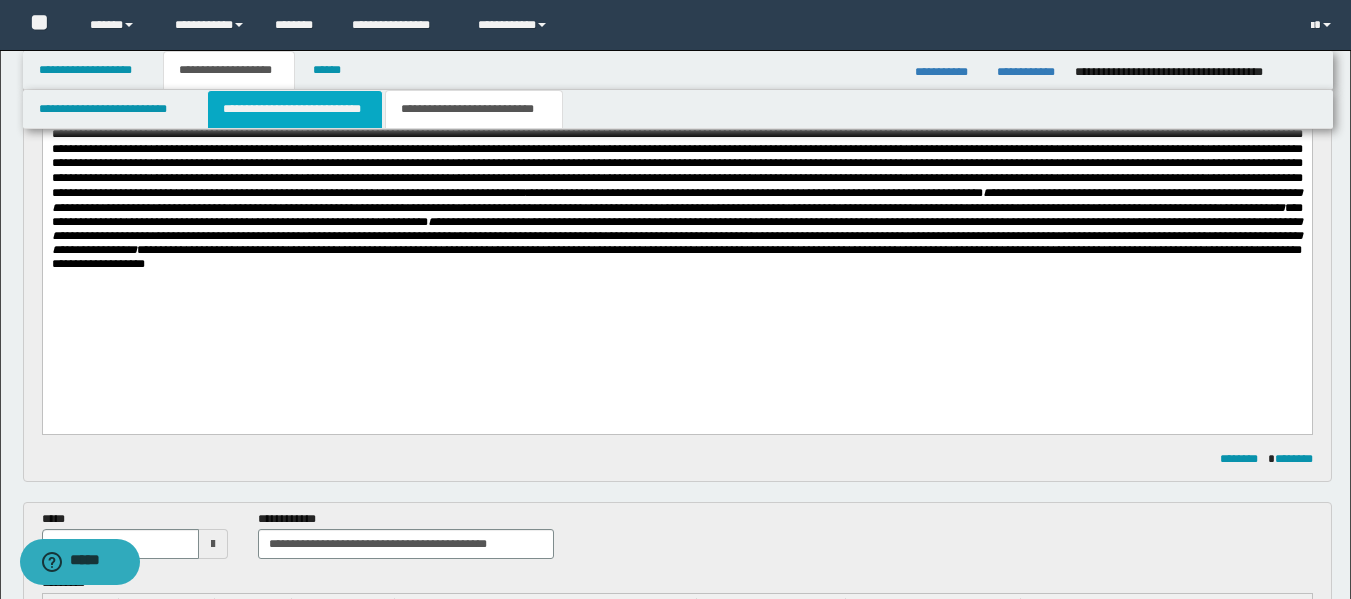 click on "**********" at bounding box center [295, 109] 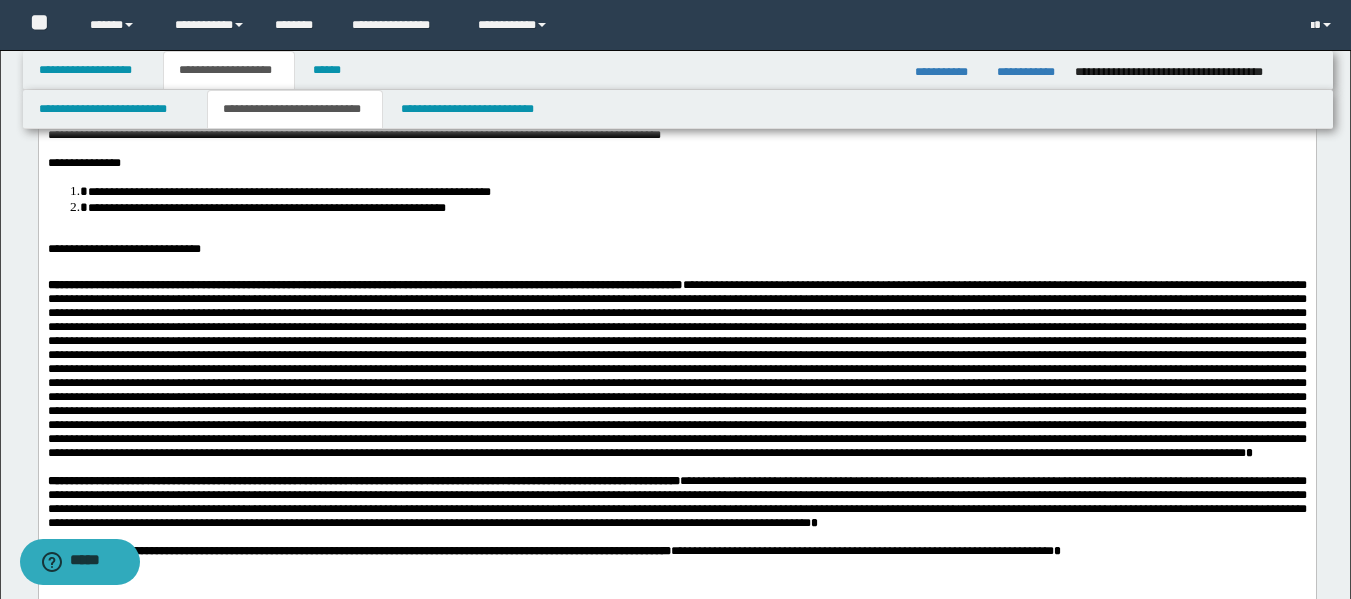 scroll, scrollTop: 163, scrollLeft: 0, axis: vertical 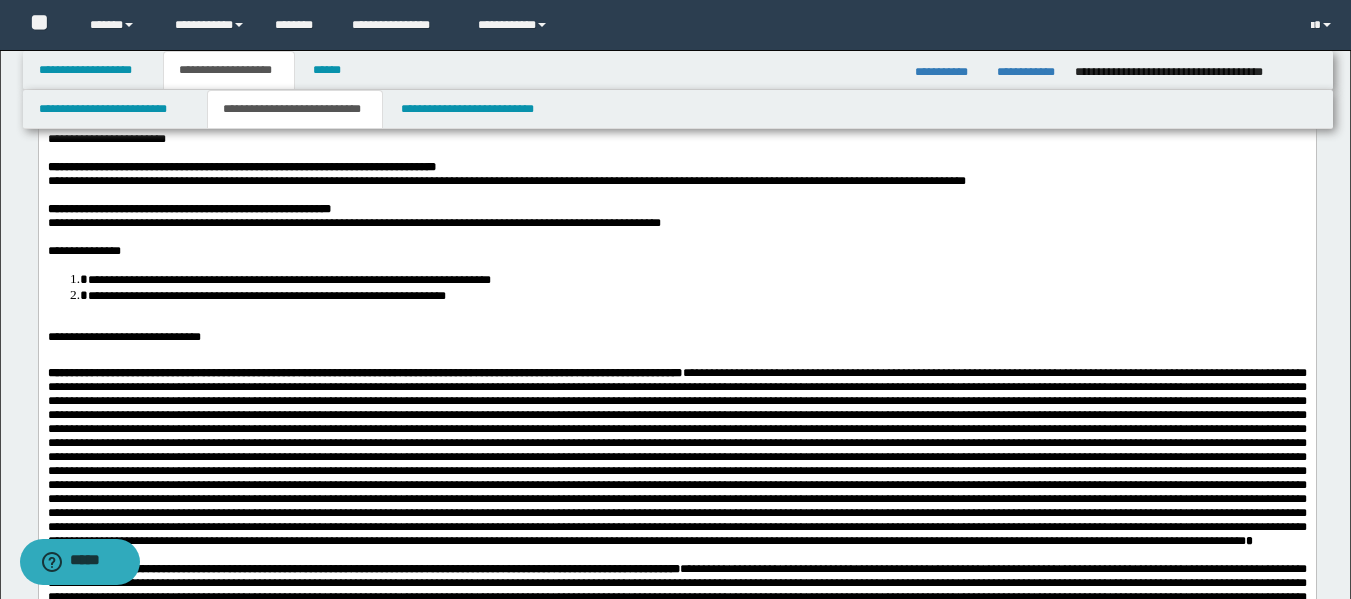 click on "**********" at bounding box center (123, 336) 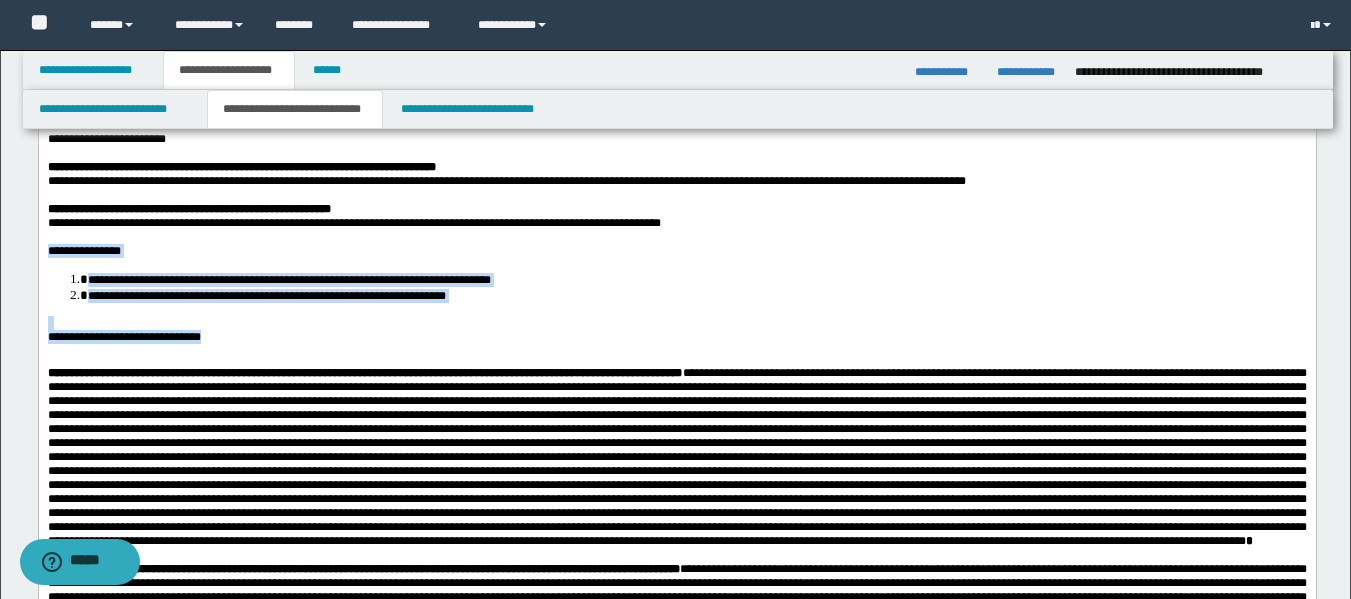 drag, startPoint x: 220, startPoint y: 360, endPoint x: 72, endPoint y: 322, distance: 152.80052 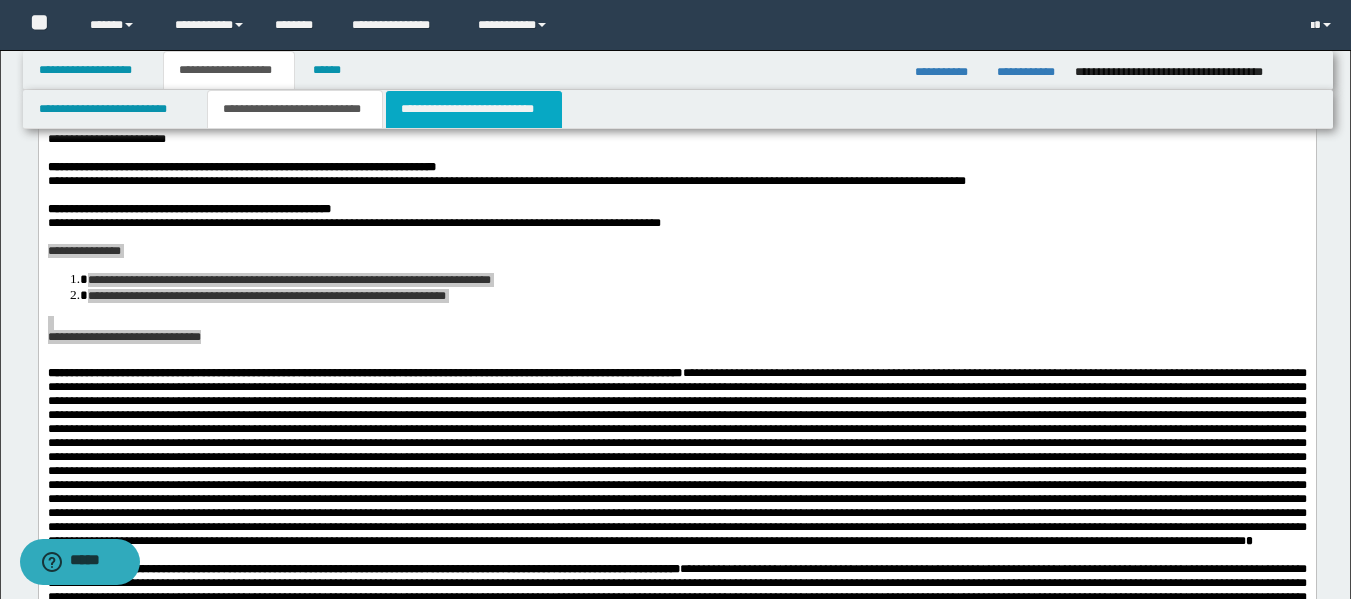 click on "**********" at bounding box center [474, 109] 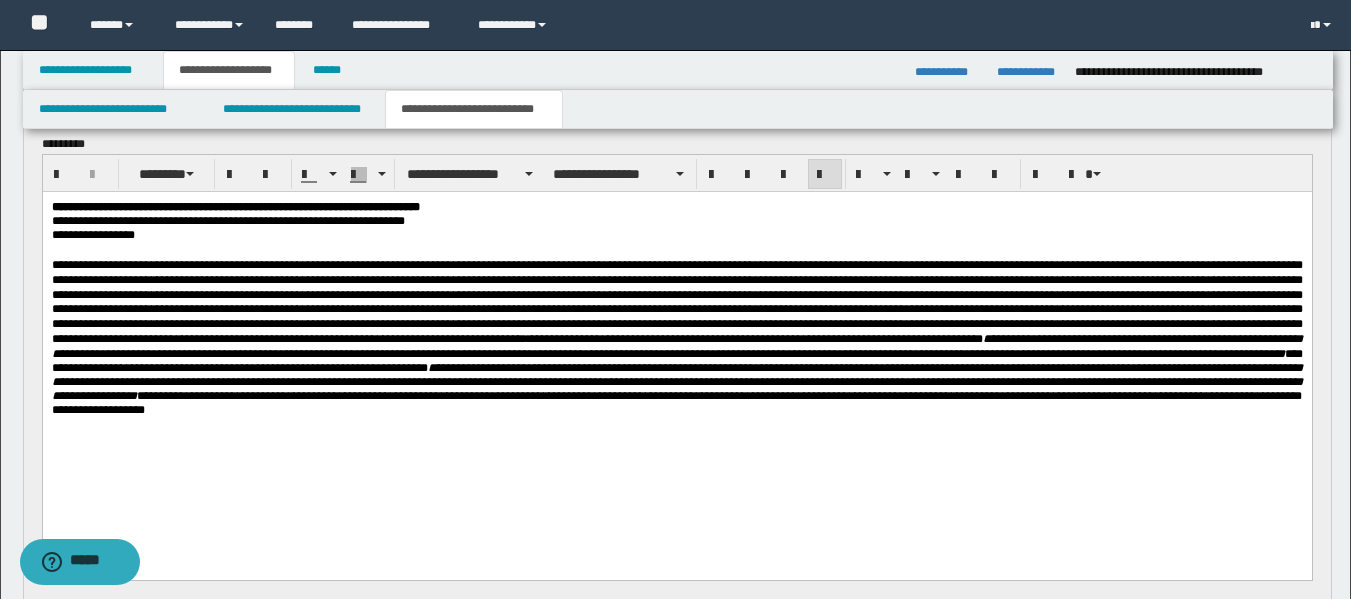 click on "**********" at bounding box center (676, 337) 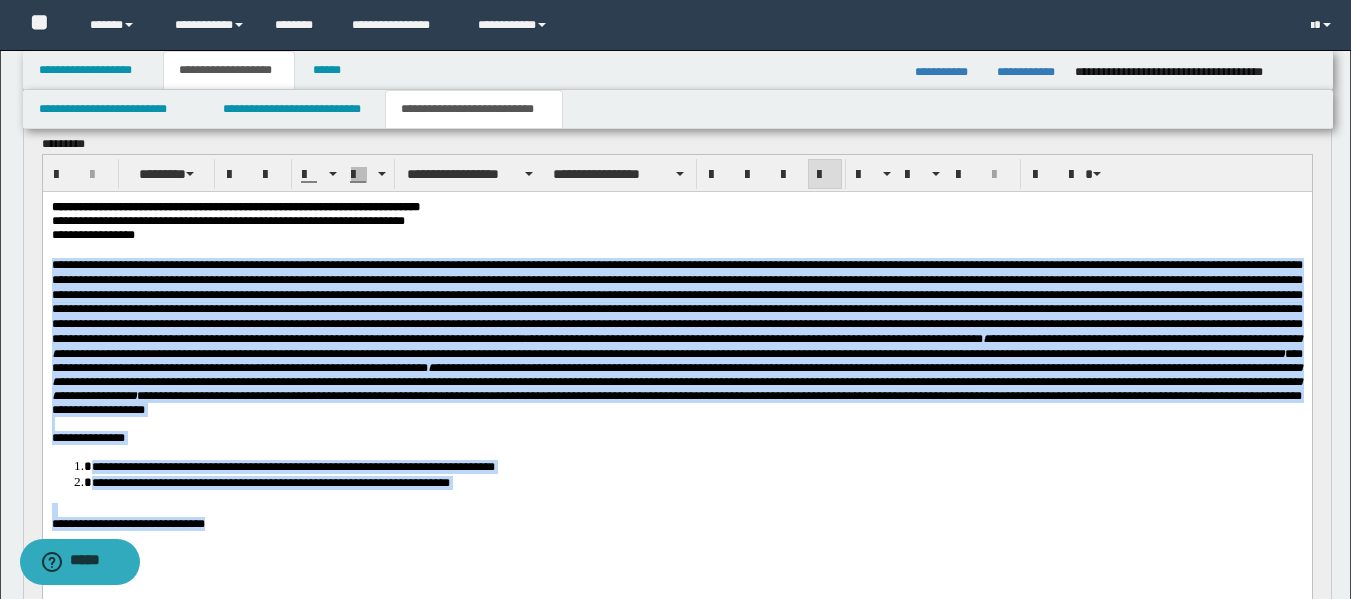 drag, startPoint x: 222, startPoint y: 556, endPoint x: 64, endPoint y: 468, distance: 180.85353 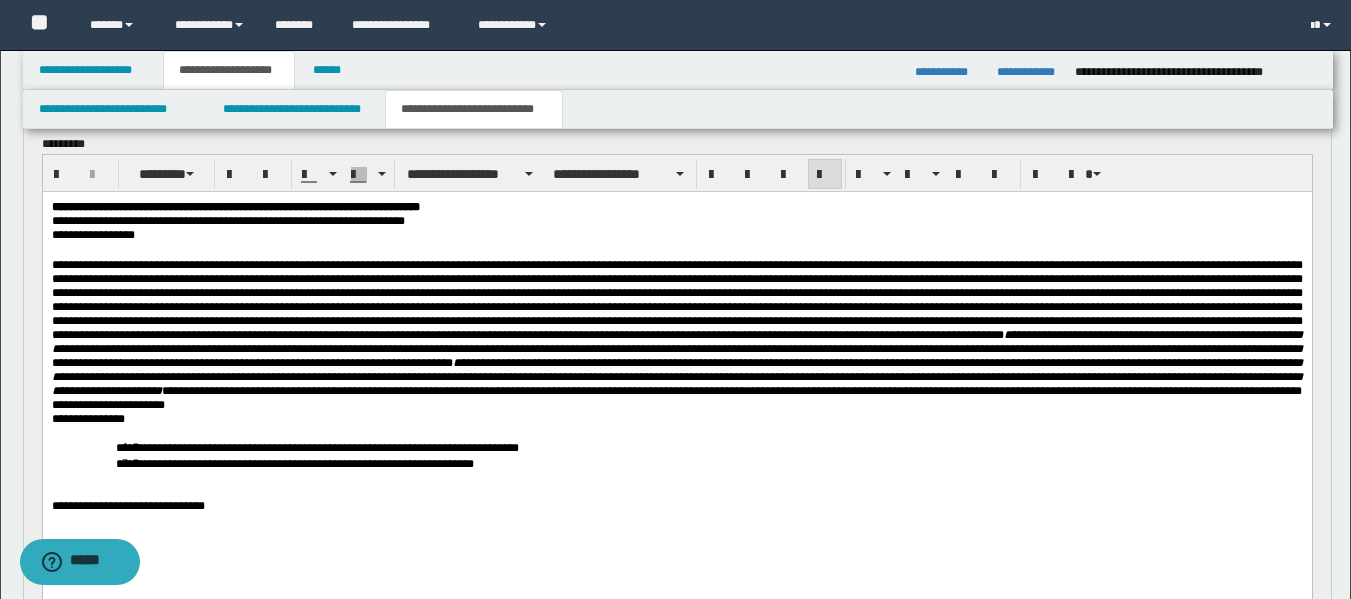 click on "**********" at bounding box center (676, 335) 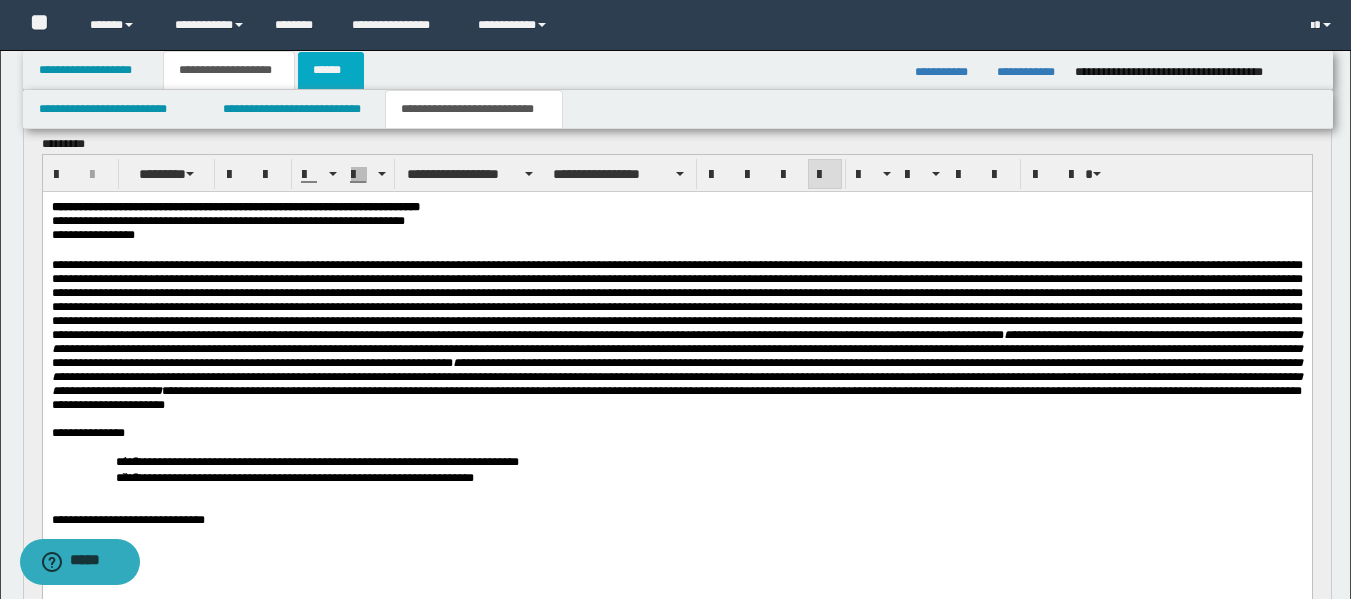 click on "******" at bounding box center (331, 70) 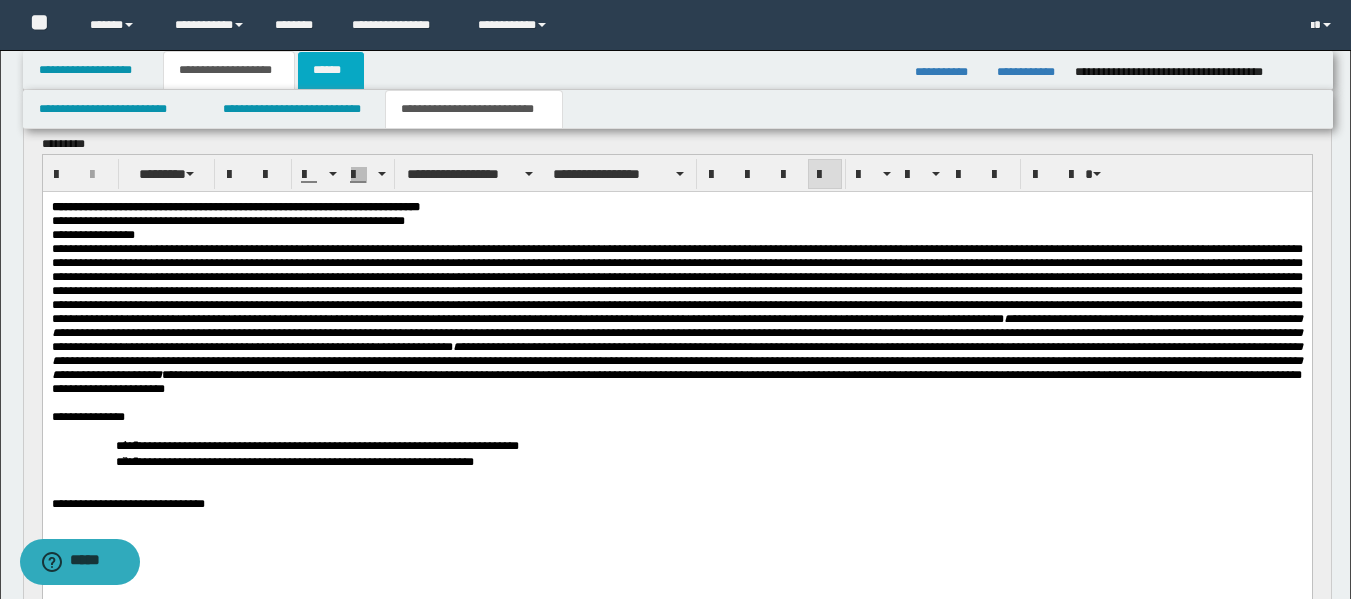 scroll, scrollTop: 0, scrollLeft: 0, axis: both 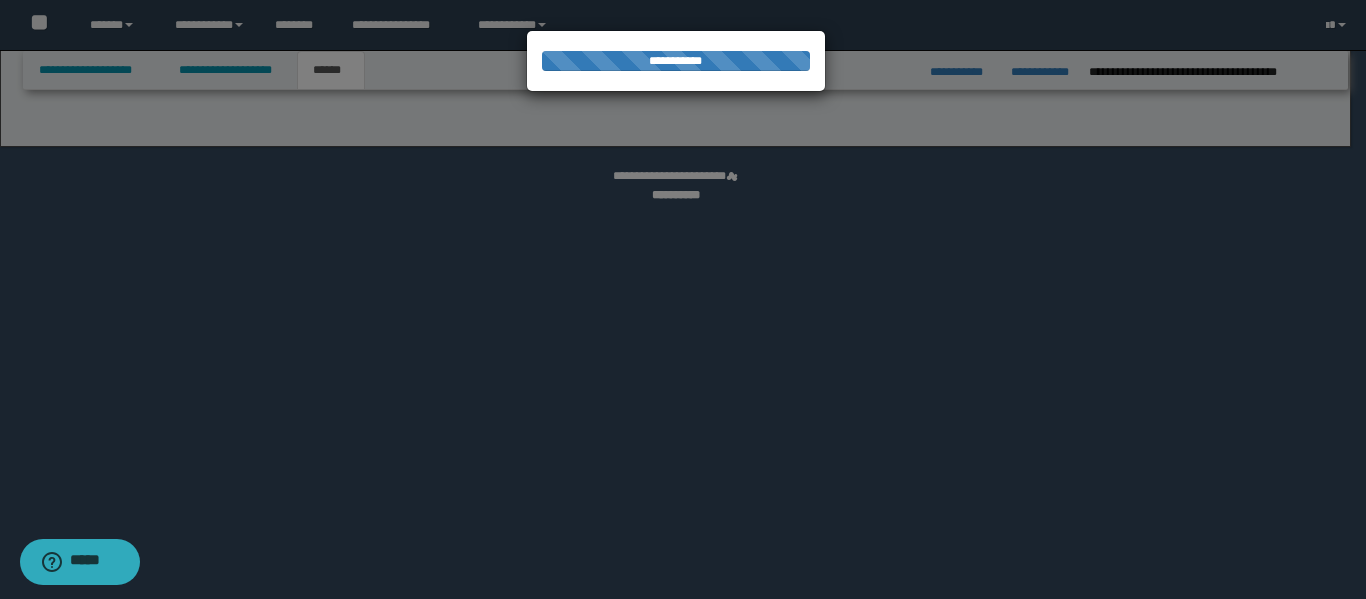 select on "**" 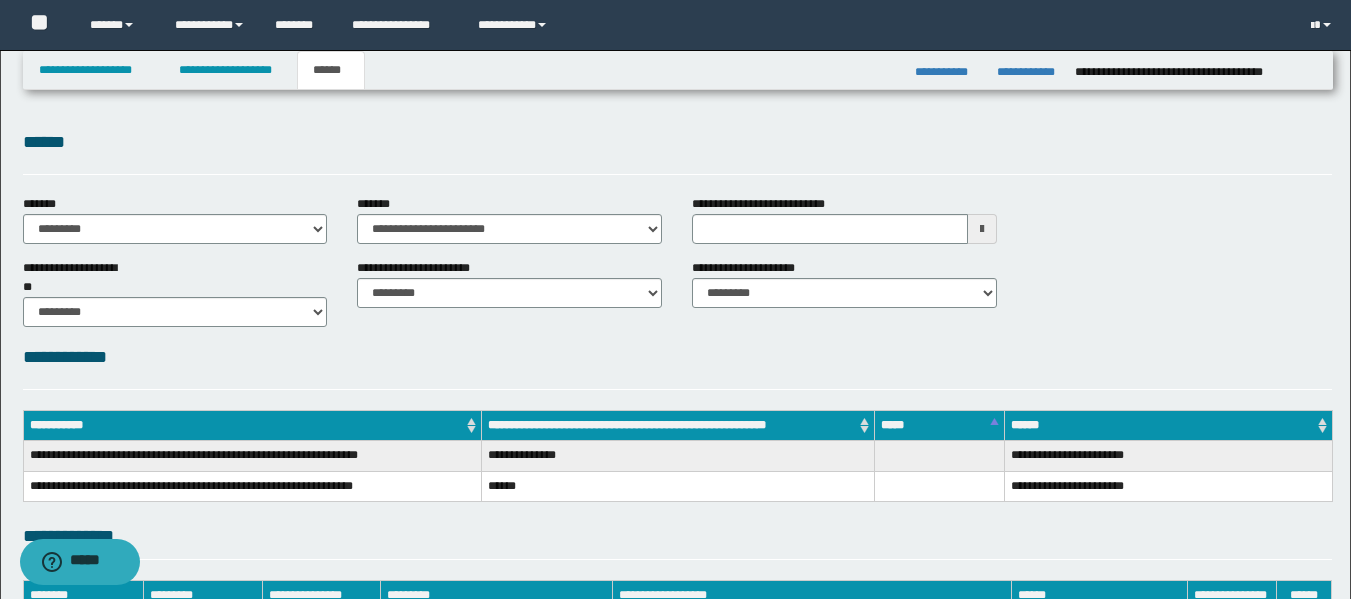 scroll, scrollTop: 0, scrollLeft: 0, axis: both 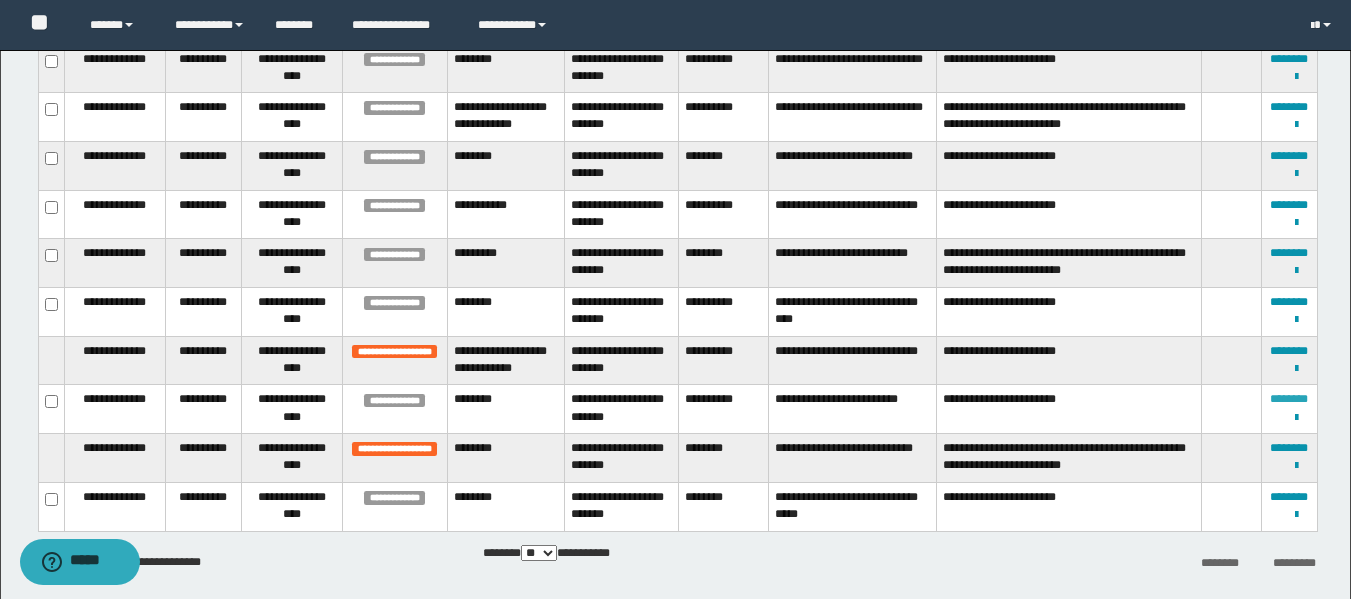 click on "********" at bounding box center [1289, 399] 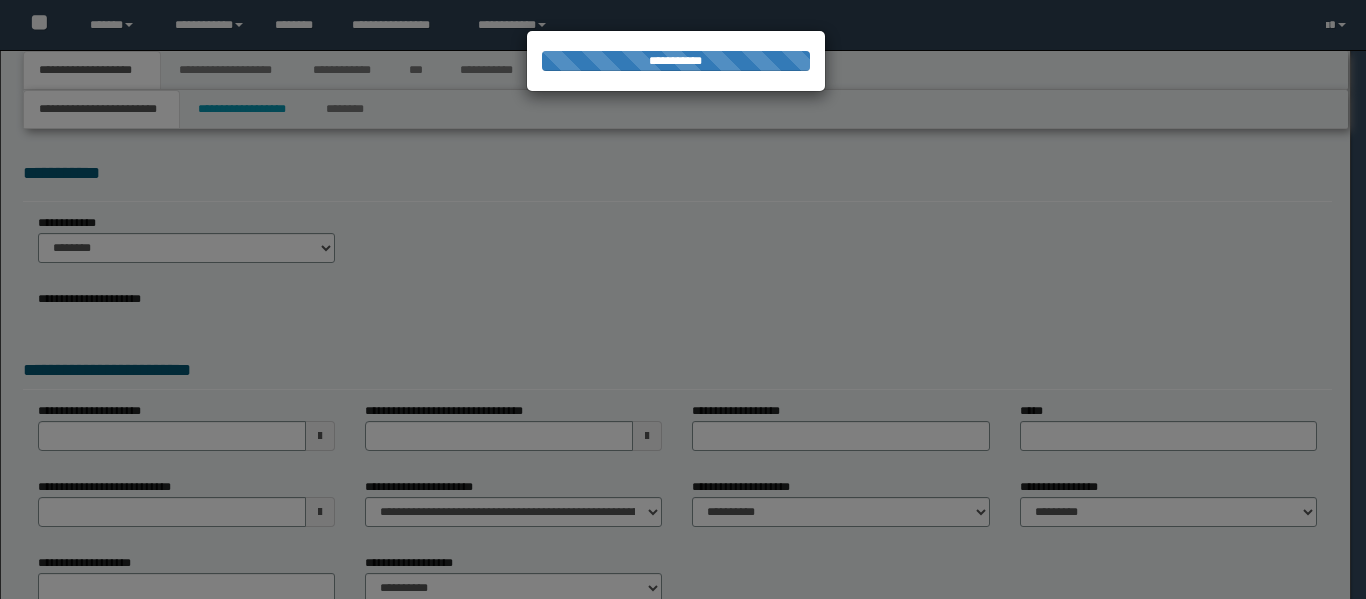 scroll, scrollTop: 0, scrollLeft: 0, axis: both 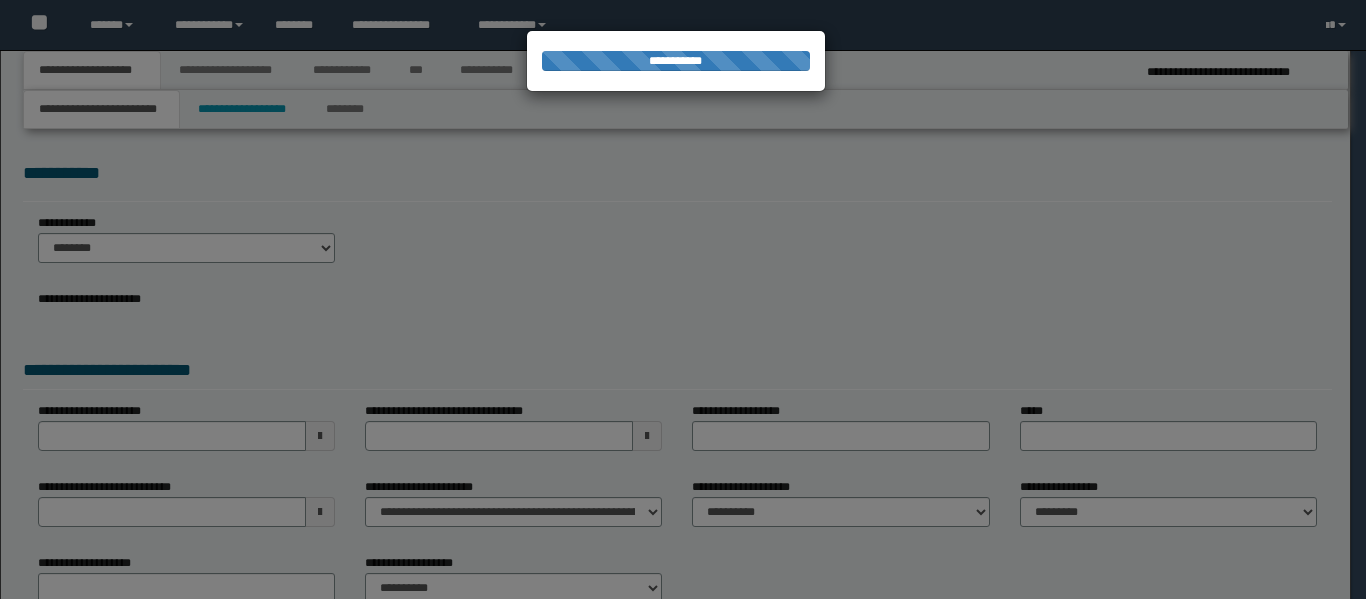 select on "*" 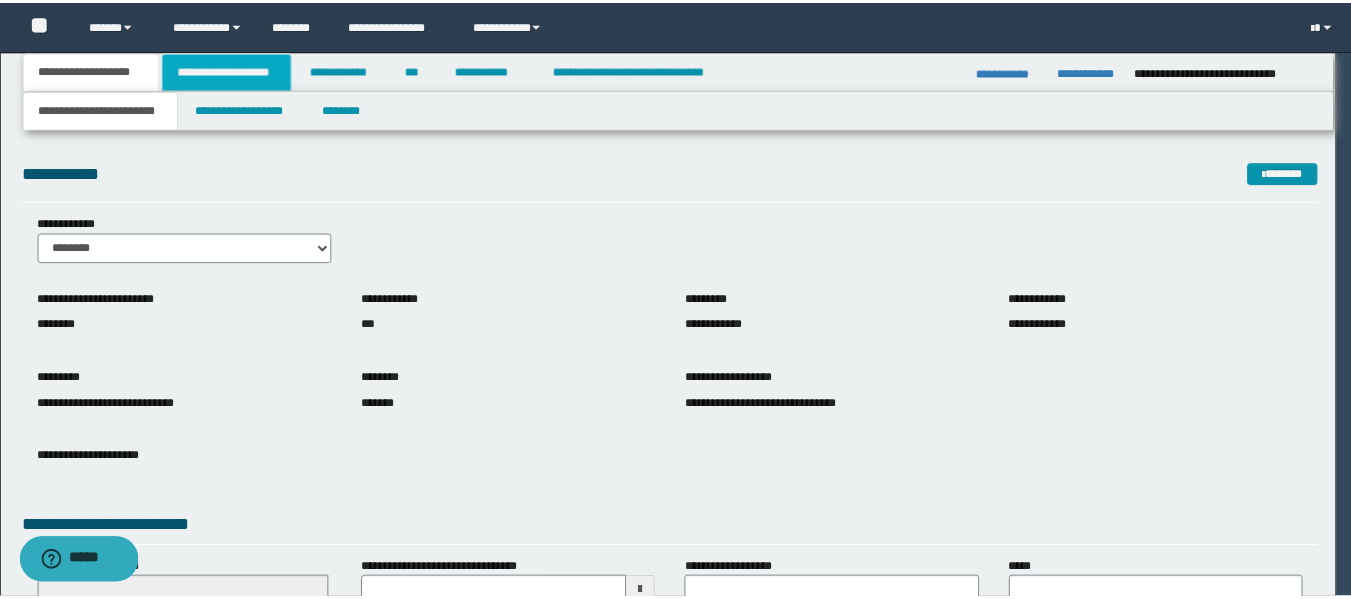 scroll, scrollTop: 0, scrollLeft: 0, axis: both 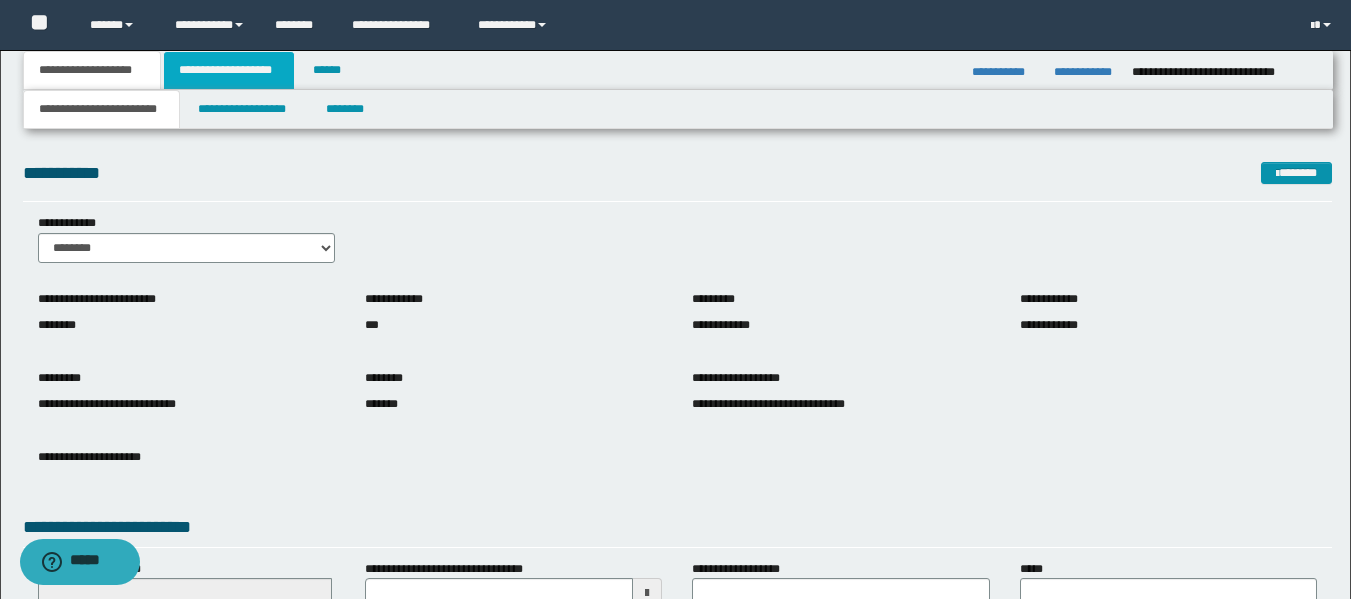 click on "**********" at bounding box center [229, 70] 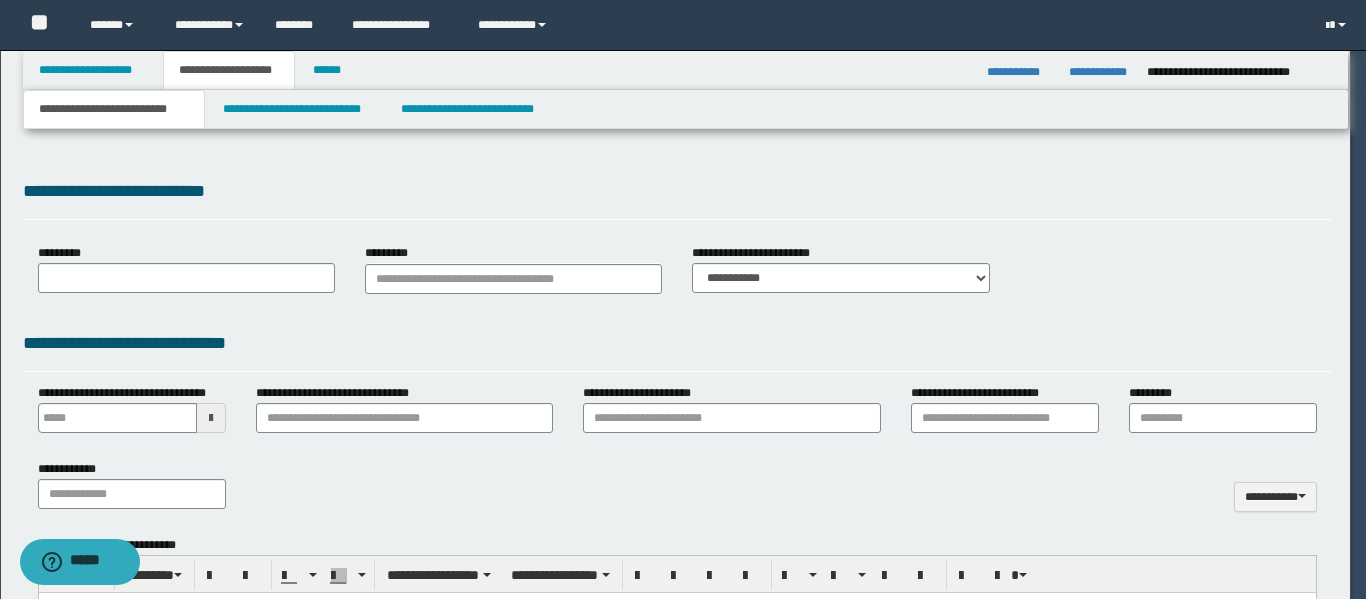 type 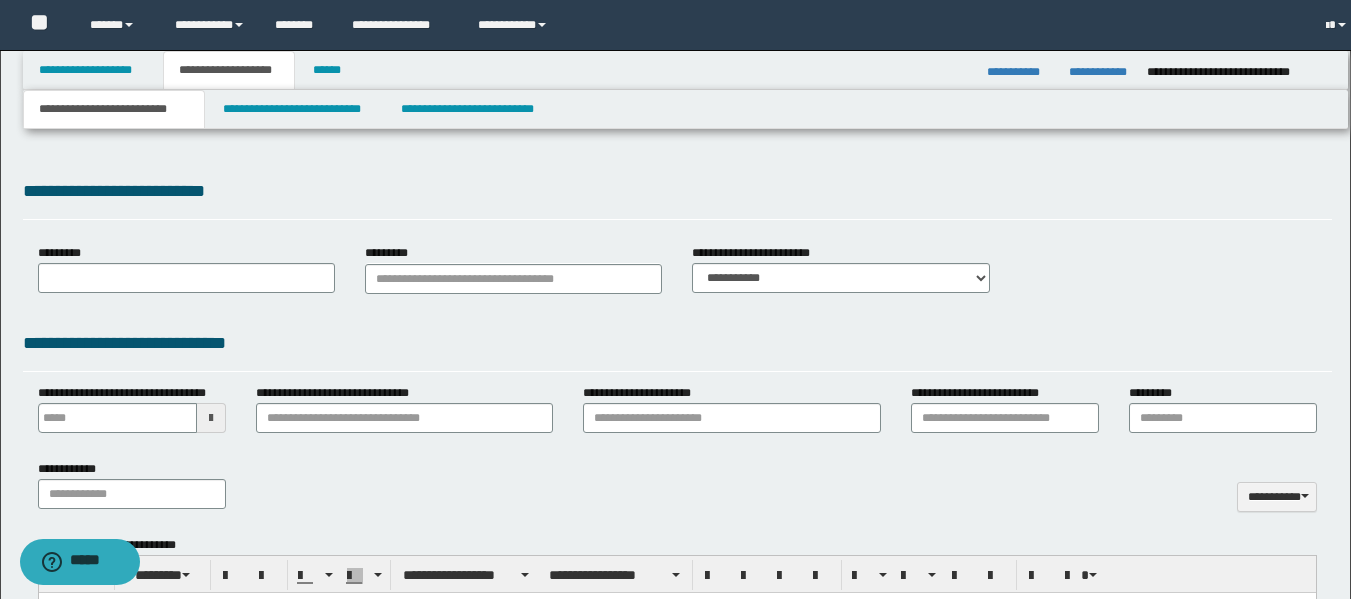 type on "**********" 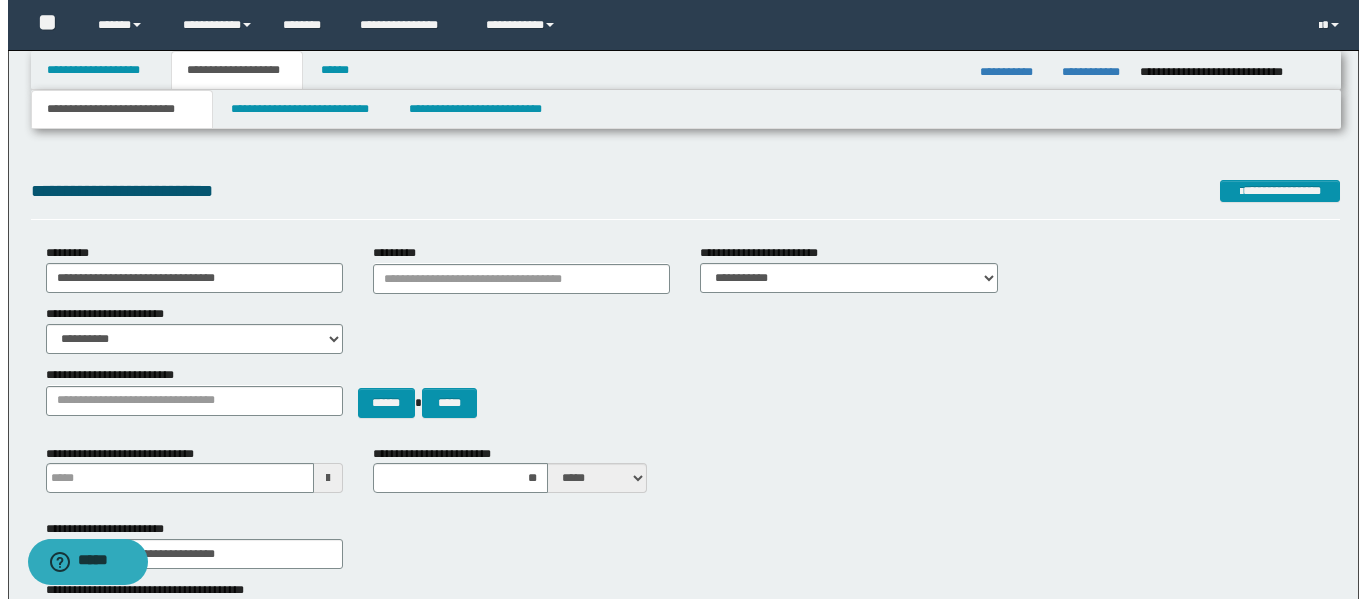scroll, scrollTop: 0, scrollLeft: 0, axis: both 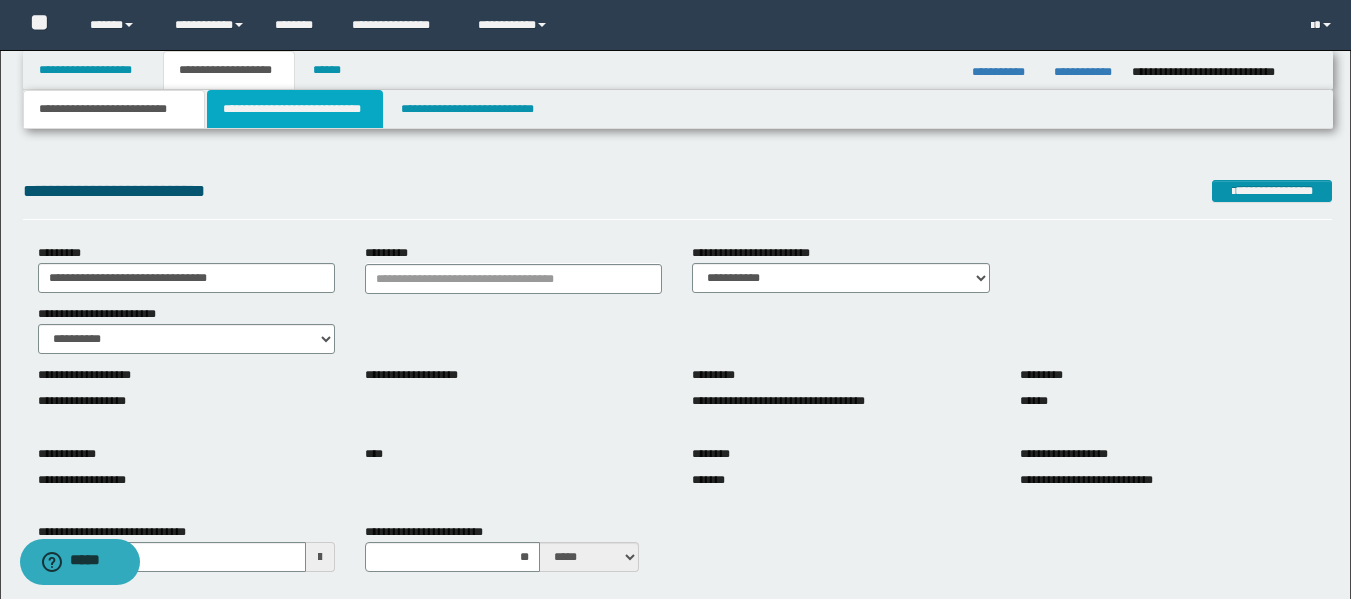 click on "**********" at bounding box center (295, 109) 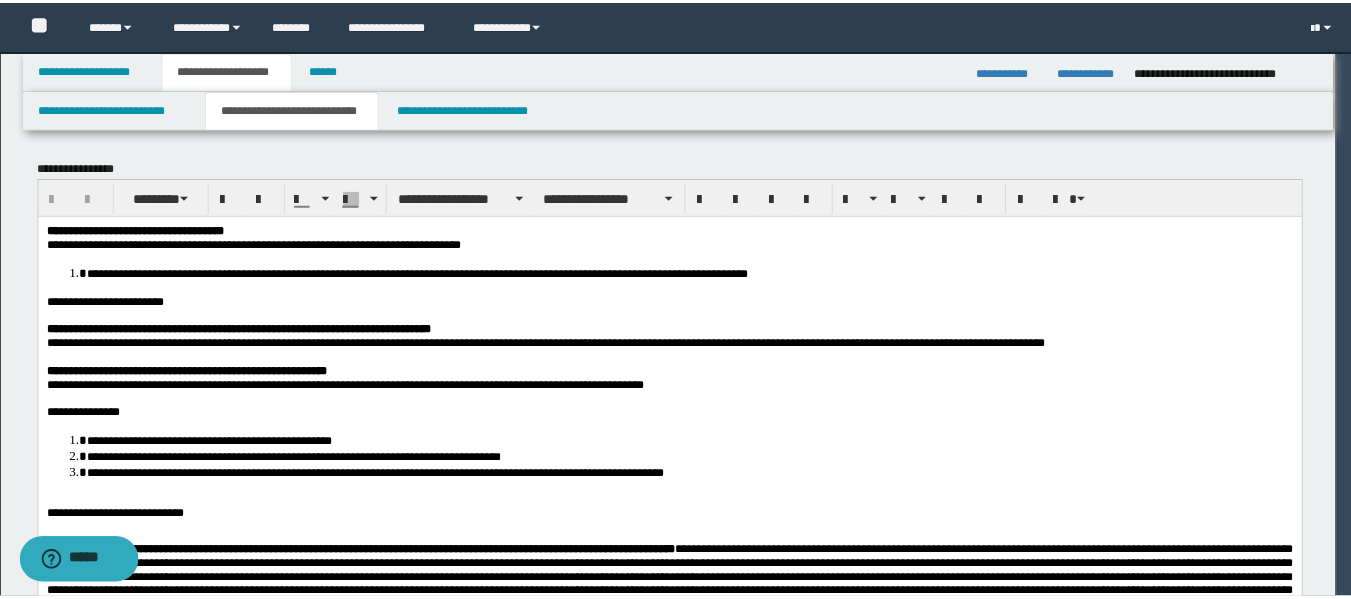 scroll, scrollTop: 0, scrollLeft: 0, axis: both 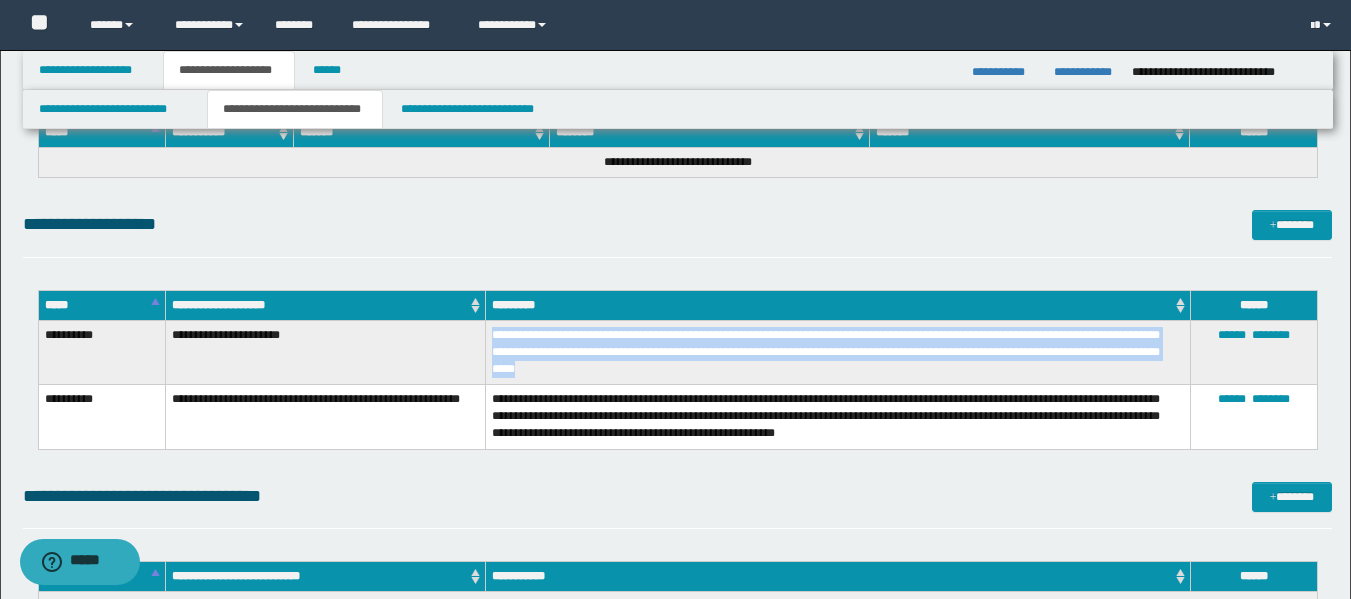 drag, startPoint x: 617, startPoint y: 371, endPoint x: 492, endPoint y: 339, distance: 129.031 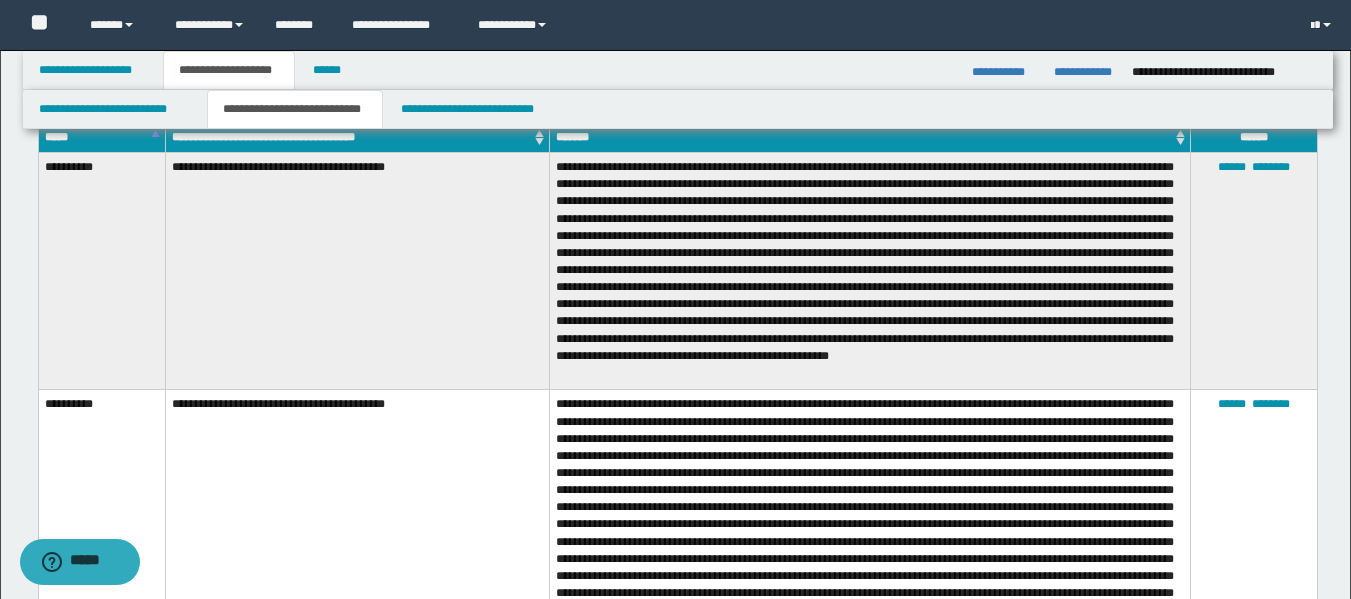 scroll, scrollTop: 1778, scrollLeft: 0, axis: vertical 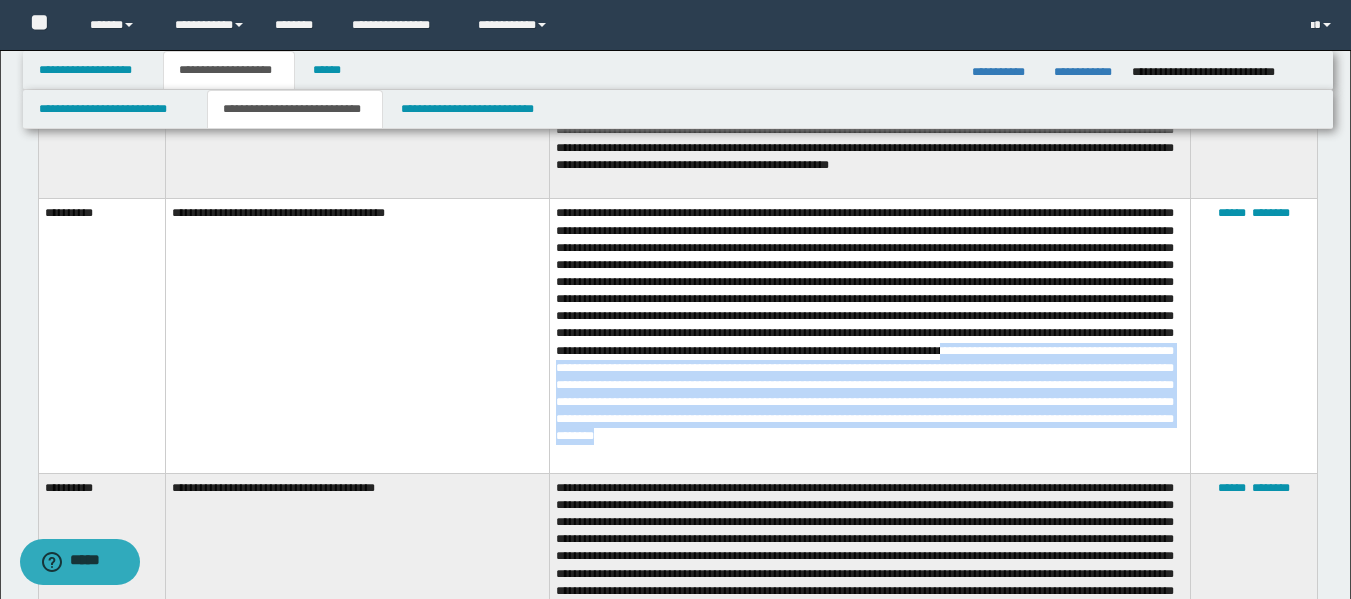 drag, startPoint x: 783, startPoint y: 364, endPoint x: 762, endPoint y: 450, distance: 88.52683 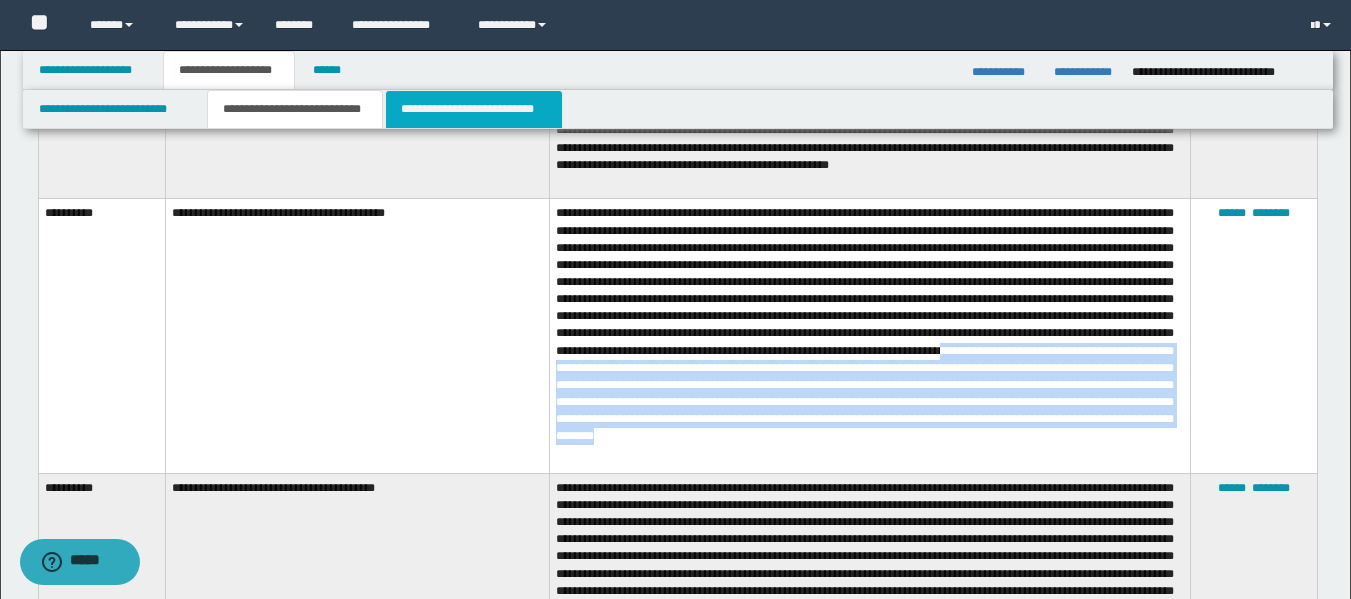 click on "**********" at bounding box center [474, 109] 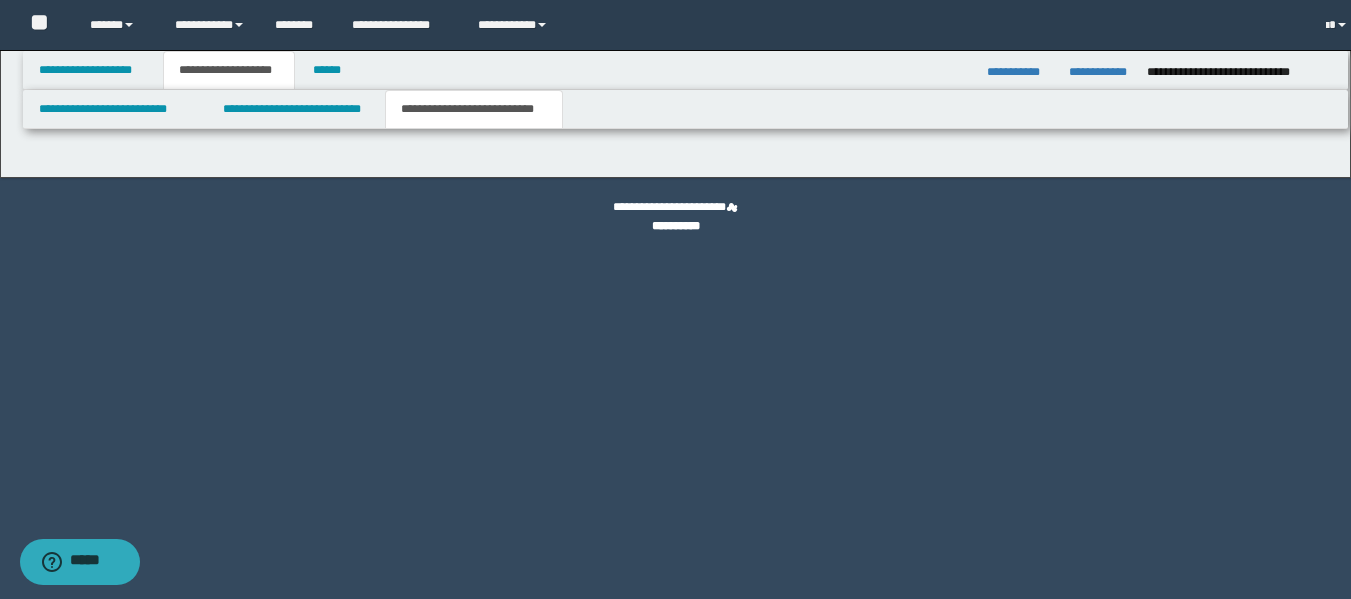 scroll, scrollTop: 0, scrollLeft: 0, axis: both 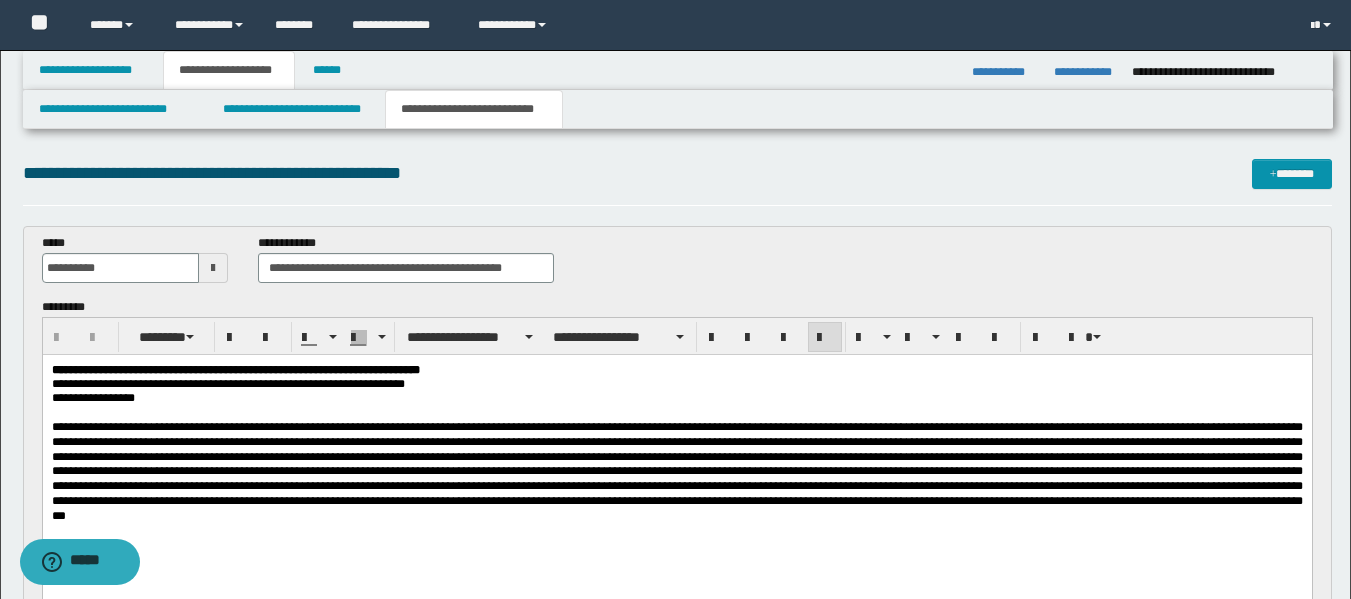 click at bounding box center (676, 471) 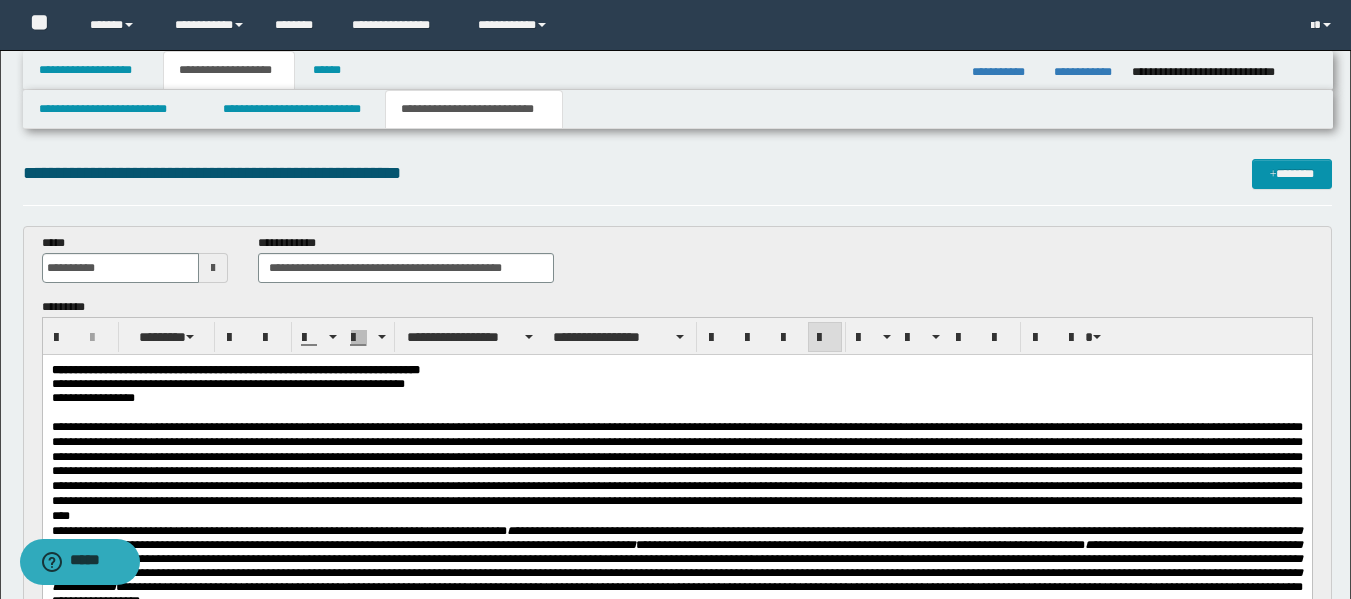 click at bounding box center (676, 472) 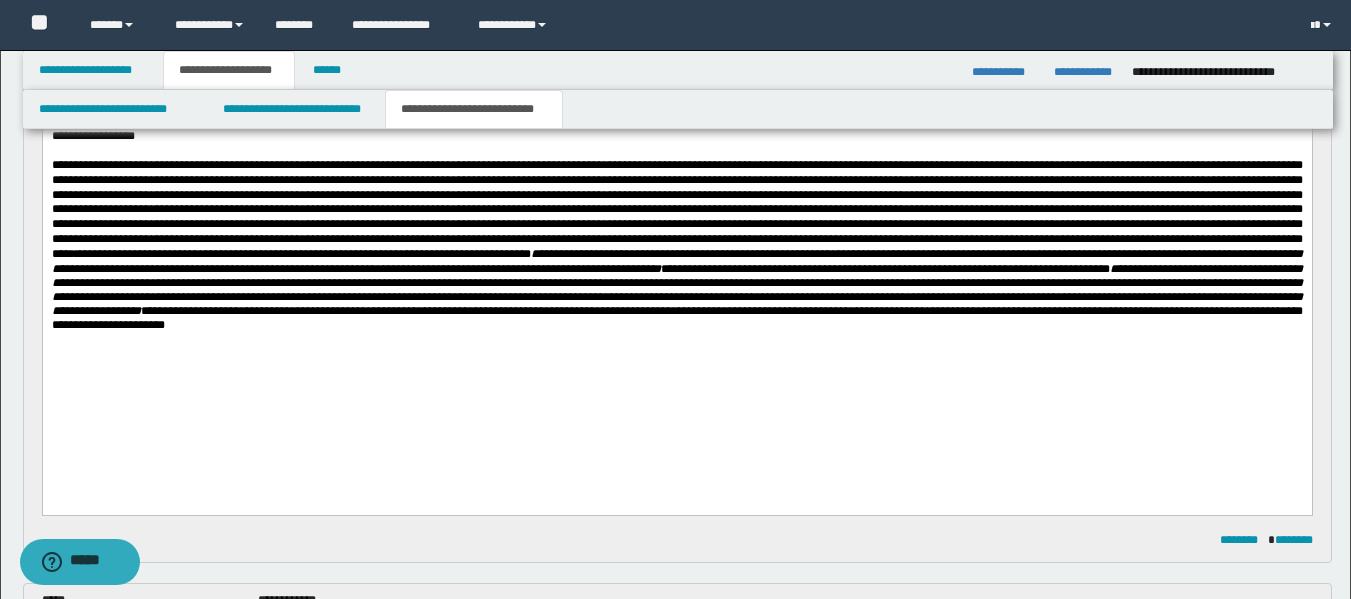 scroll, scrollTop: 267, scrollLeft: 0, axis: vertical 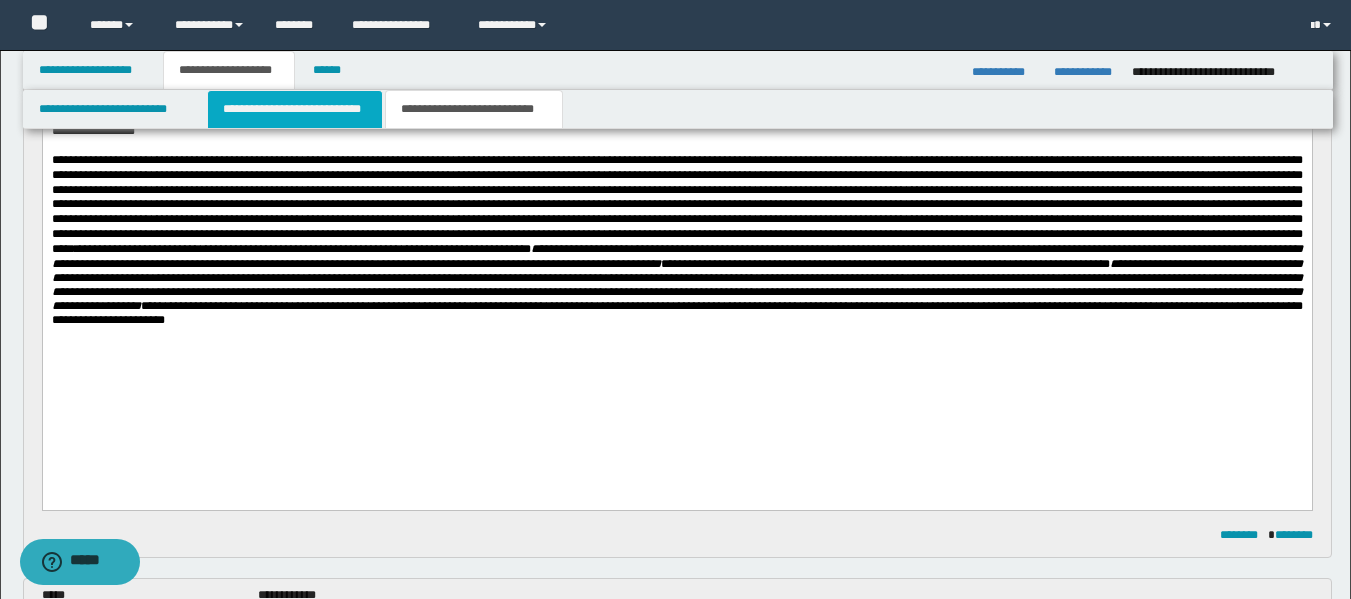 click on "**********" at bounding box center [295, 109] 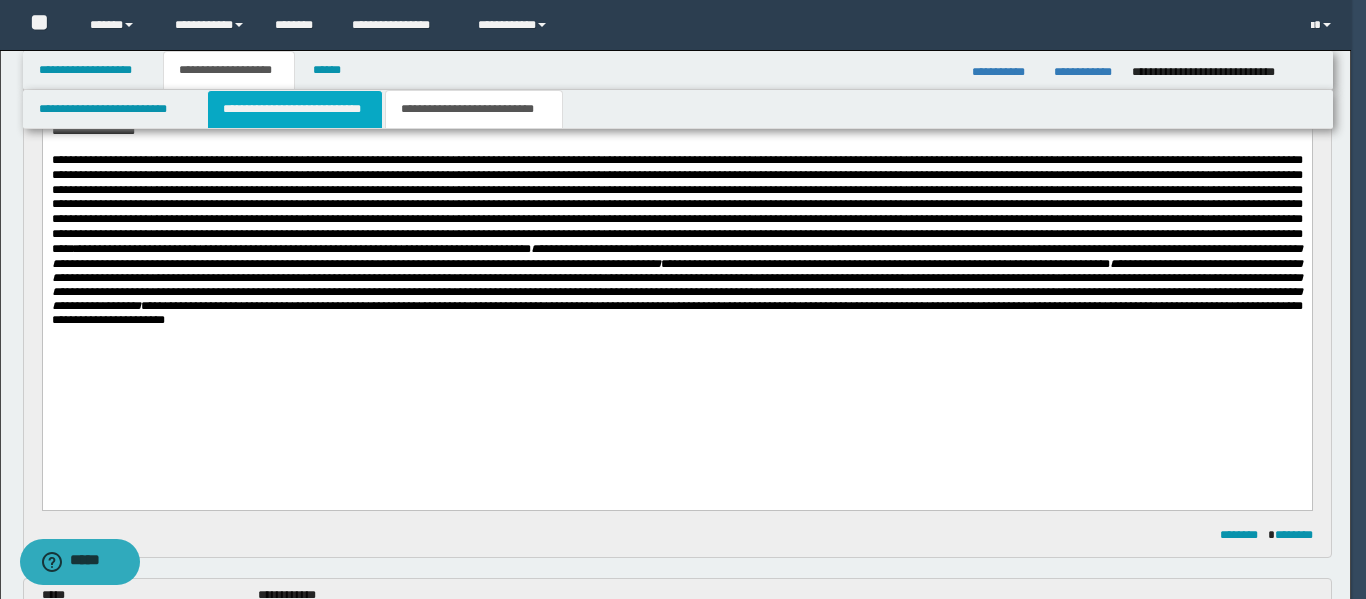 type 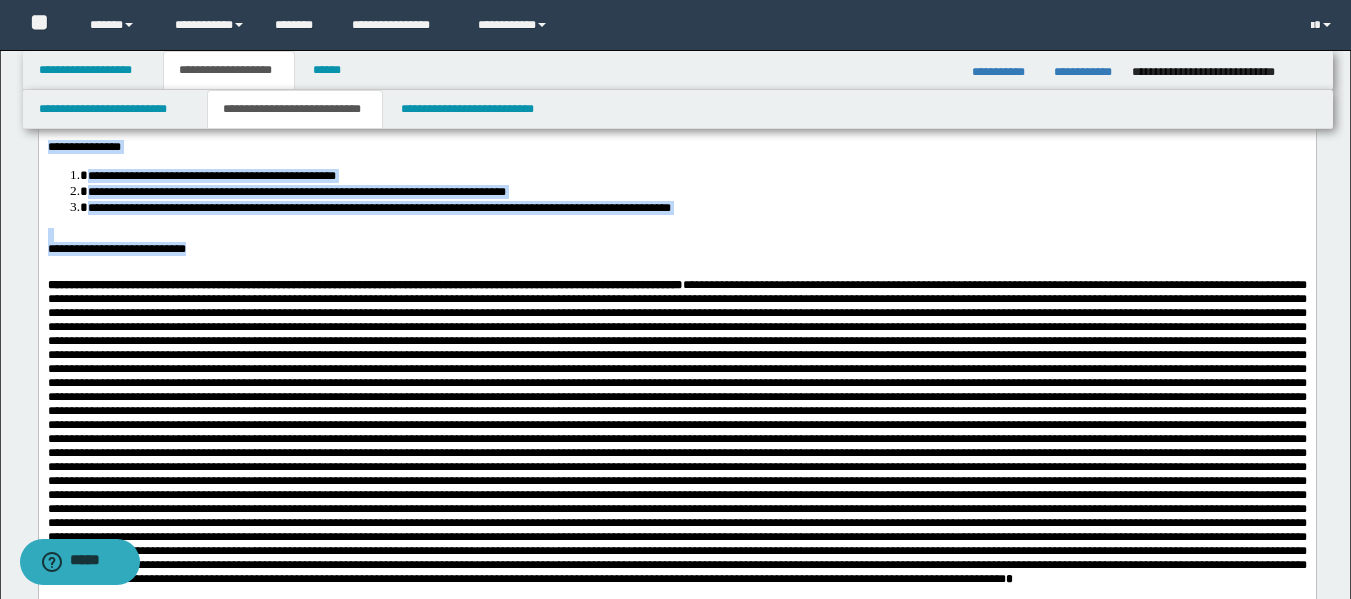 drag, startPoint x: 200, startPoint y: 272, endPoint x: 35, endPoint y: 170, distance: 193.98196 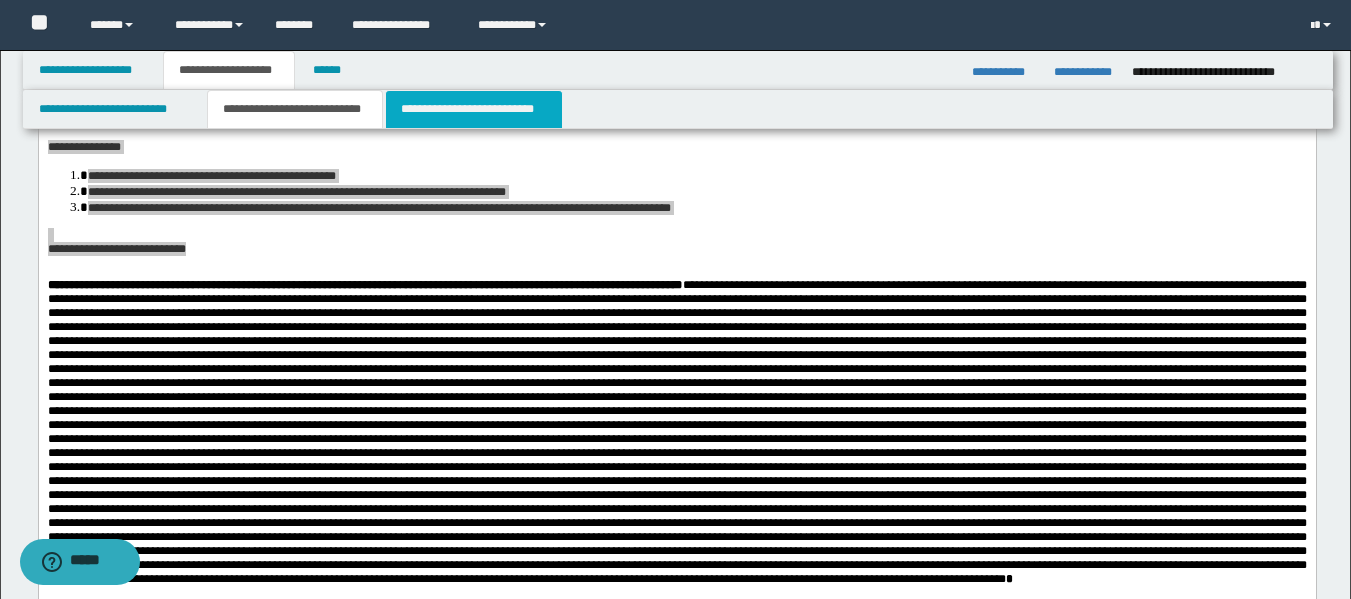 click on "**********" at bounding box center (474, 109) 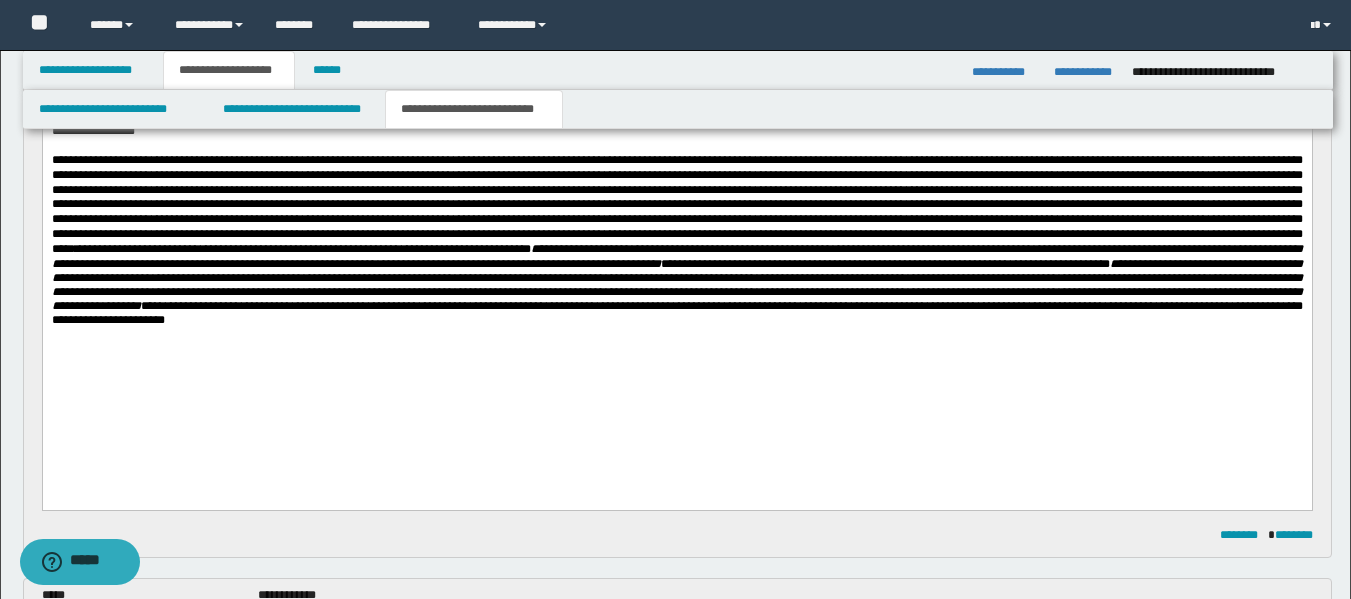 click on "**********" at bounding box center (676, 240) 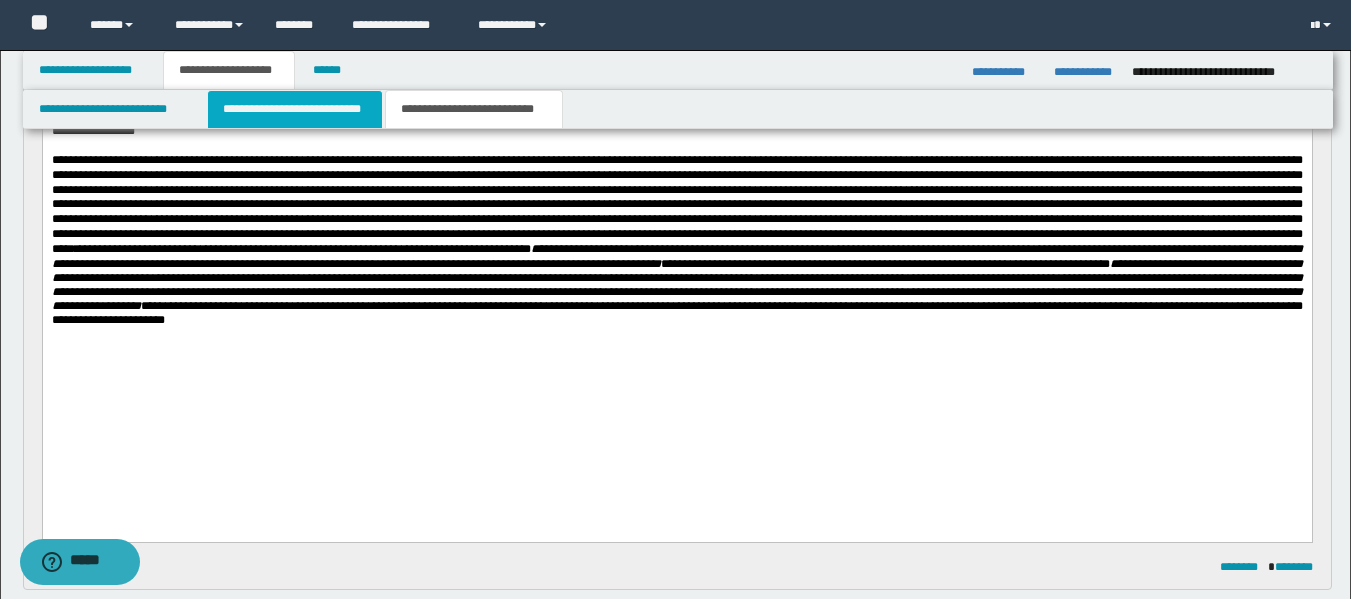click on "**********" at bounding box center [295, 109] 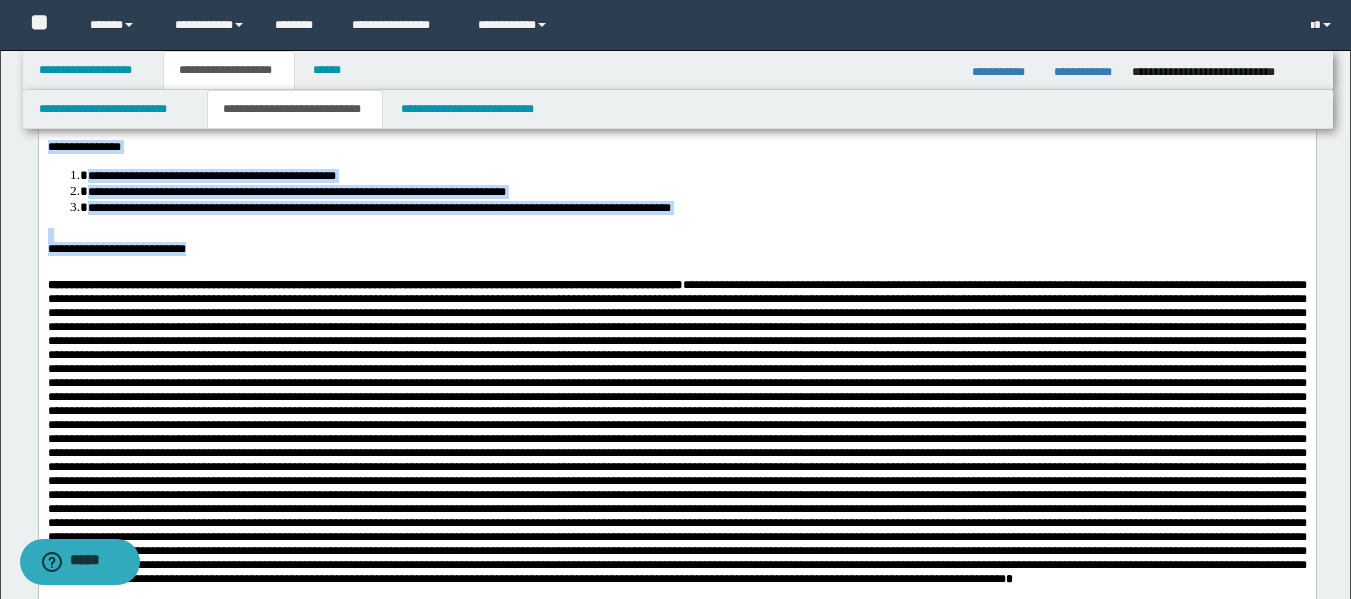 click at bounding box center [676, 235] 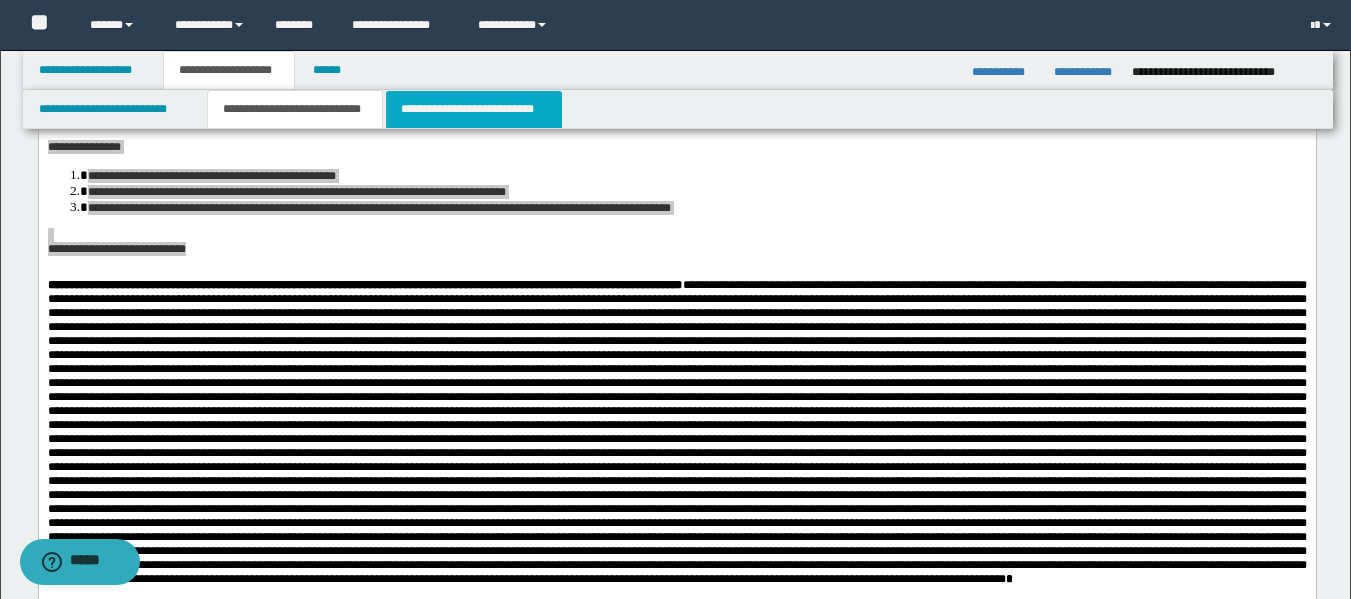 click on "**********" at bounding box center [474, 109] 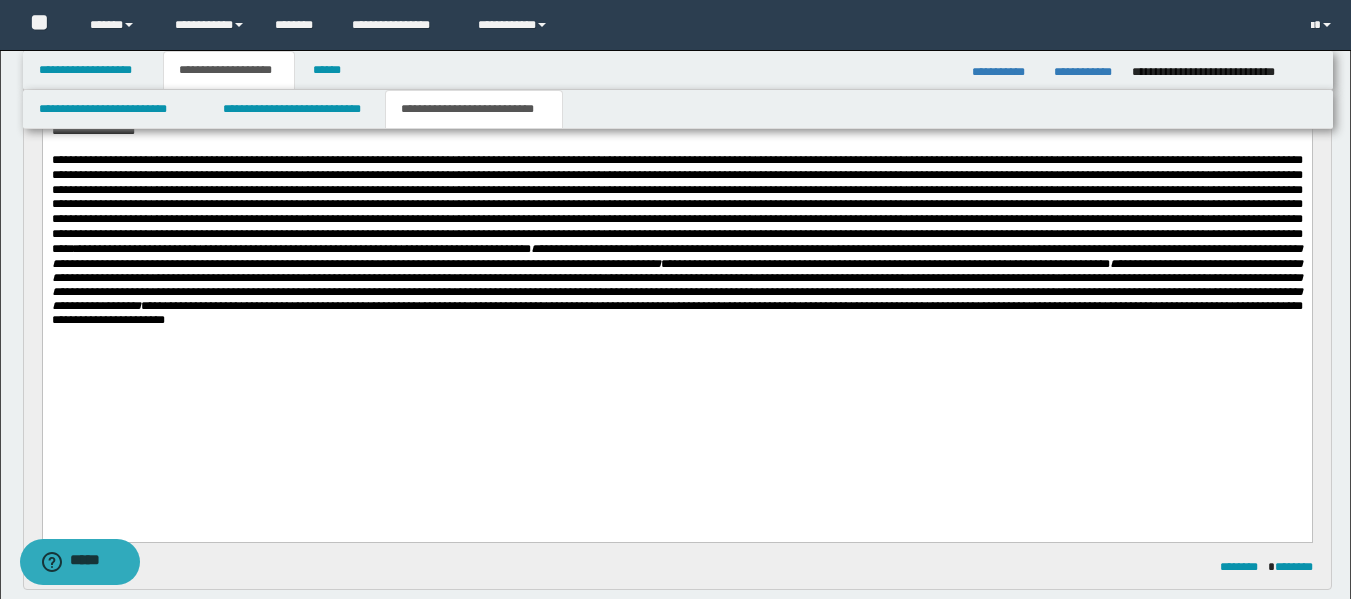 click on "**********" at bounding box center (676, 240) 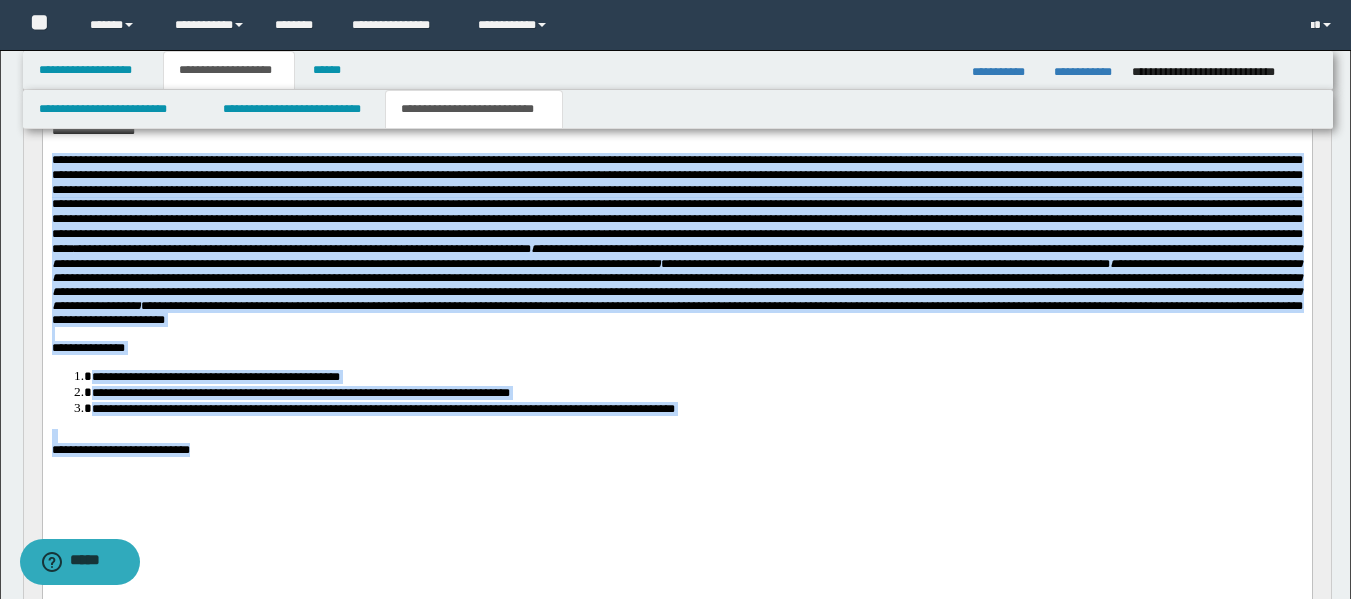 drag, startPoint x: 195, startPoint y: 495, endPoint x: 37, endPoint y: 171, distance: 360.47192 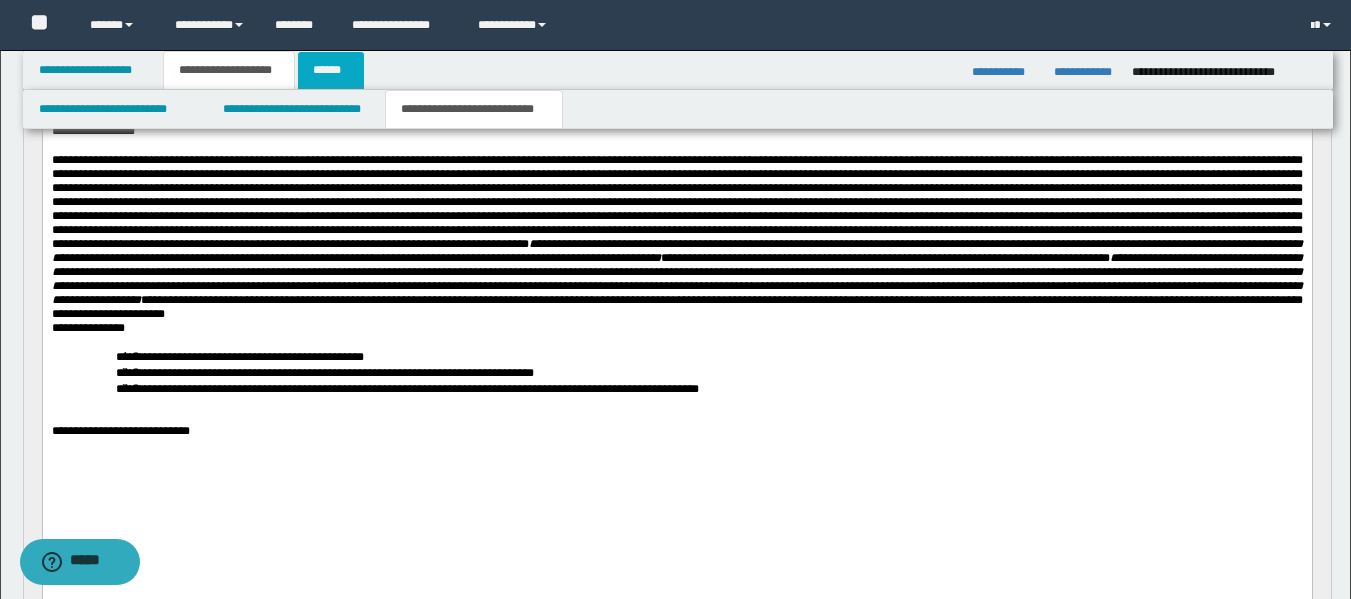 click on "******" at bounding box center (331, 70) 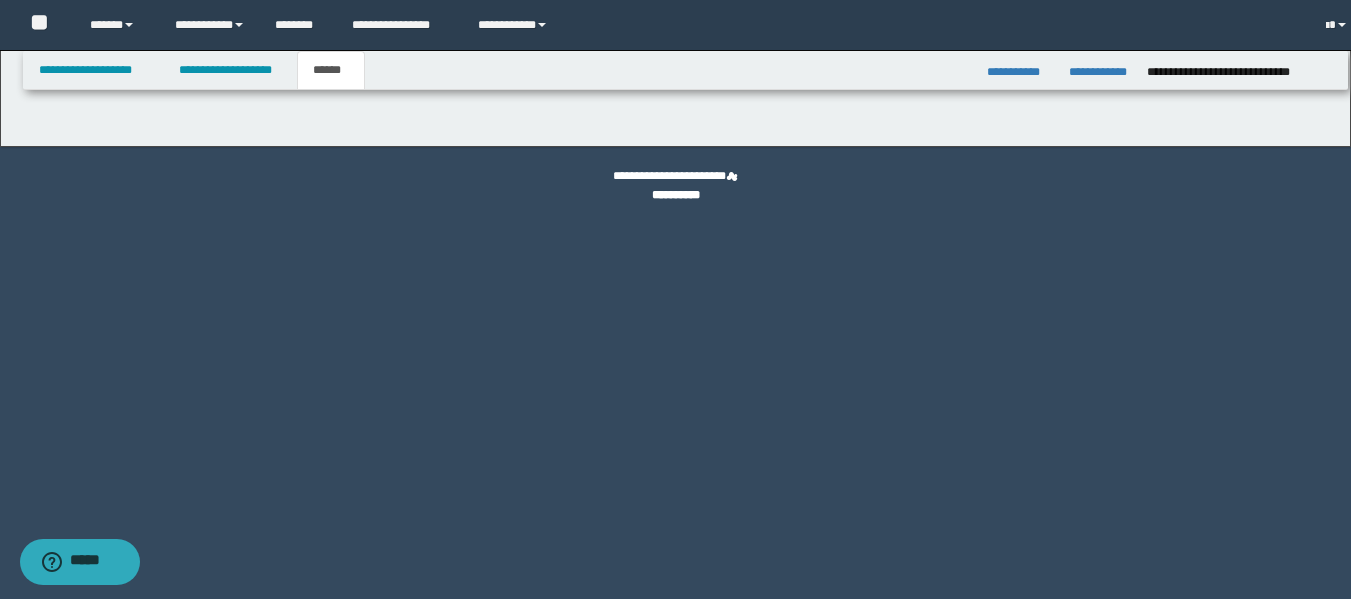 scroll, scrollTop: 0, scrollLeft: 0, axis: both 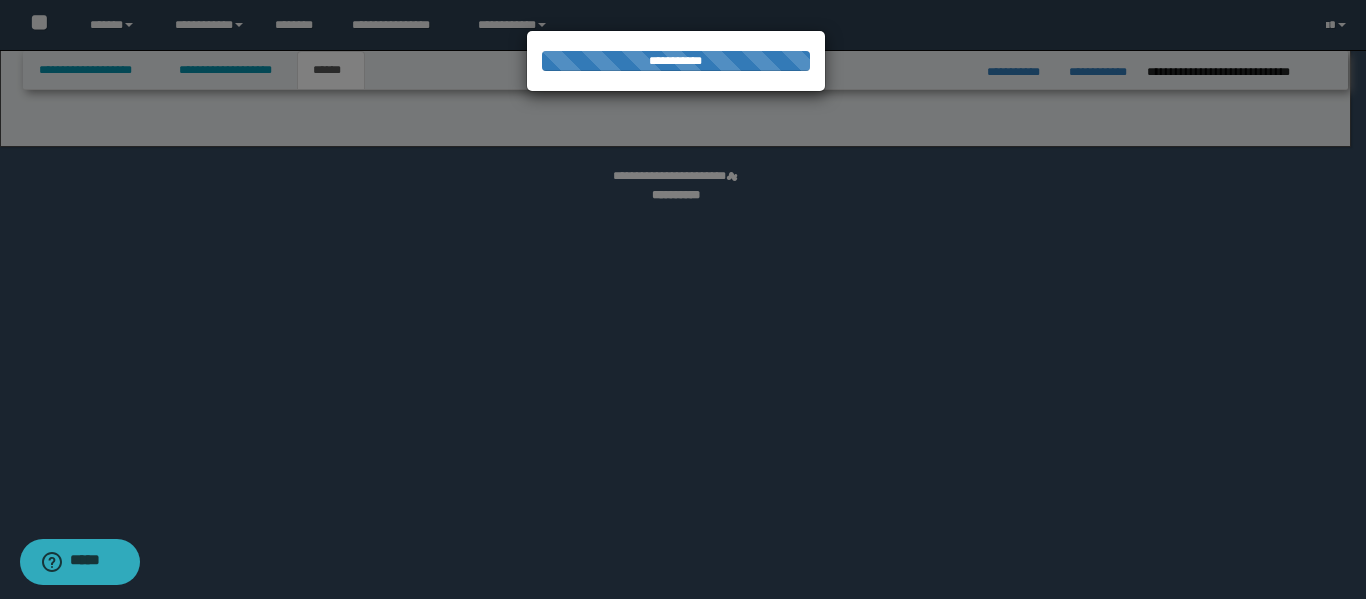 select on "*" 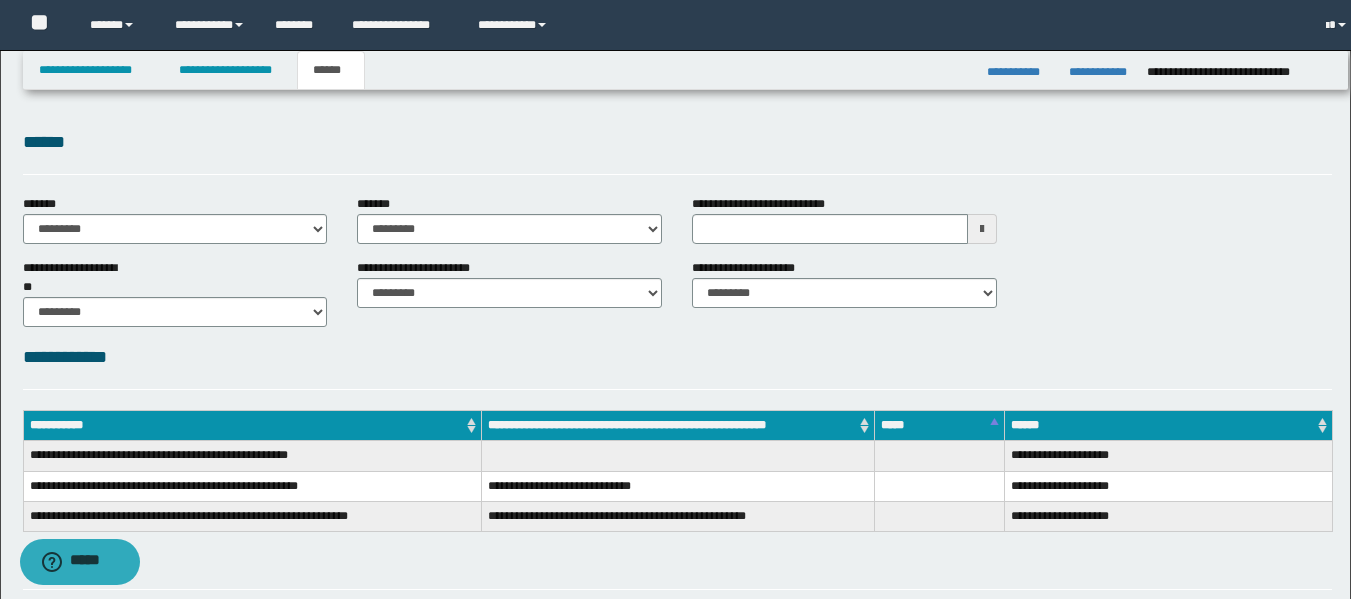 scroll, scrollTop: 0, scrollLeft: 0, axis: both 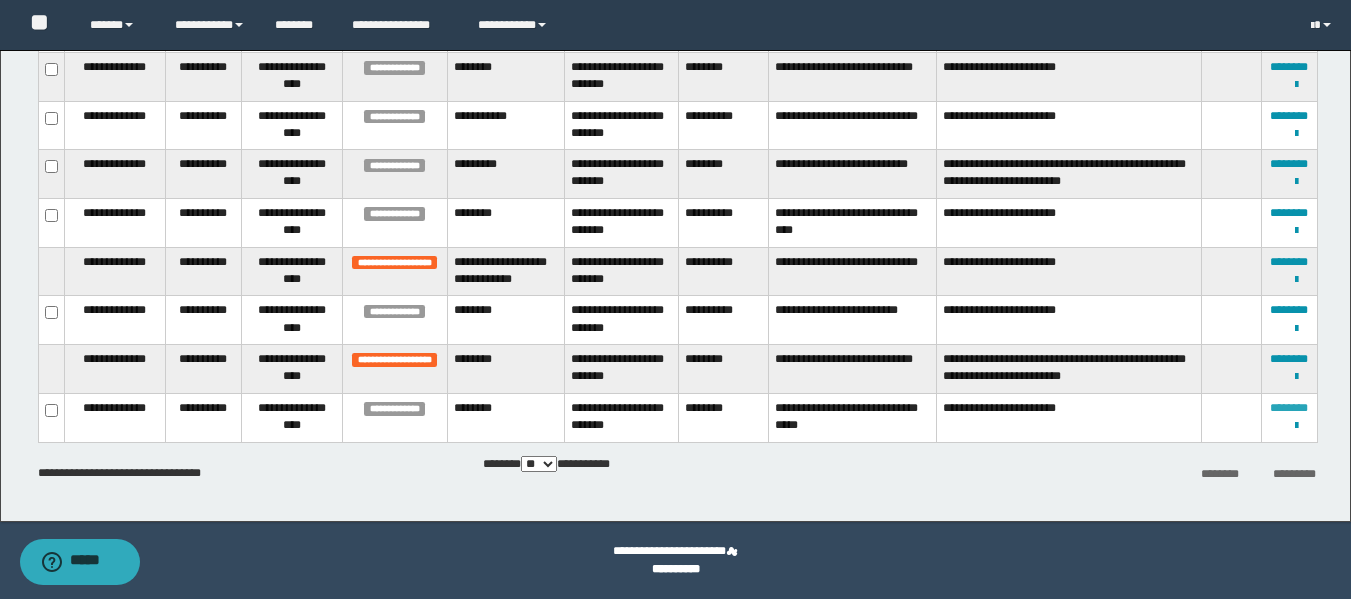 click on "********" at bounding box center (1289, 408) 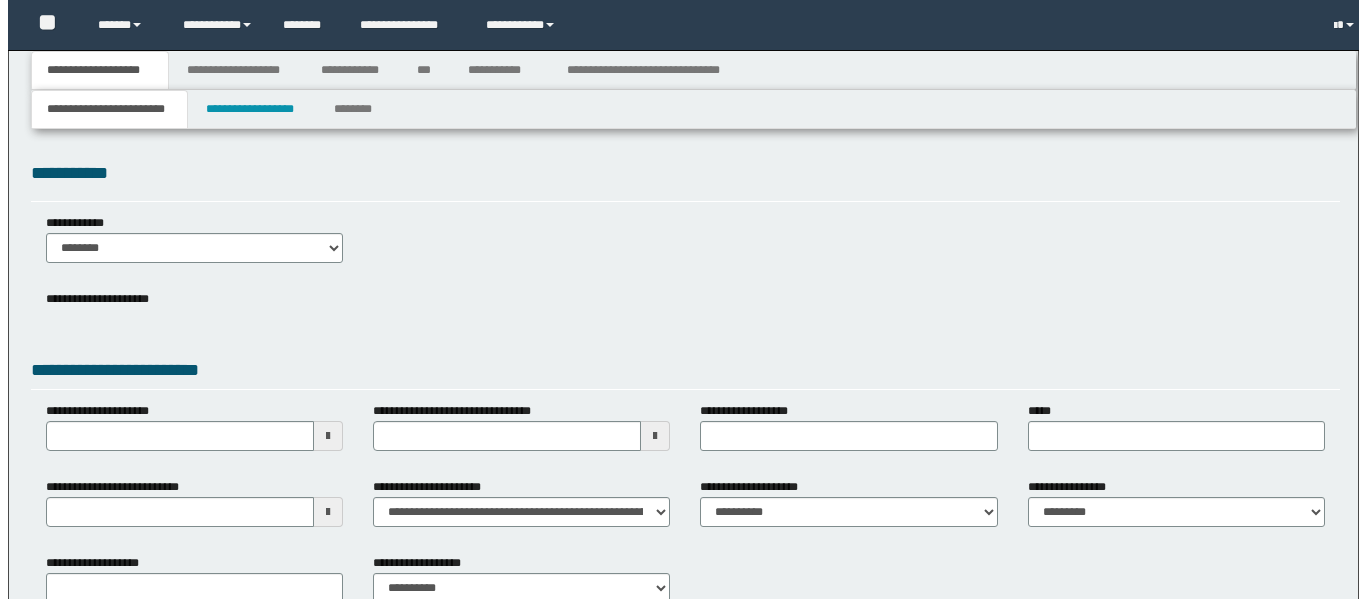 scroll, scrollTop: 0, scrollLeft: 0, axis: both 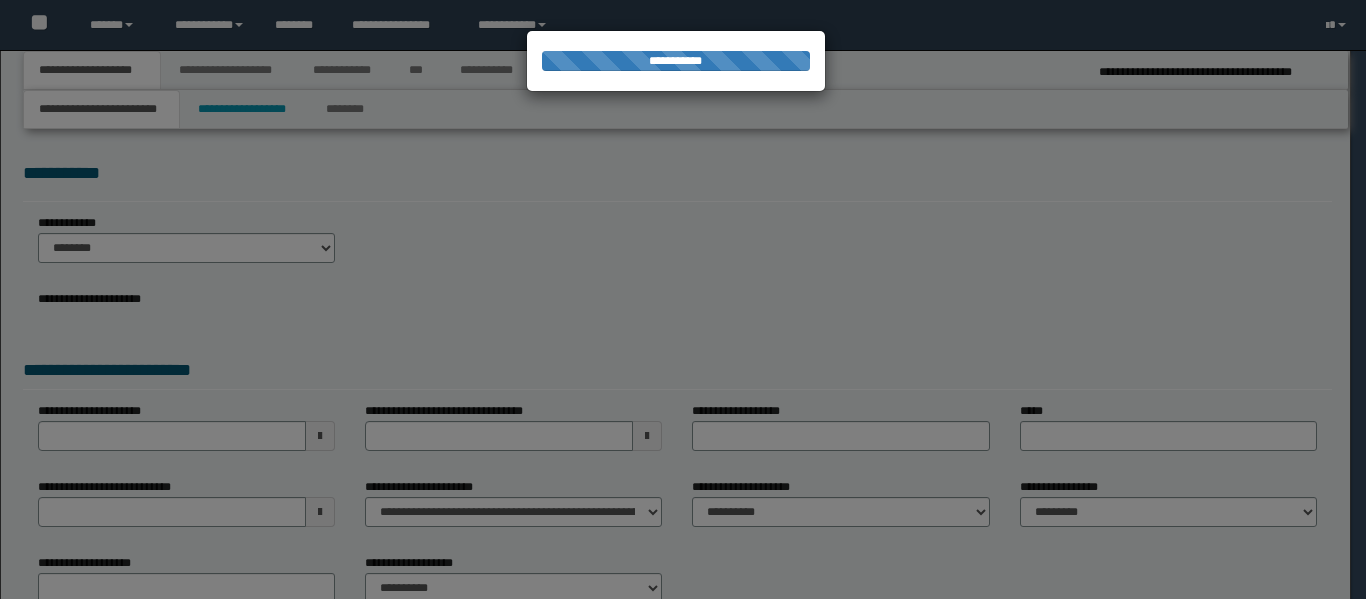 select on "*" 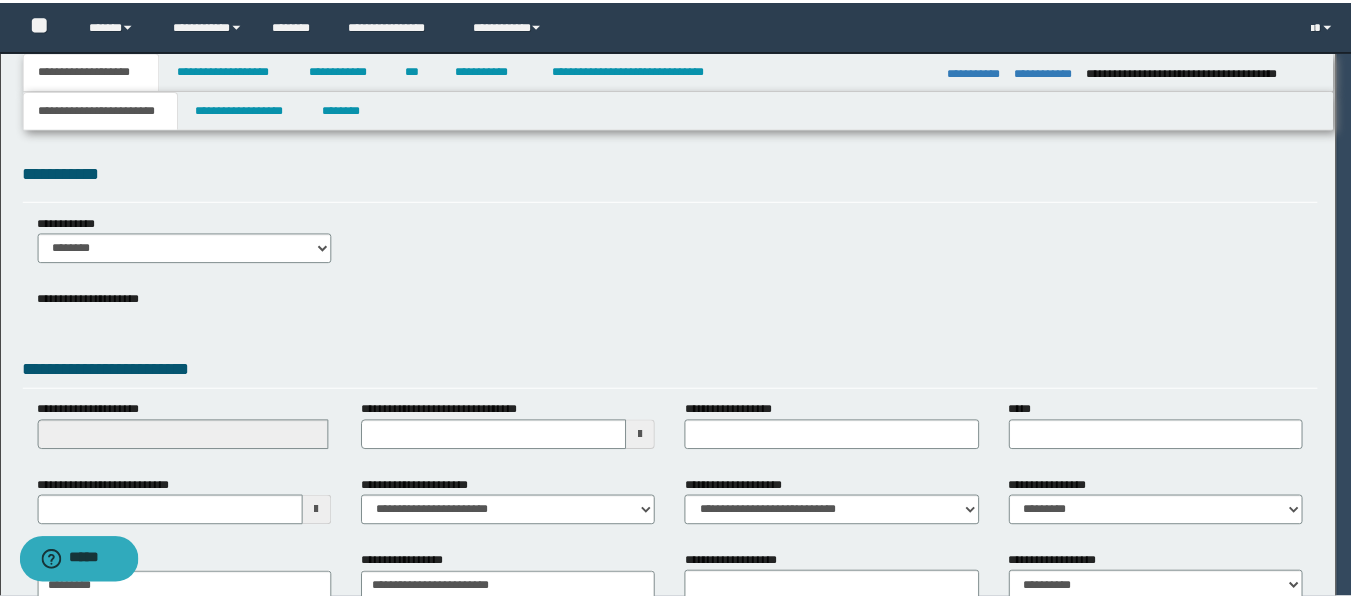 scroll, scrollTop: 0, scrollLeft: 0, axis: both 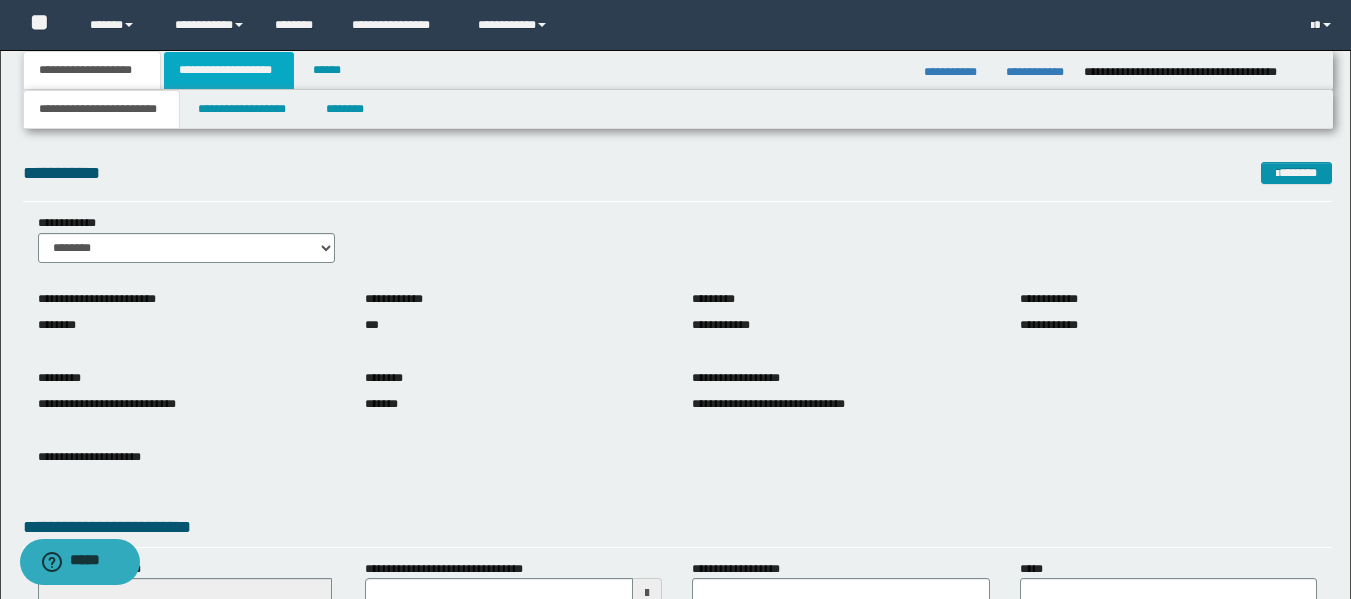 click on "**********" at bounding box center (229, 70) 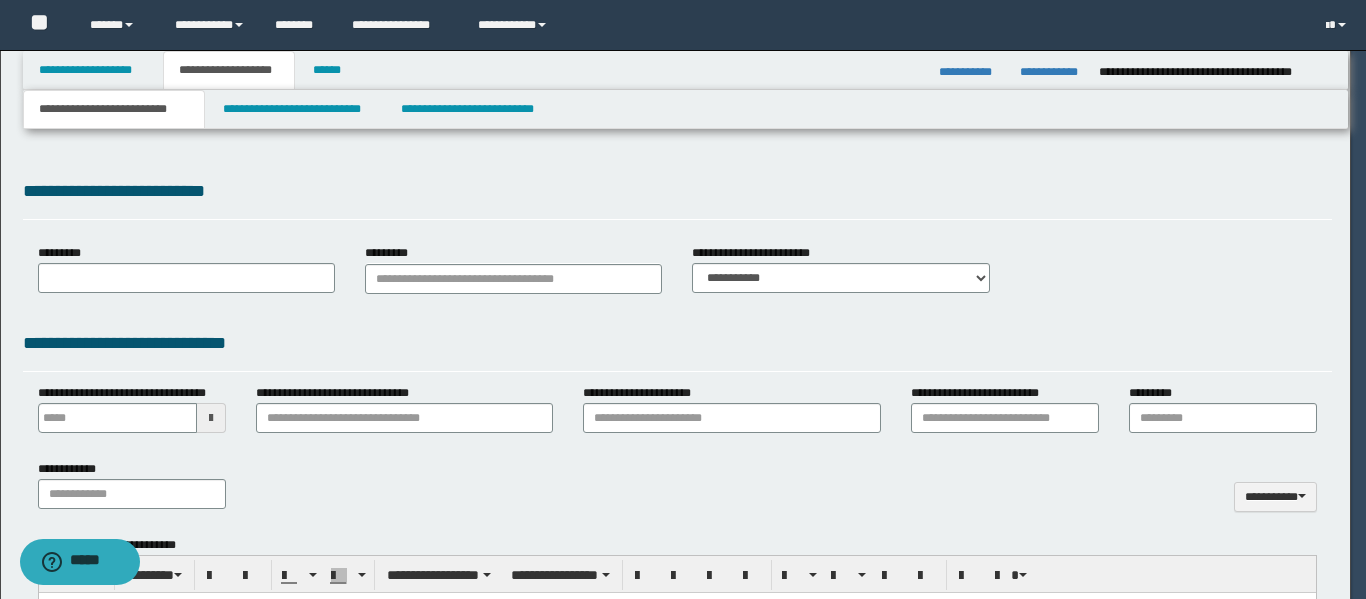 type 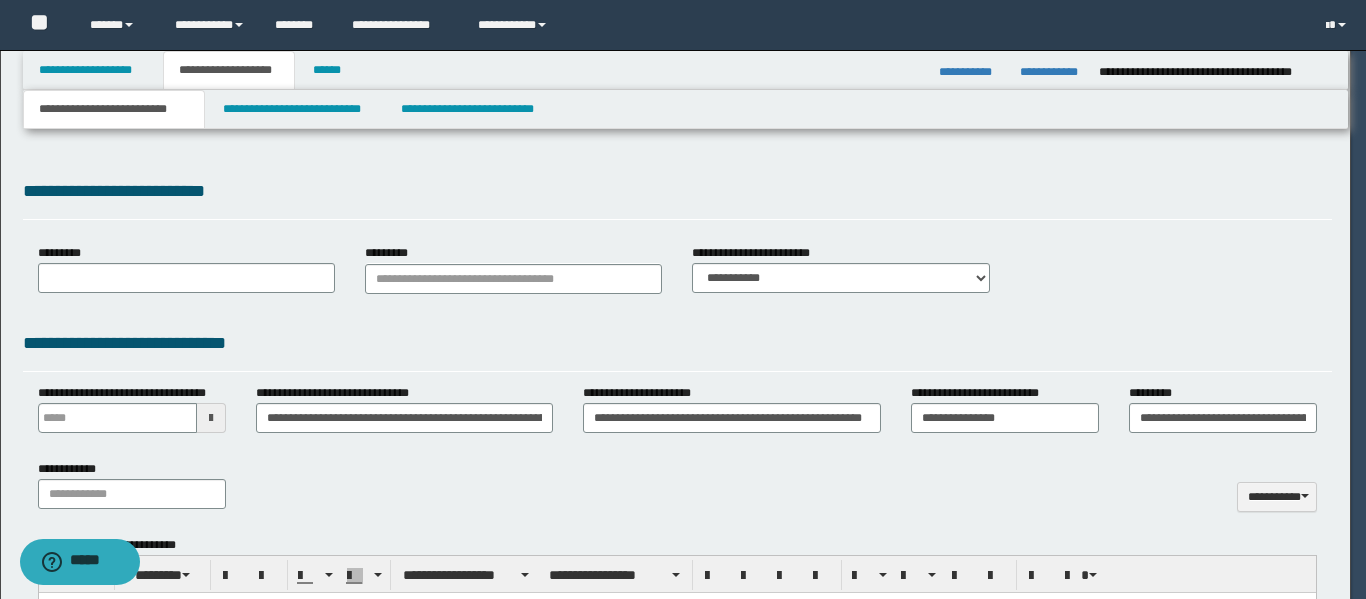 type on "**********" 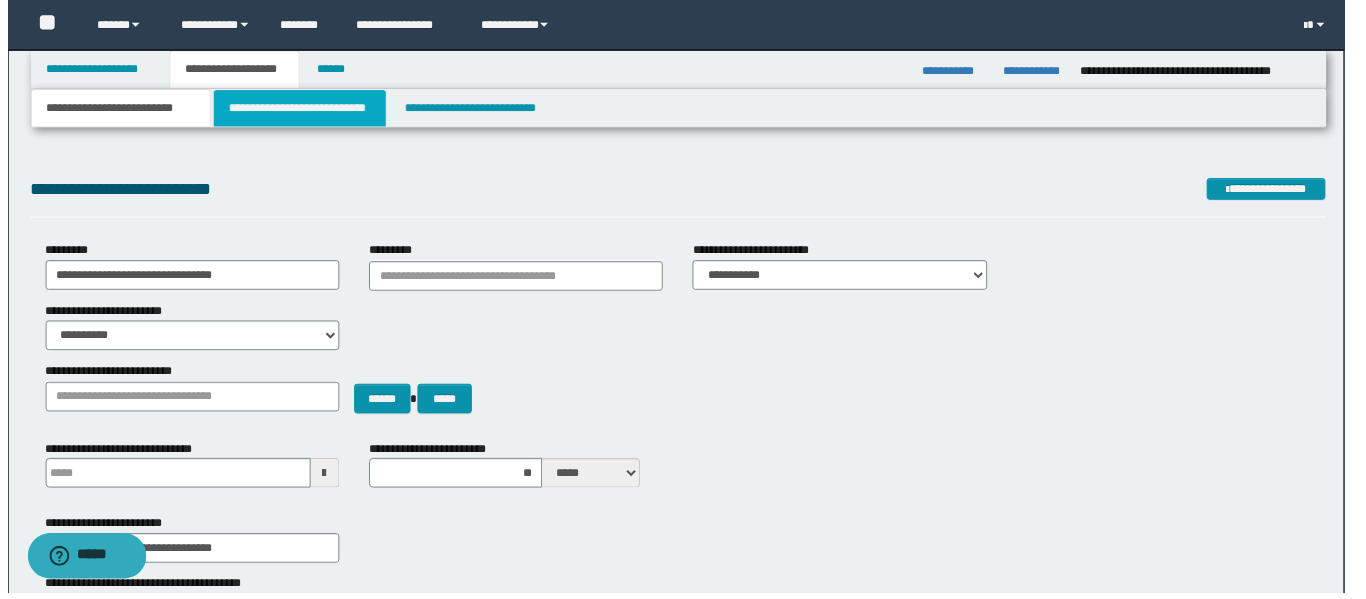 scroll, scrollTop: 0, scrollLeft: 0, axis: both 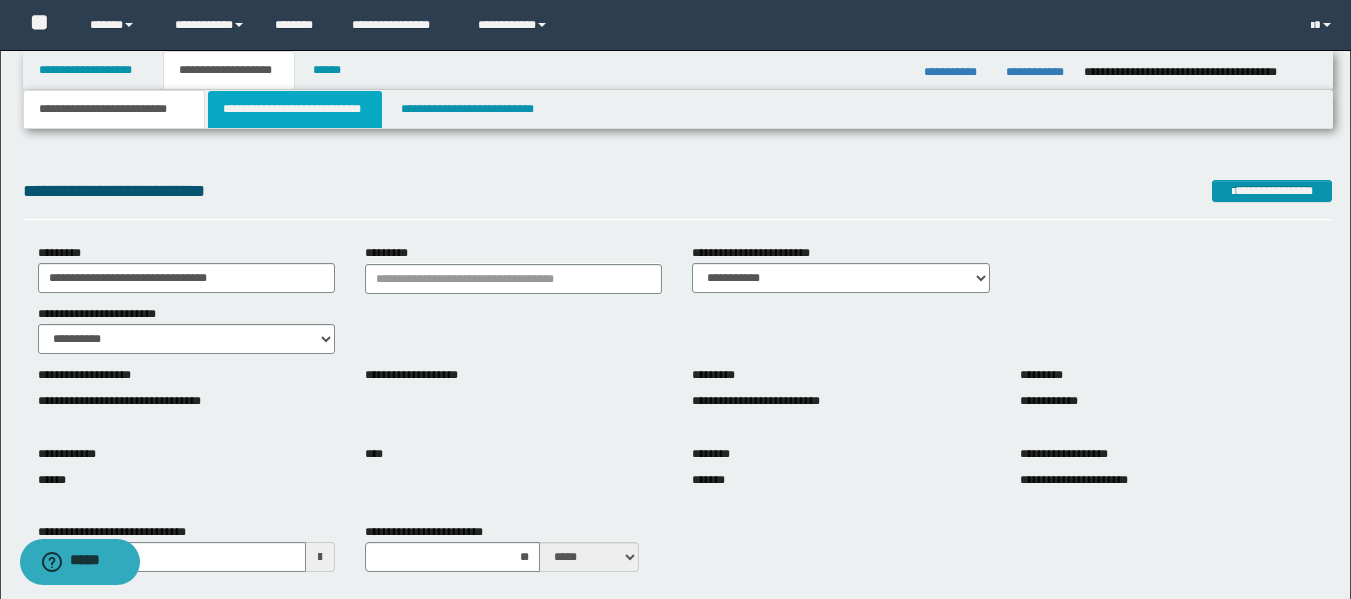 click on "**********" at bounding box center [295, 109] 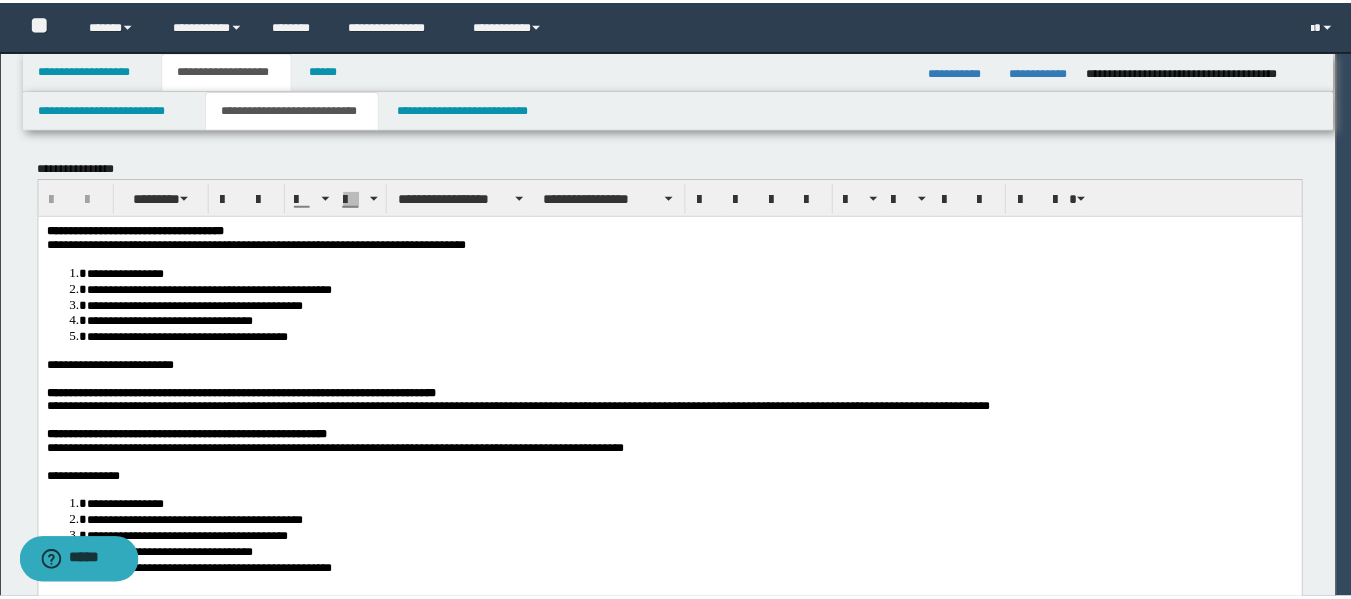scroll, scrollTop: 0, scrollLeft: 0, axis: both 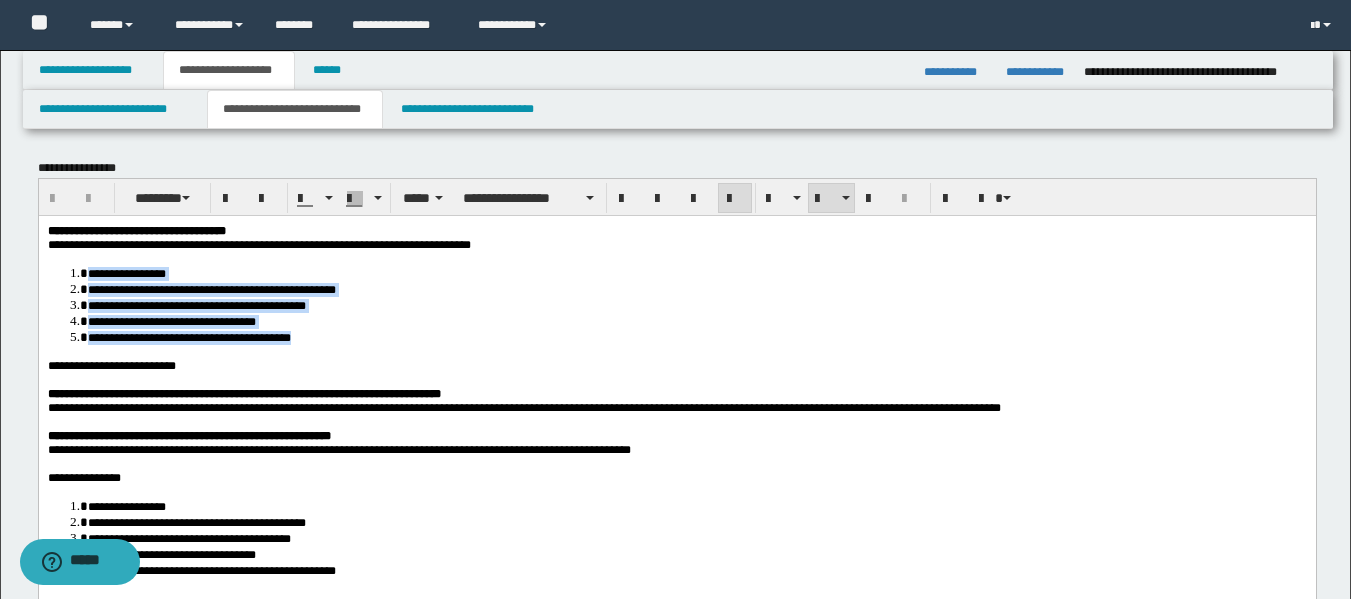 drag, startPoint x: 321, startPoint y: 344, endPoint x: 82, endPoint y: 278, distance: 247.94556 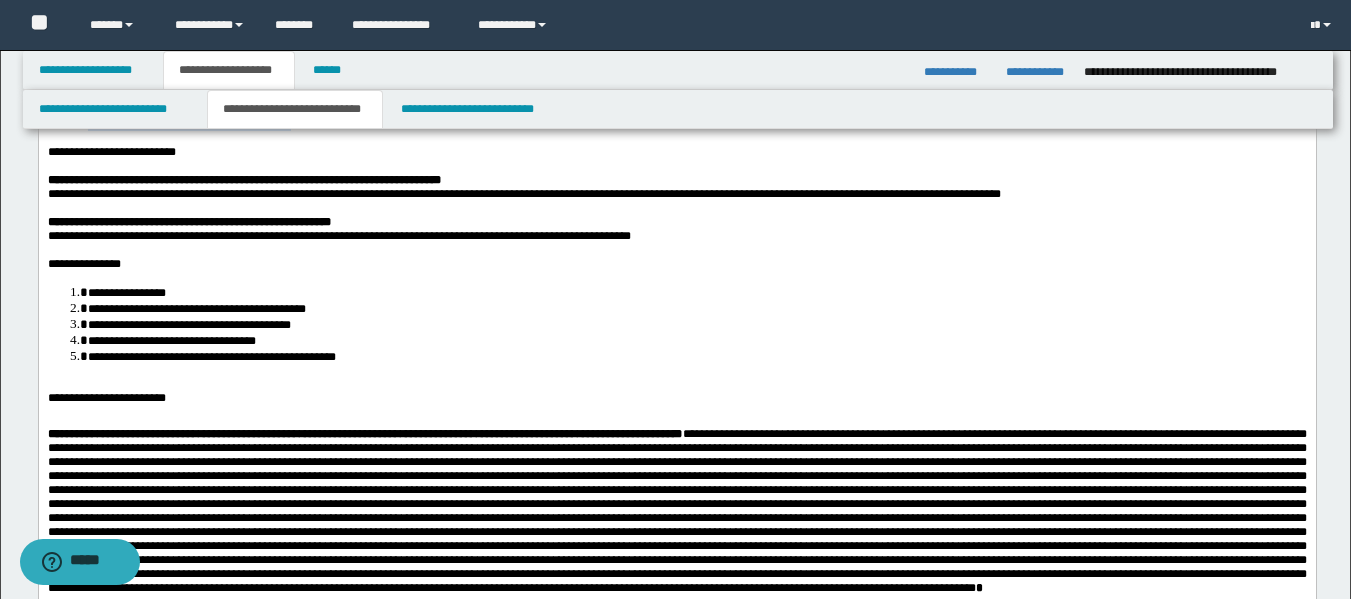 scroll, scrollTop: 247, scrollLeft: 0, axis: vertical 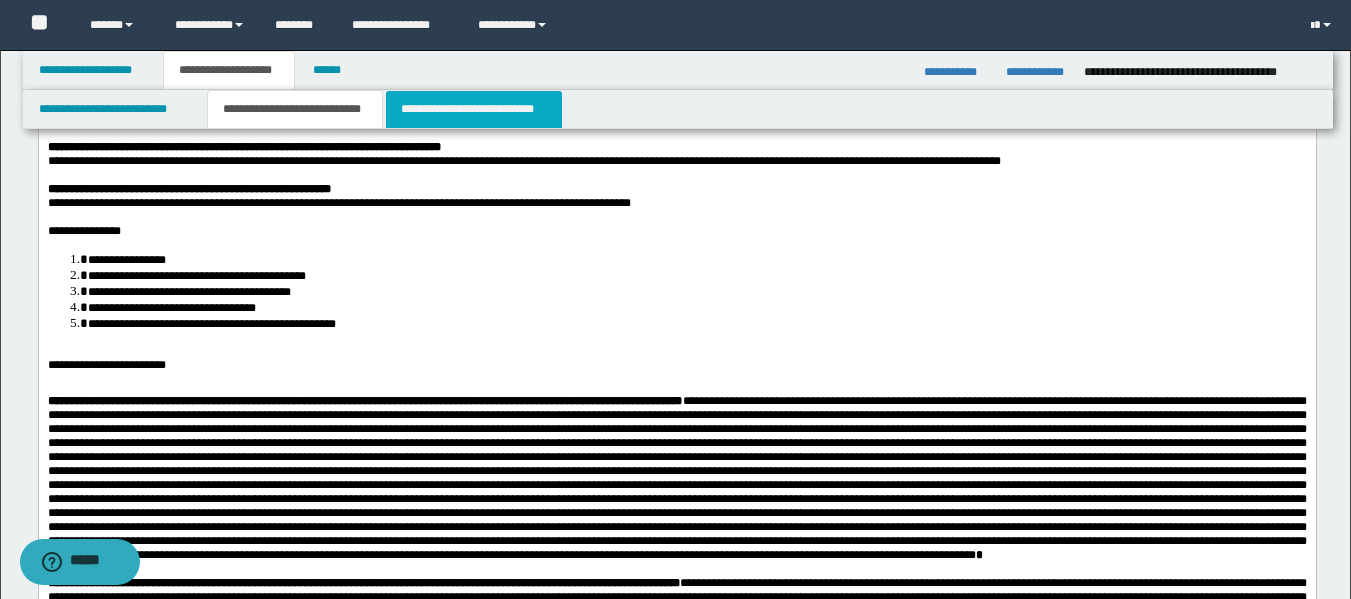 click on "**********" at bounding box center [474, 109] 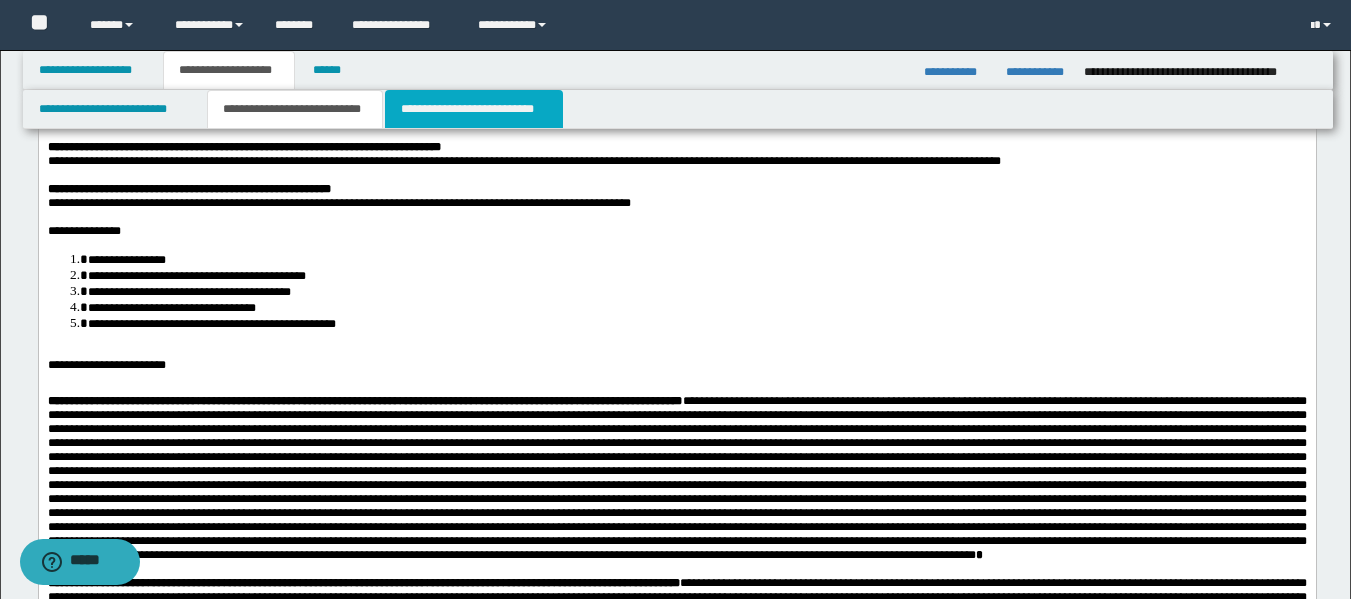 scroll, scrollTop: 0, scrollLeft: 0, axis: both 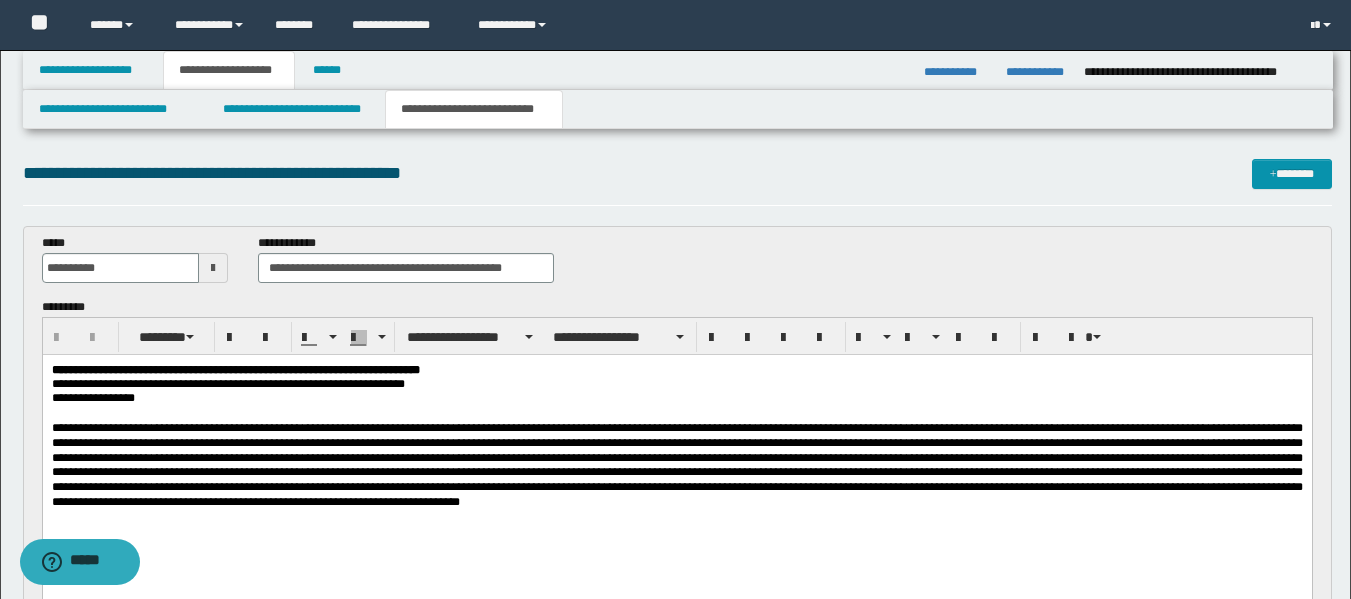 click at bounding box center (676, 465) 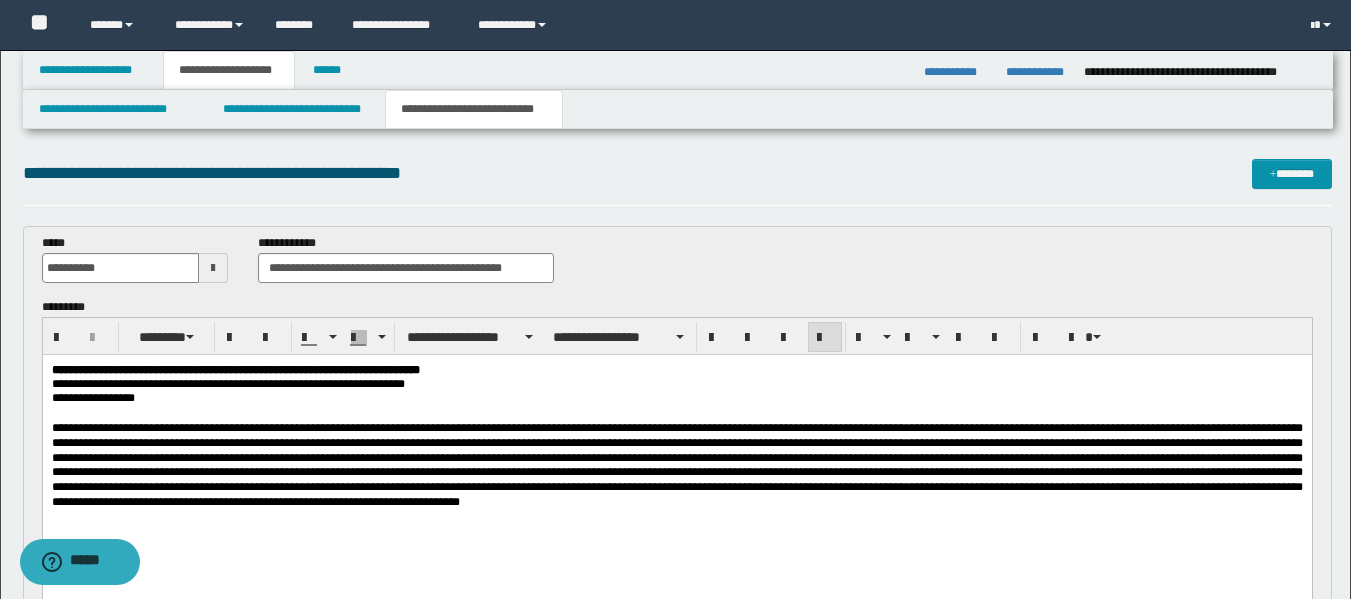 type 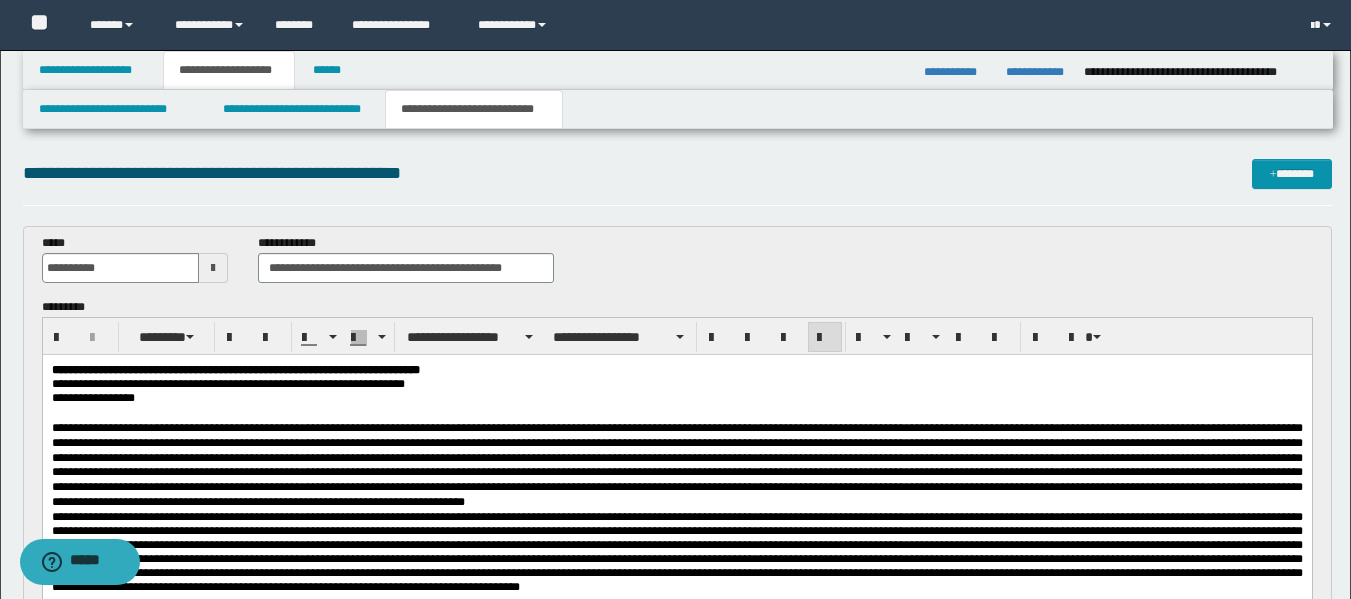 click at bounding box center [676, 465] 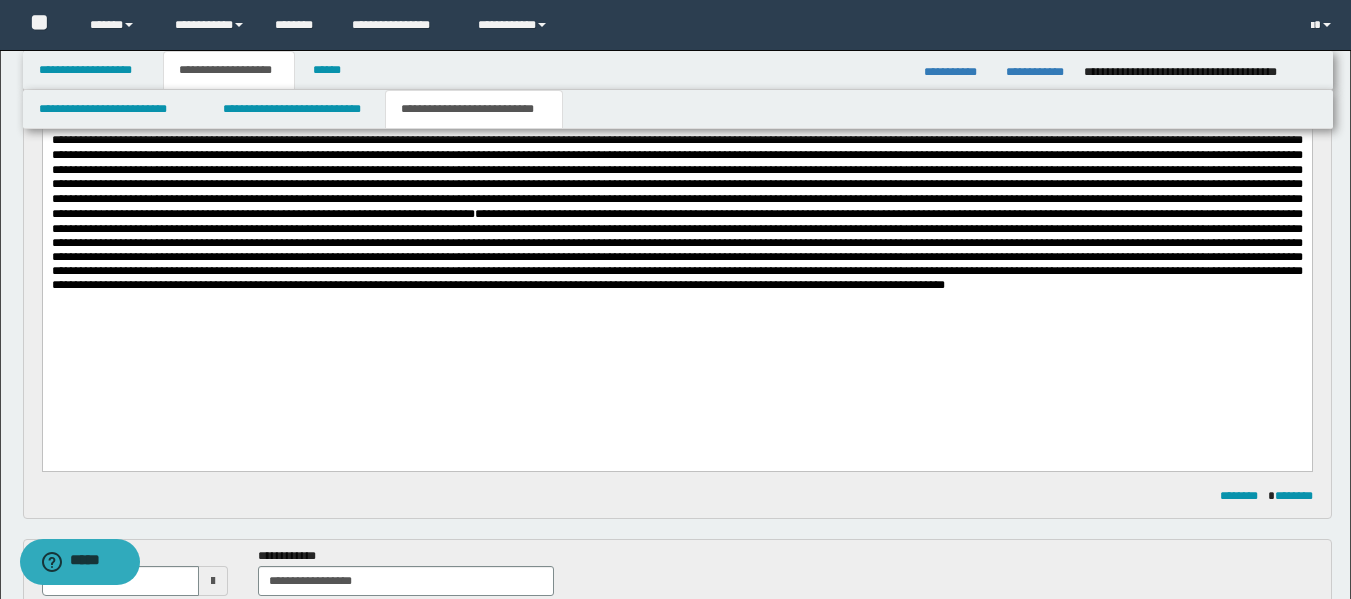 scroll, scrollTop: 293, scrollLeft: 0, axis: vertical 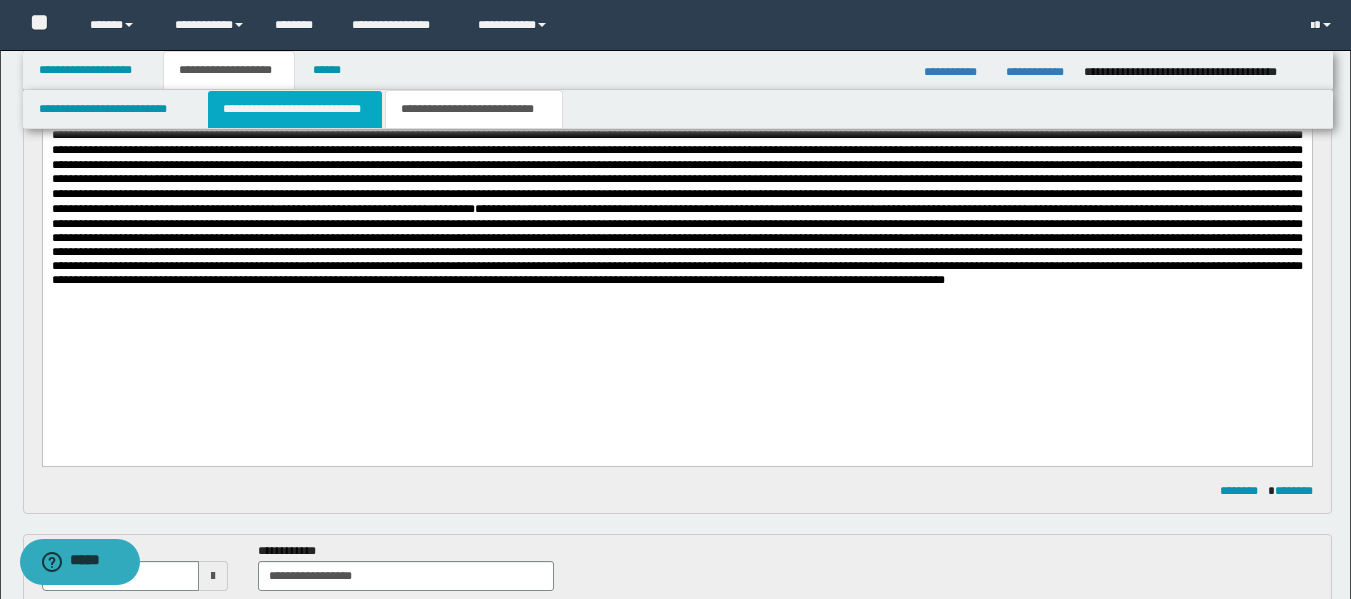 click on "**********" at bounding box center (295, 109) 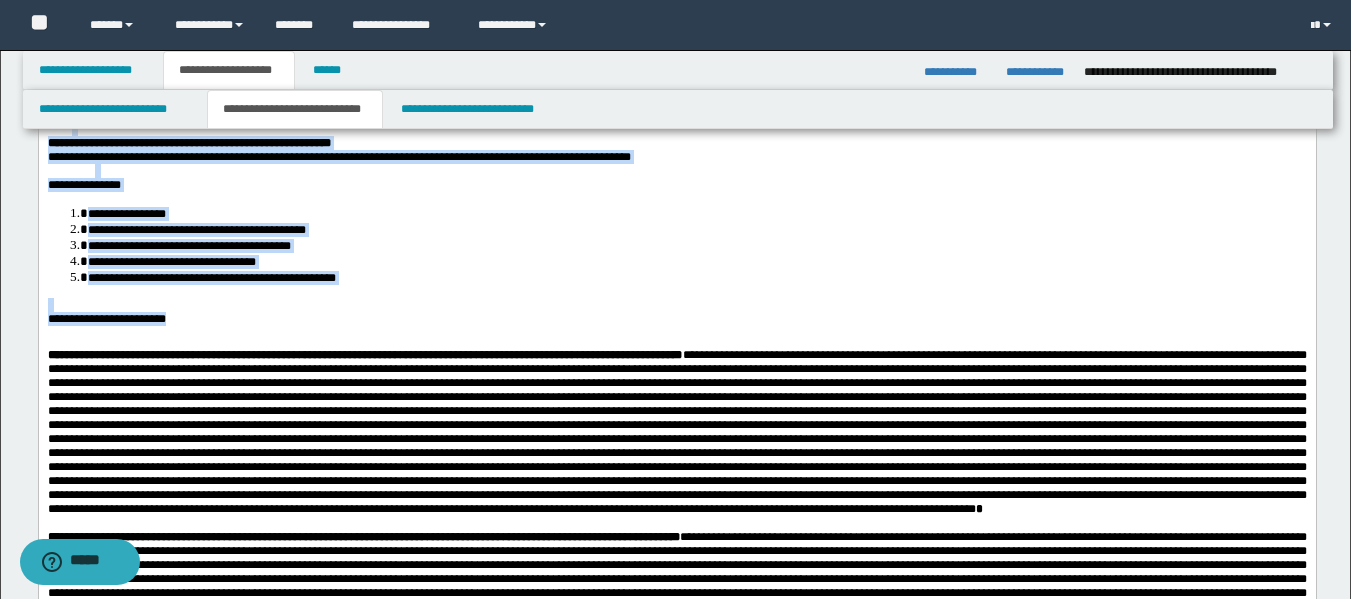 click on "**********" at bounding box center (676, 319) 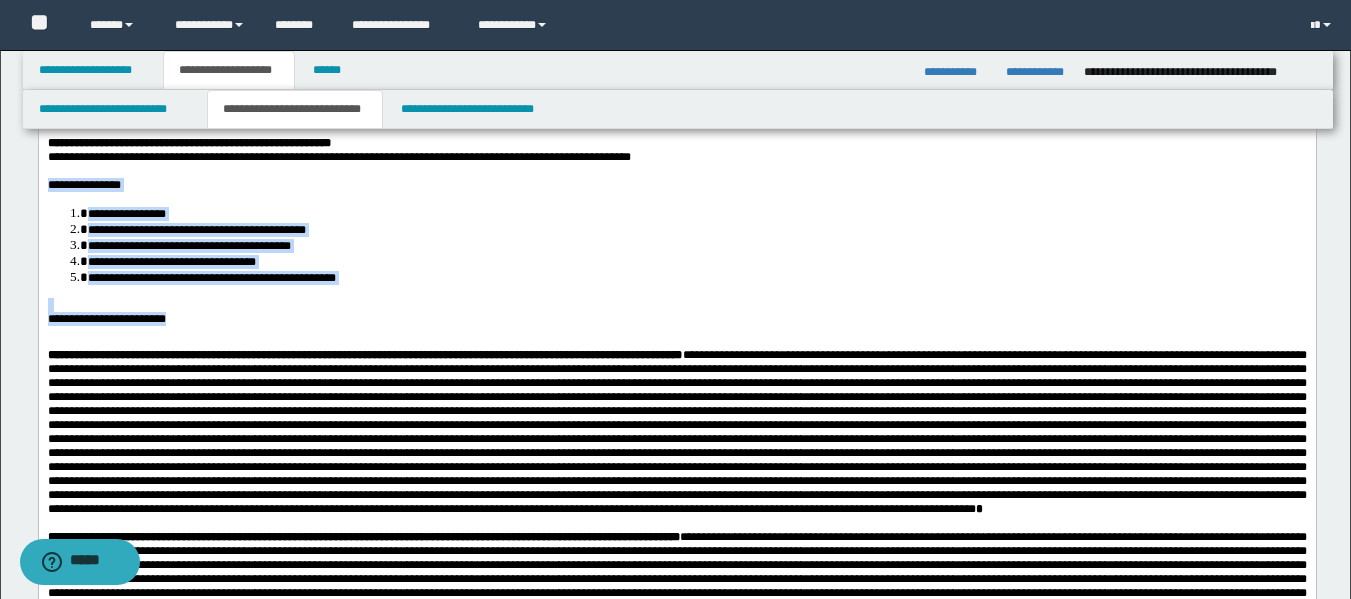 drag, startPoint x: 226, startPoint y: 342, endPoint x: 37, endPoint y: 208, distance: 231.68297 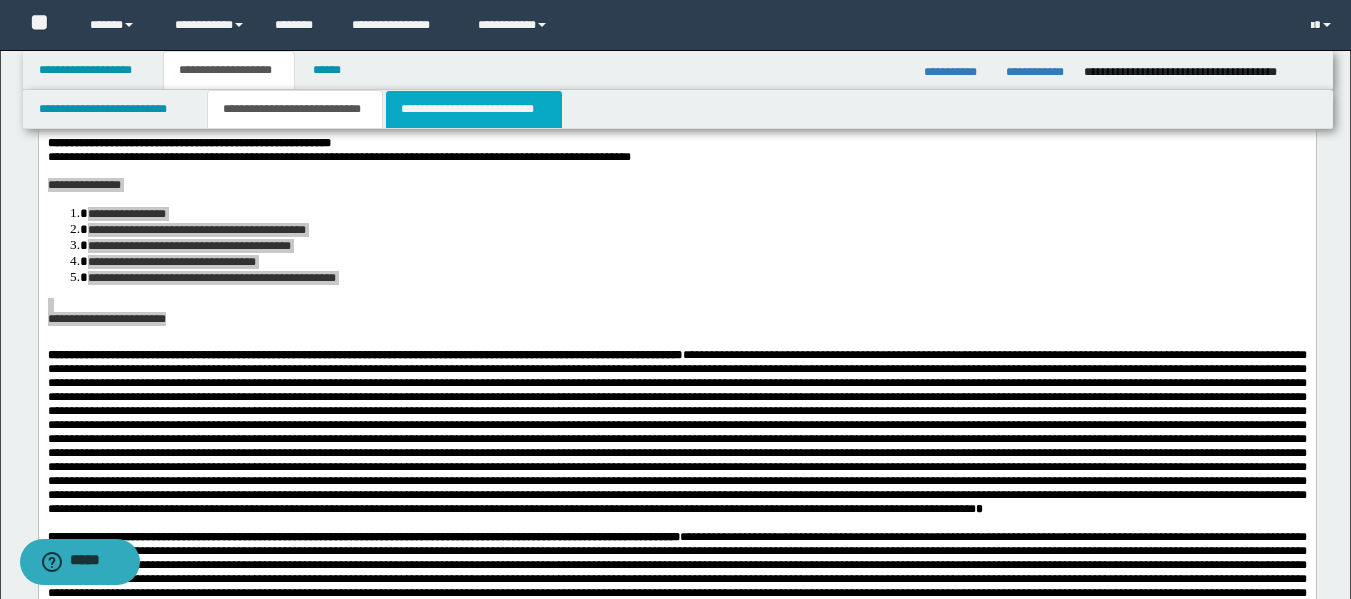 click on "**********" at bounding box center [474, 109] 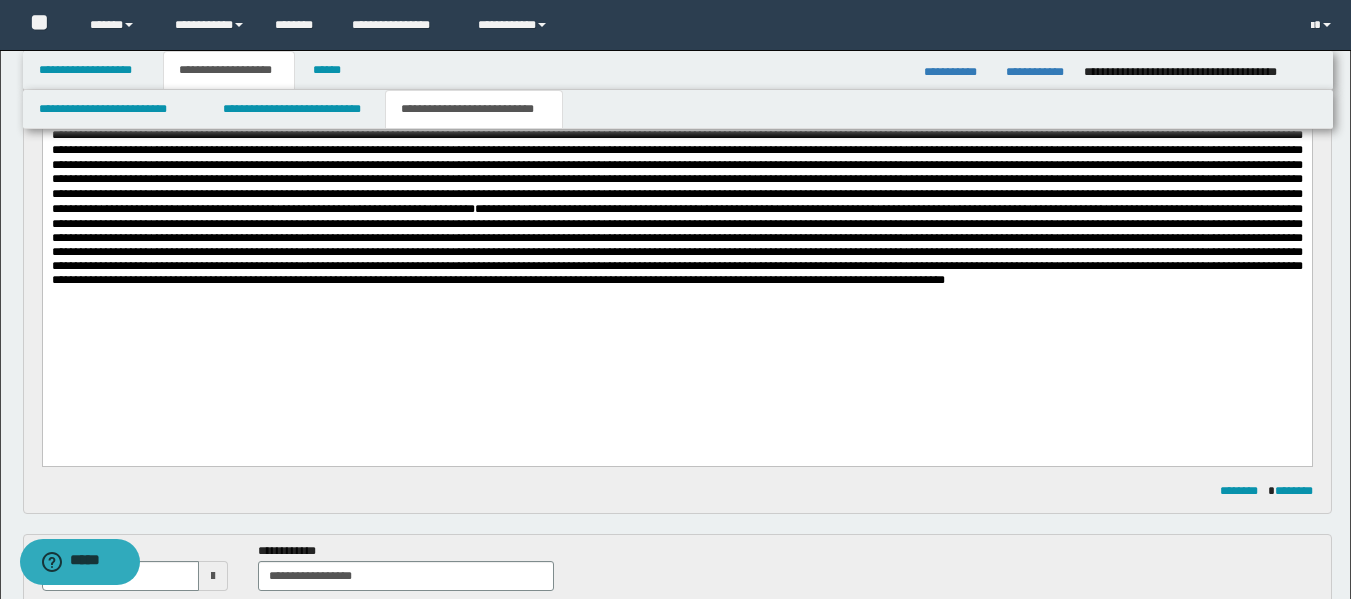 click at bounding box center [676, 207] 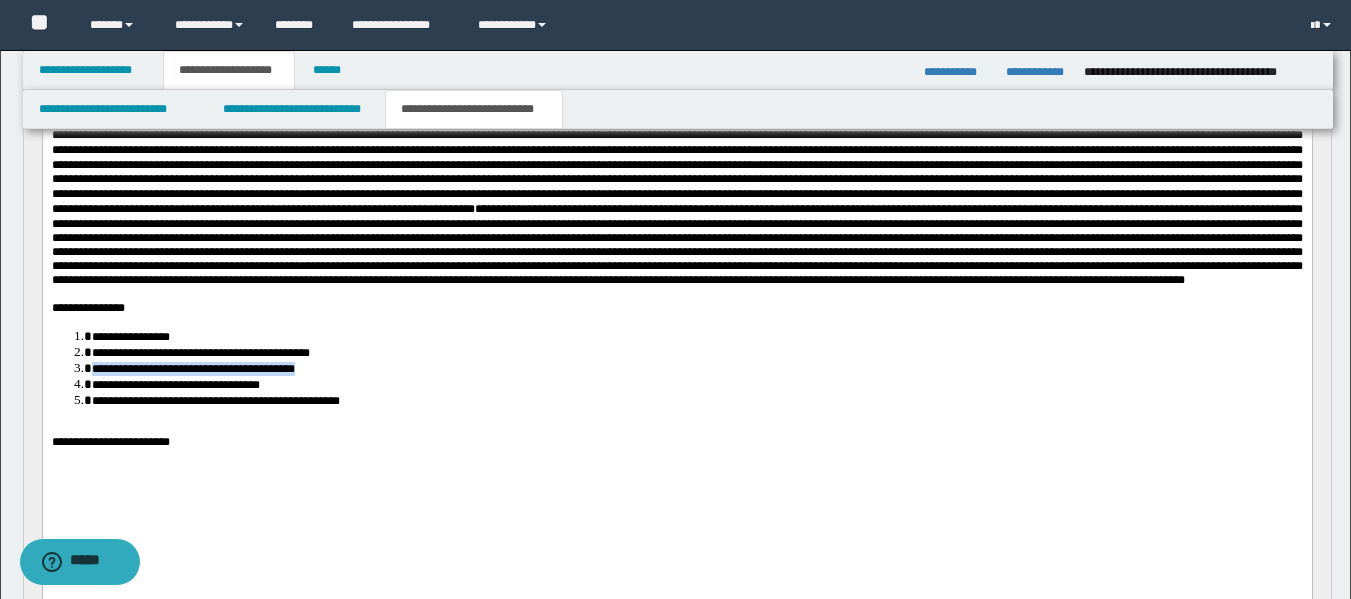 drag, startPoint x: 317, startPoint y: 413, endPoint x: 70, endPoint y: 409, distance: 247.03238 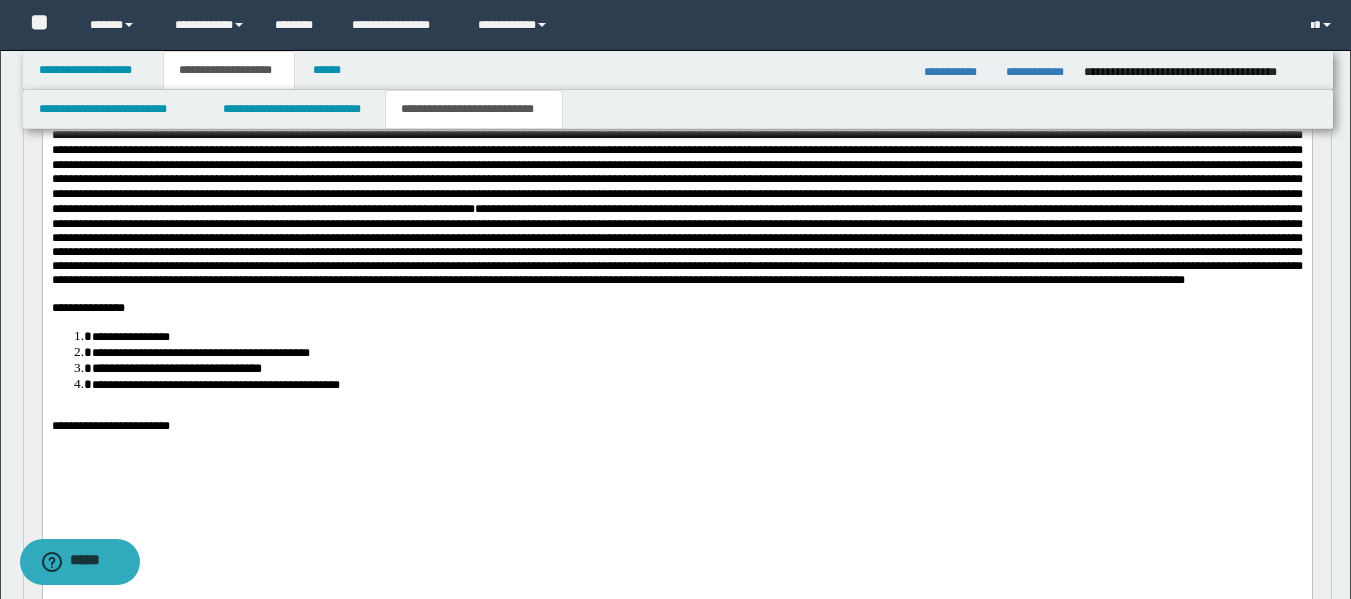 click on "**********" at bounding box center (676, 426) 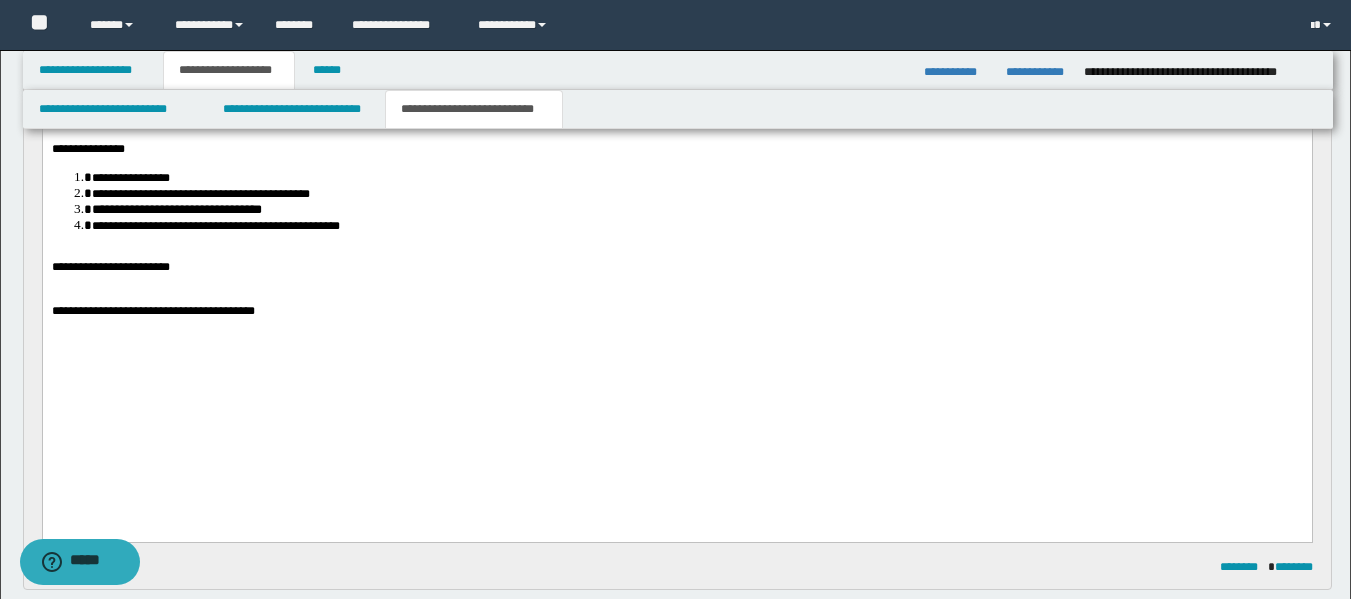 scroll, scrollTop: 461, scrollLeft: 0, axis: vertical 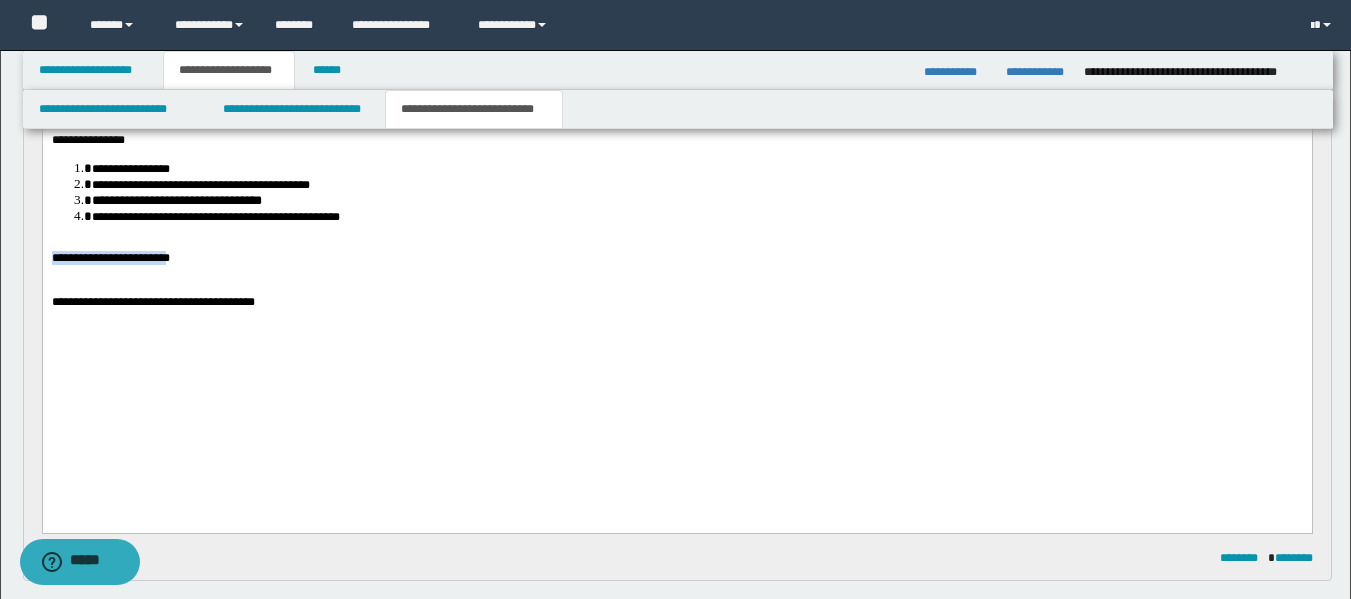 drag, startPoint x: 193, startPoint y: 310, endPoint x: 79, endPoint y: 195, distance: 161.929 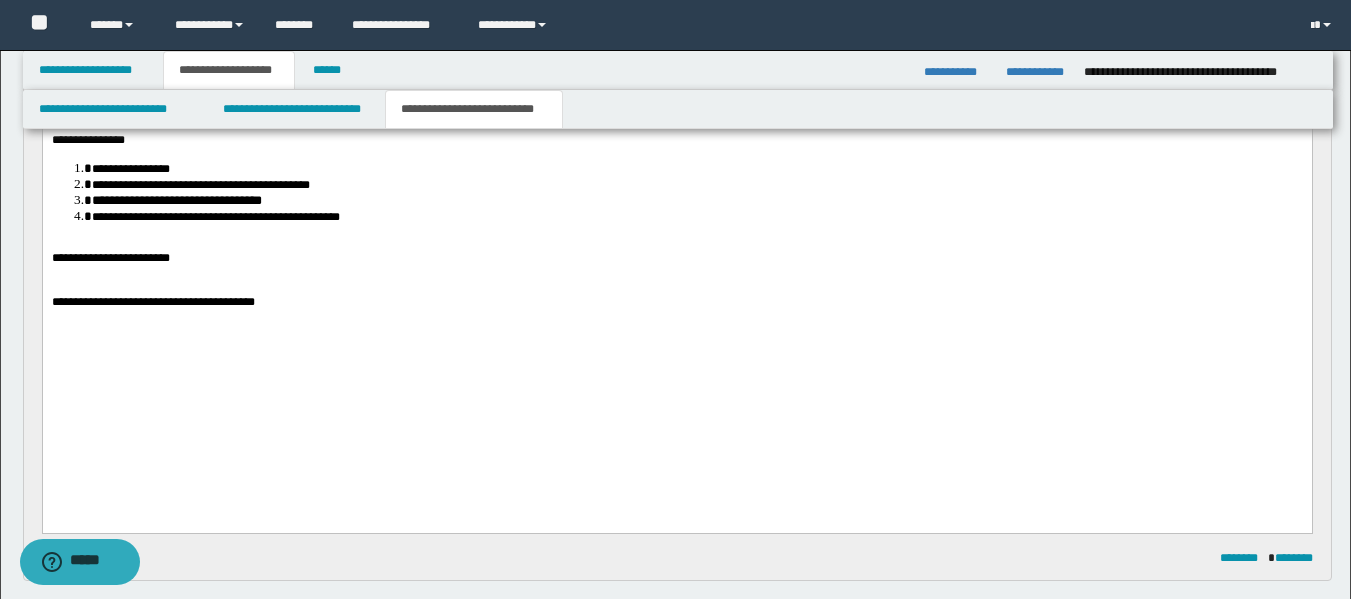 click on "**********" at bounding box center (110, 259) 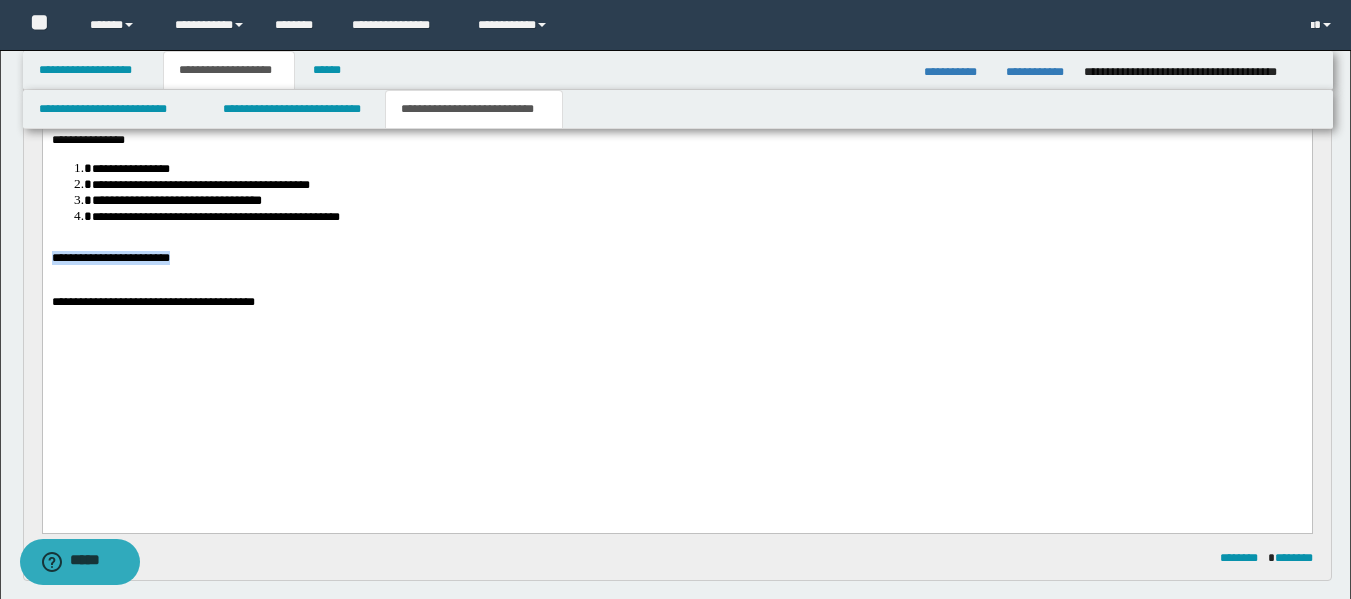 drag, startPoint x: 199, startPoint y: 309, endPoint x: 49, endPoint y: 298, distance: 150.40279 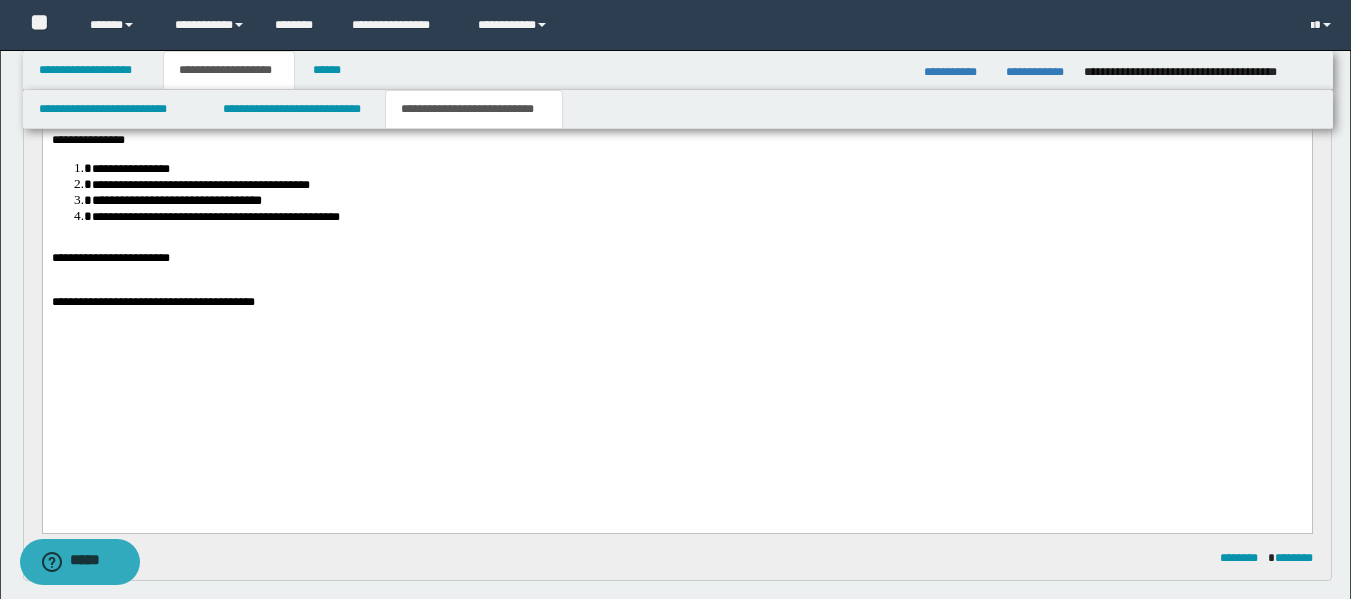 click on "**********" at bounding box center [676, 162] 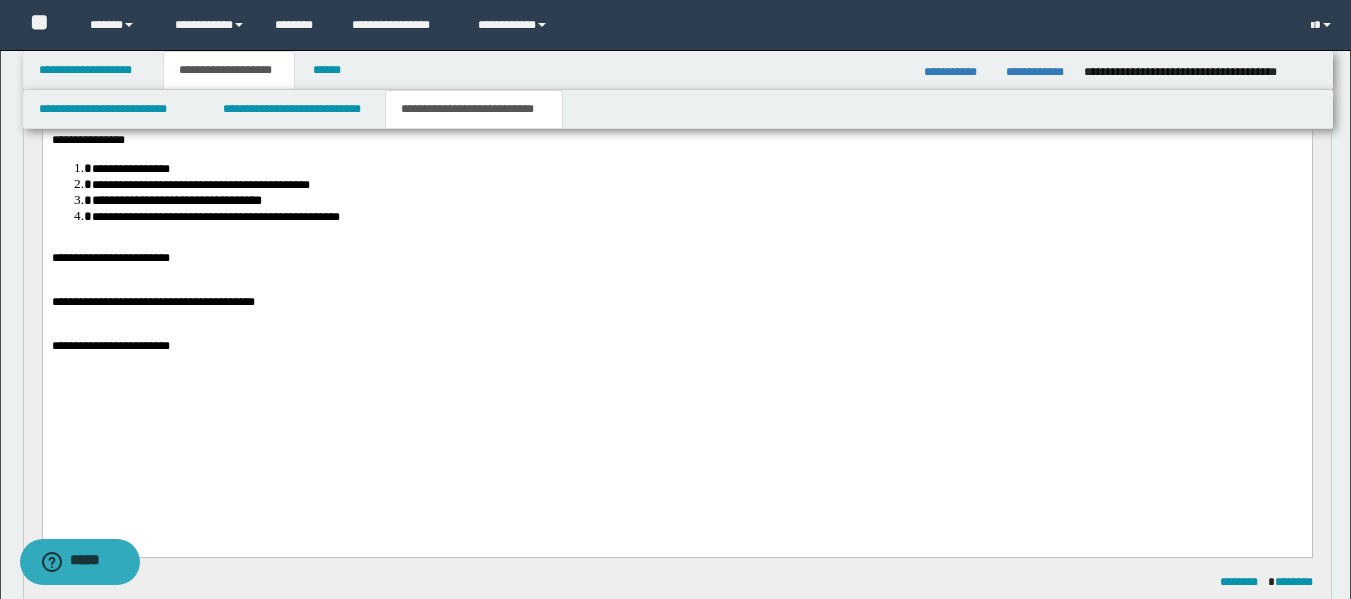 click on "**********" at bounding box center (110, 347) 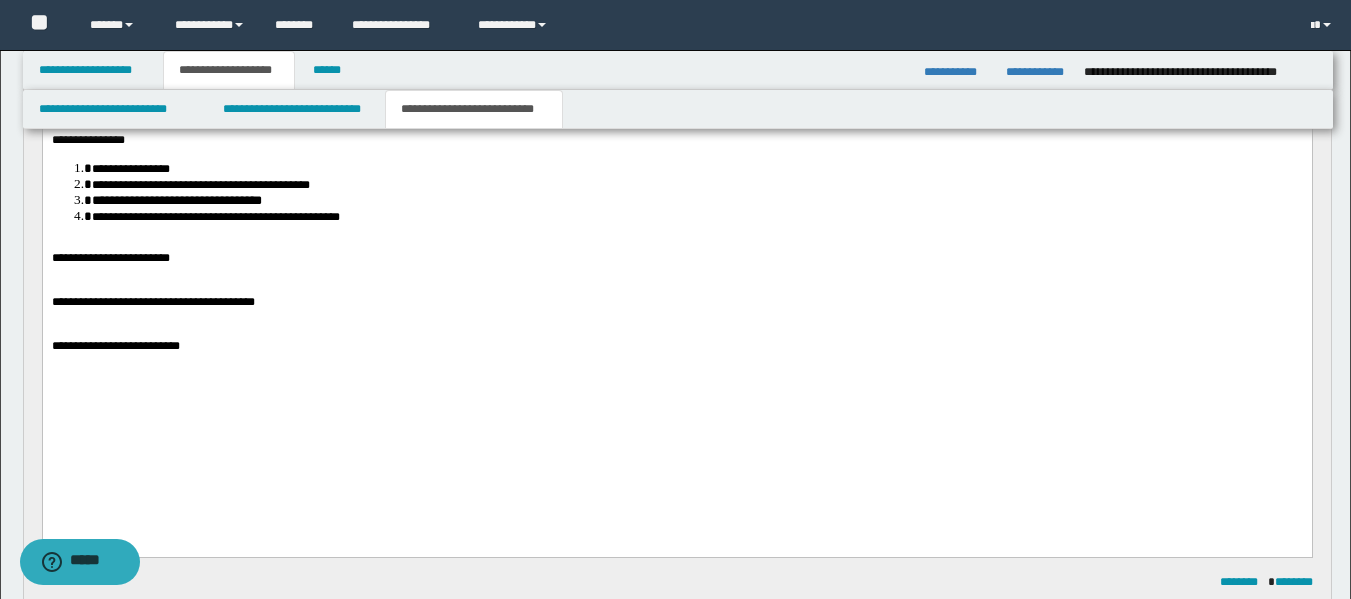 click on "**********" at bounding box center [152, 303] 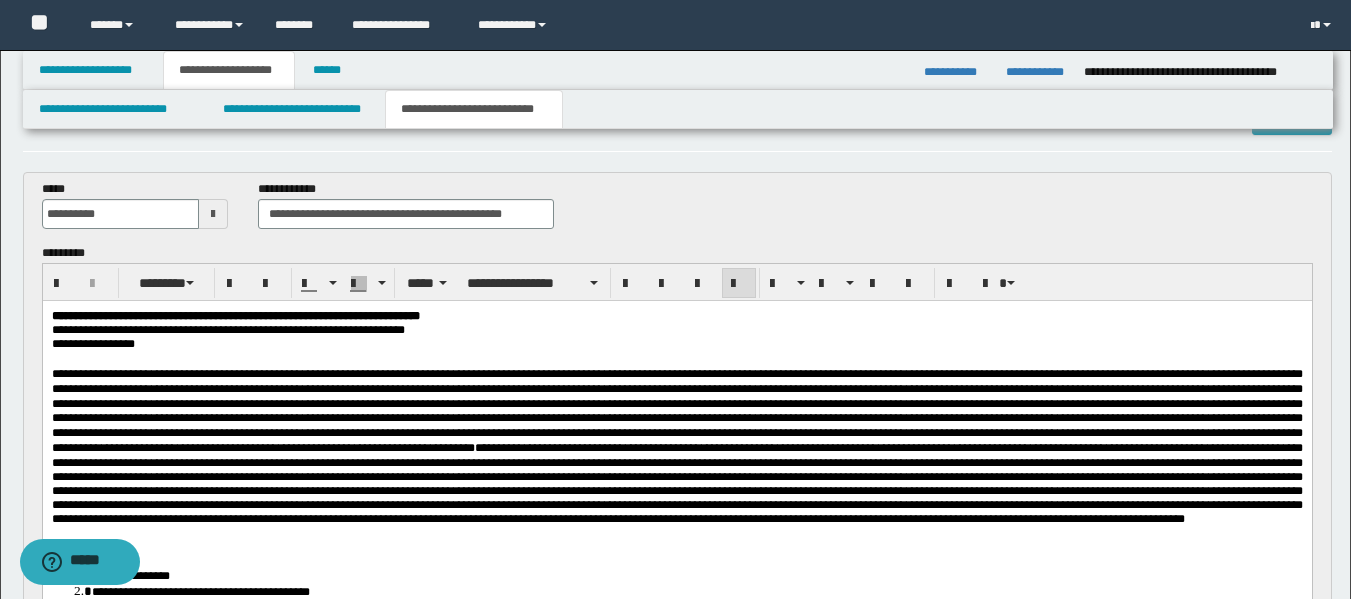 scroll, scrollTop: 59, scrollLeft: 0, axis: vertical 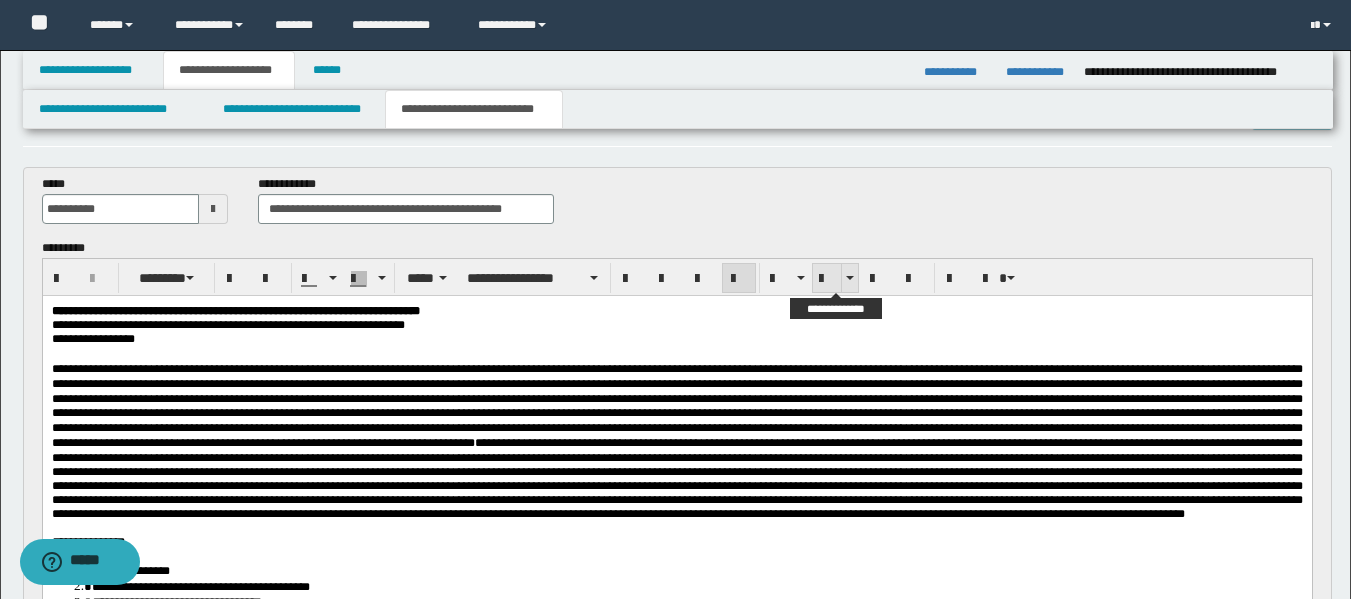 click at bounding box center [827, 279] 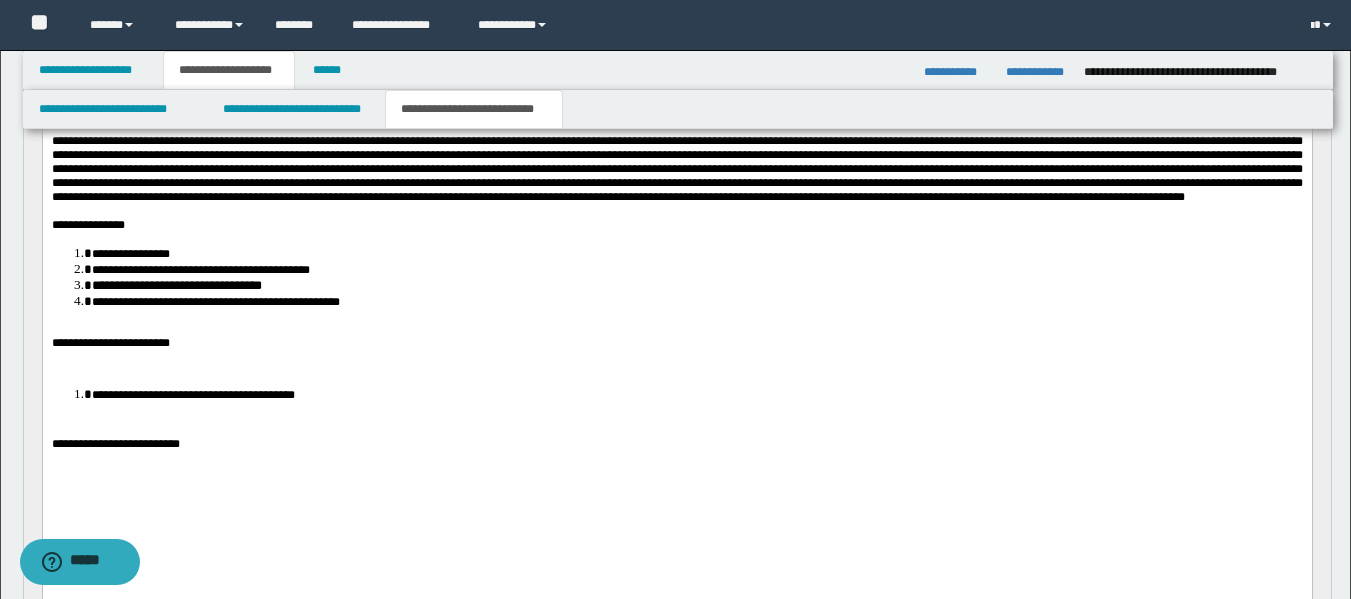 scroll, scrollTop: 417, scrollLeft: 0, axis: vertical 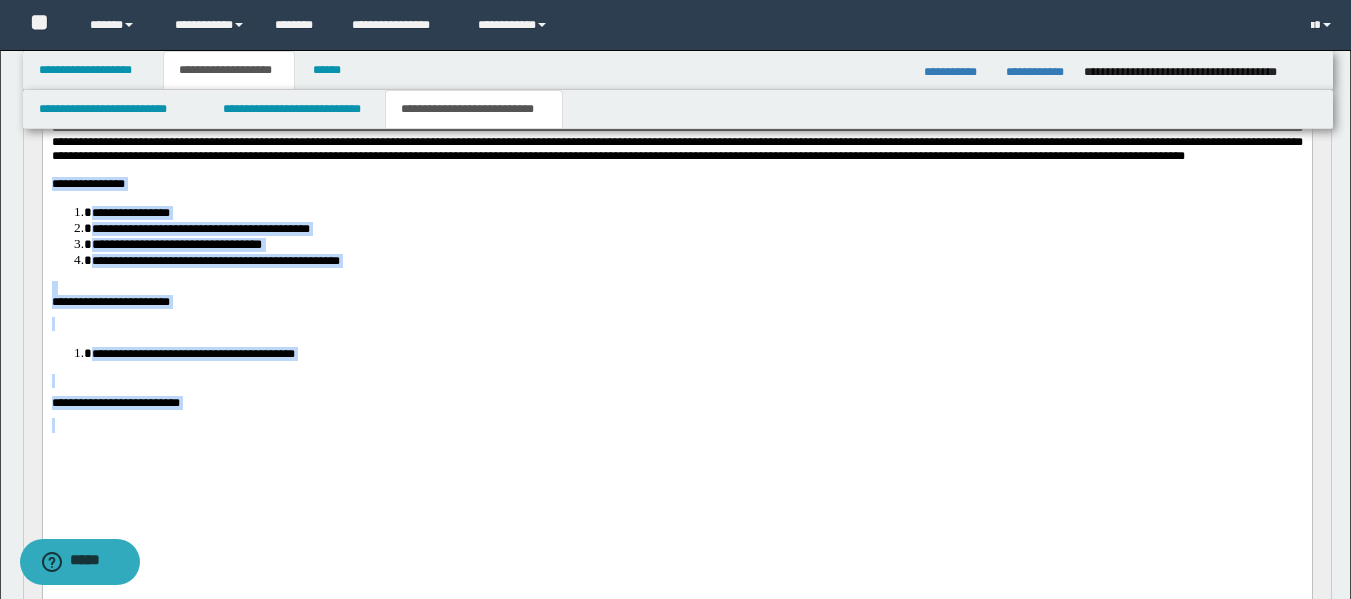 drag, startPoint x: 191, startPoint y: 432, endPoint x: 44, endPoint y: 222, distance: 256.33768 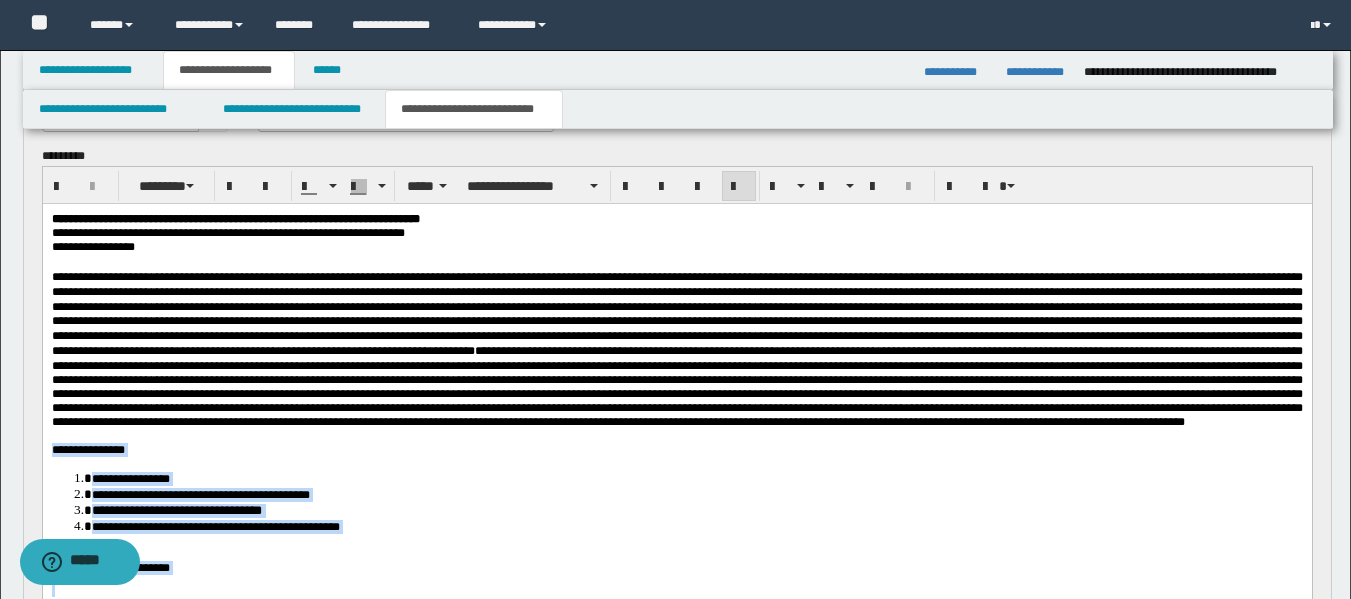 scroll, scrollTop: 132, scrollLeft: 0, axis: vertical 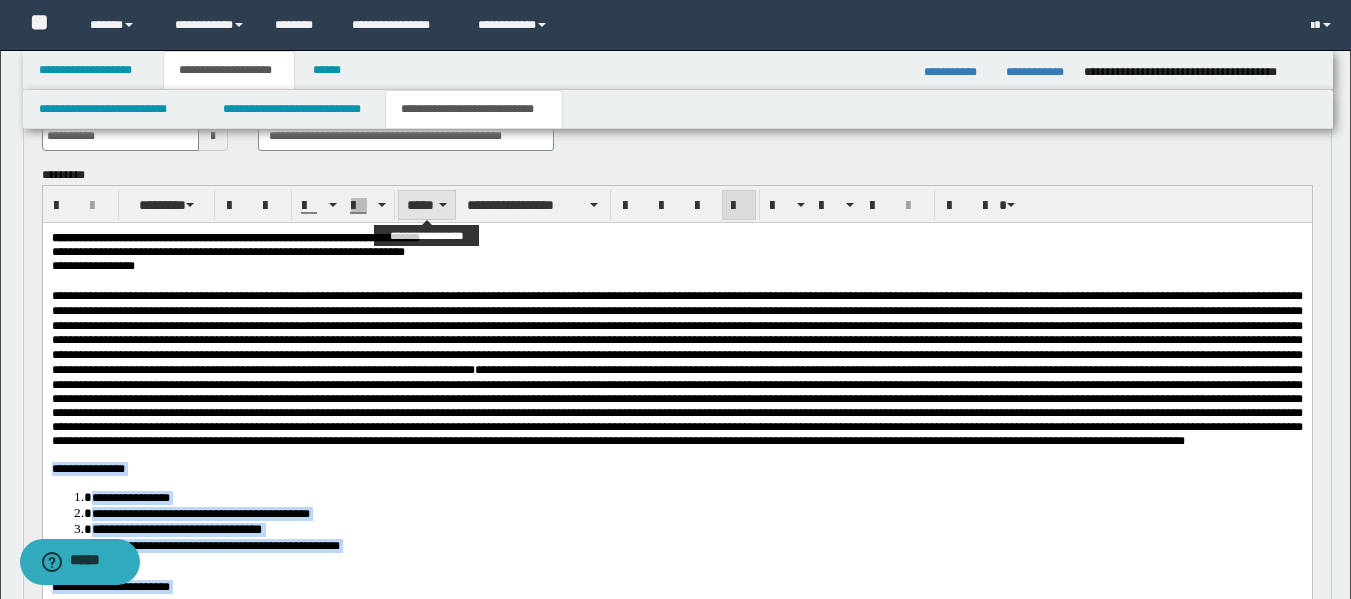 click on "*****" at bounding box center (427, 205) 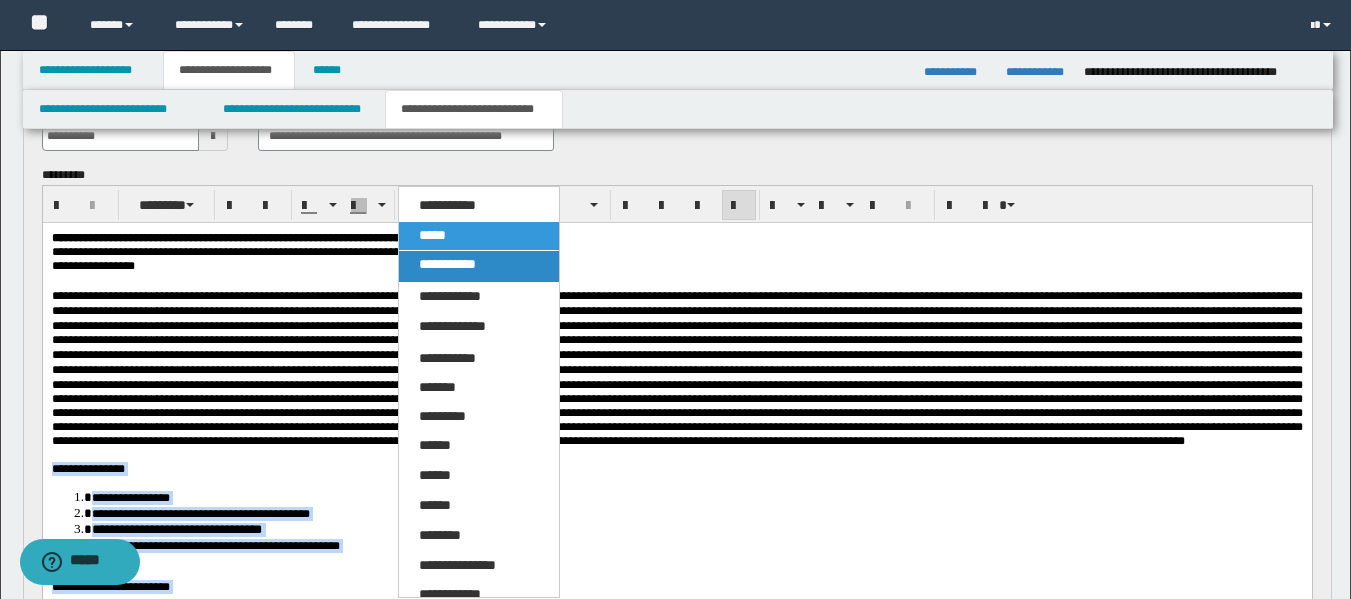 drag, startPoint x: 426, startPoint y: 270, endPoint x: 383, endPoint y: 46, distance: 228.08989 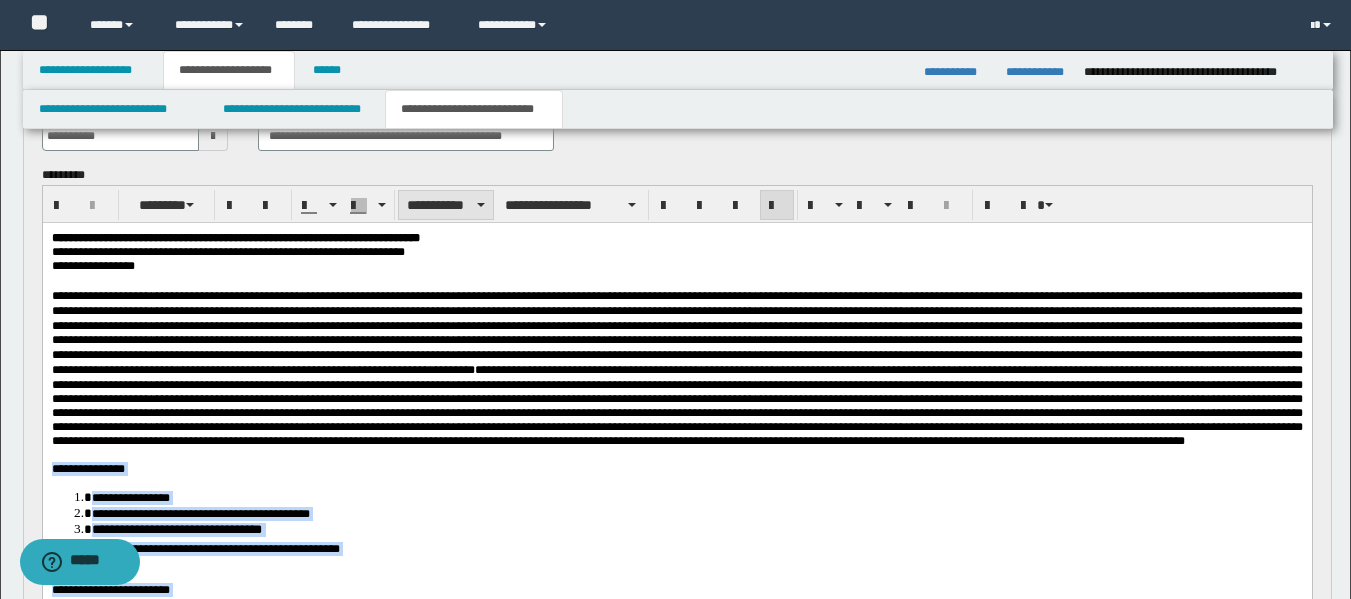 click on "**********" at bounding box center [446, 205] 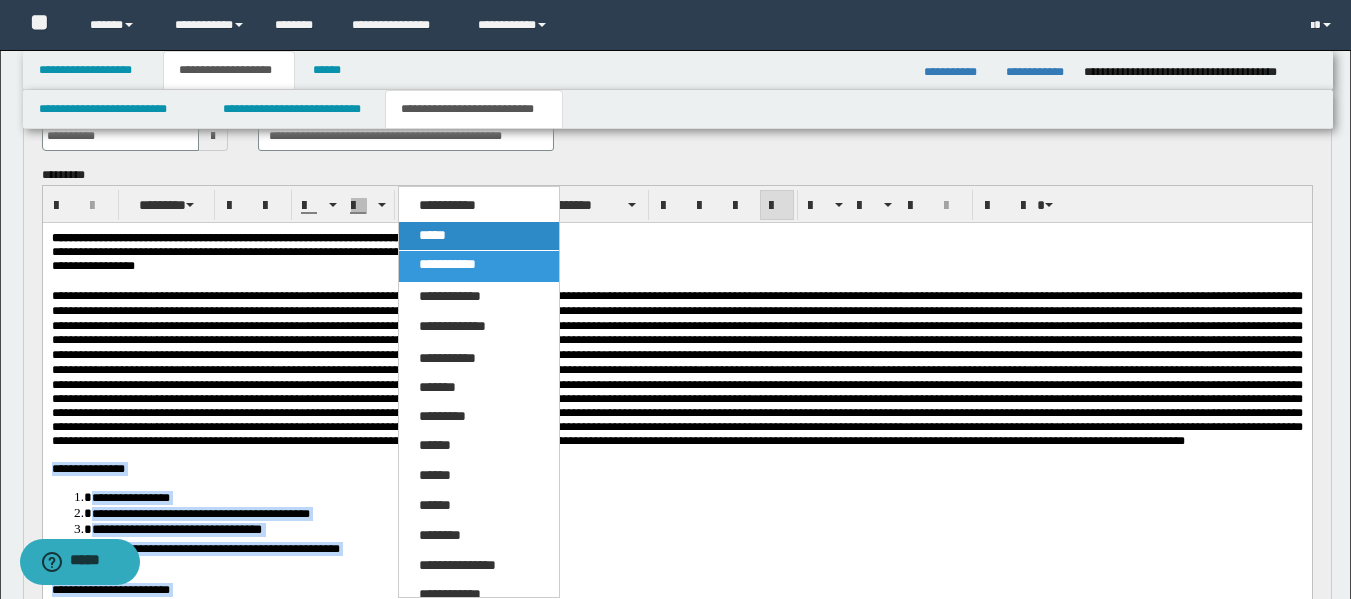 click on "*****" at bounding box center (432, 235) 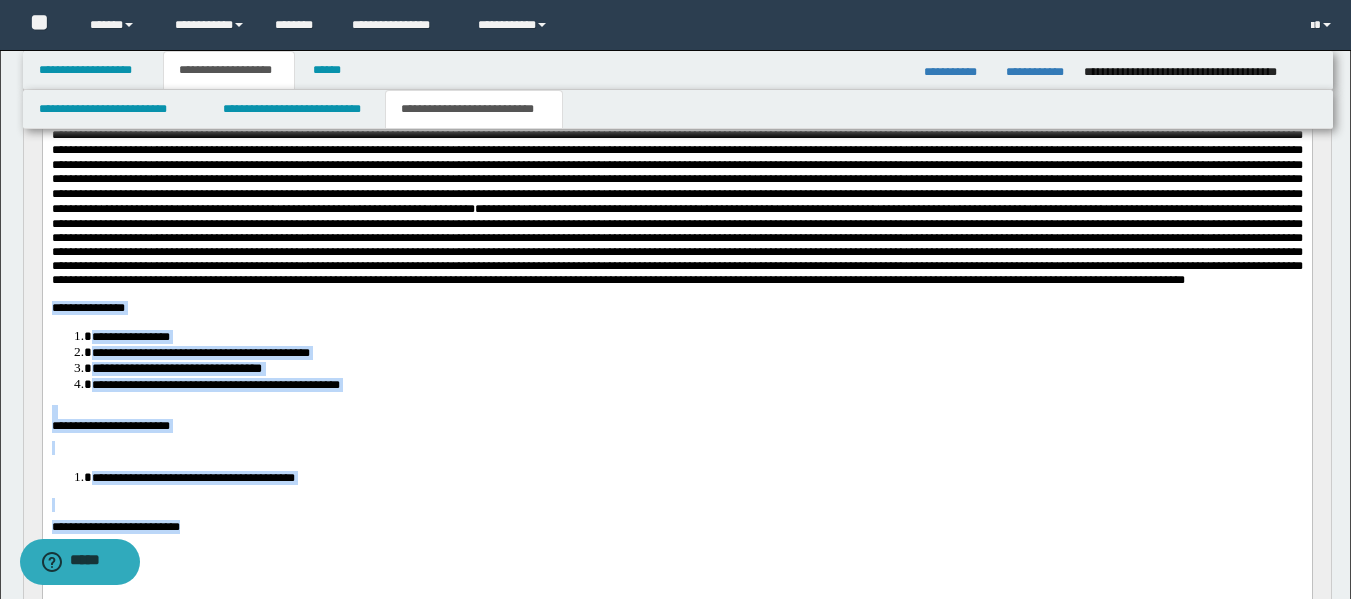 scroll, scrollTop: 298, scrollLeft: 0, axis: vertical 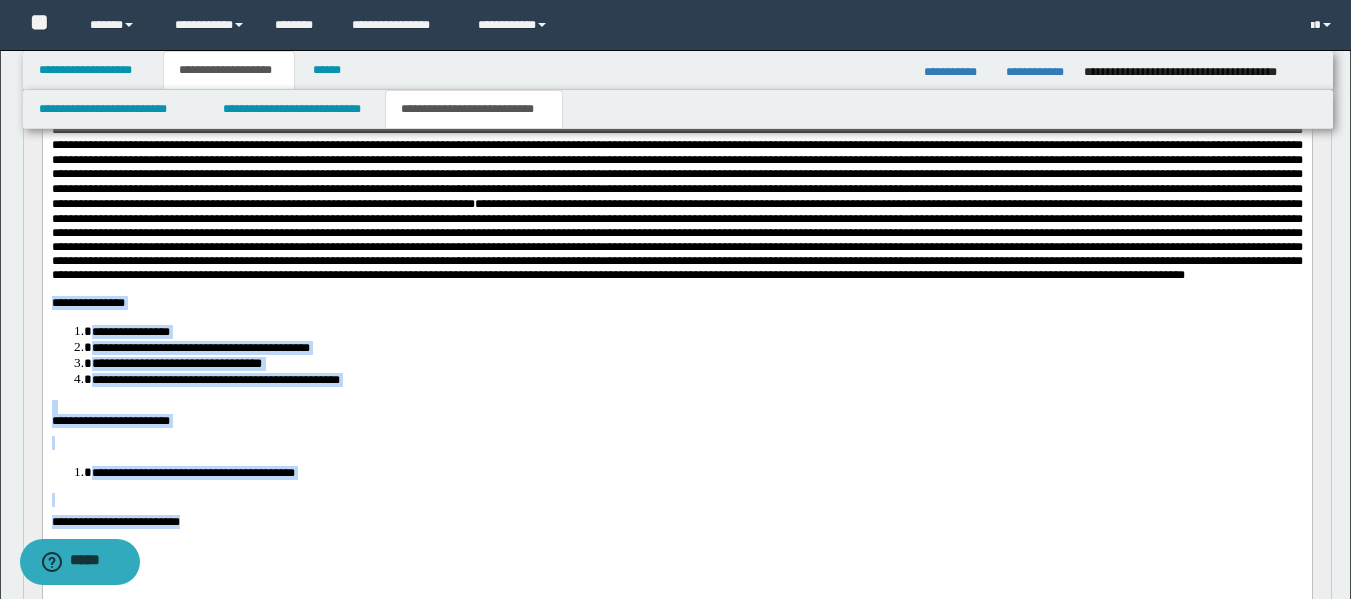 click at bounding box center [676, 407] 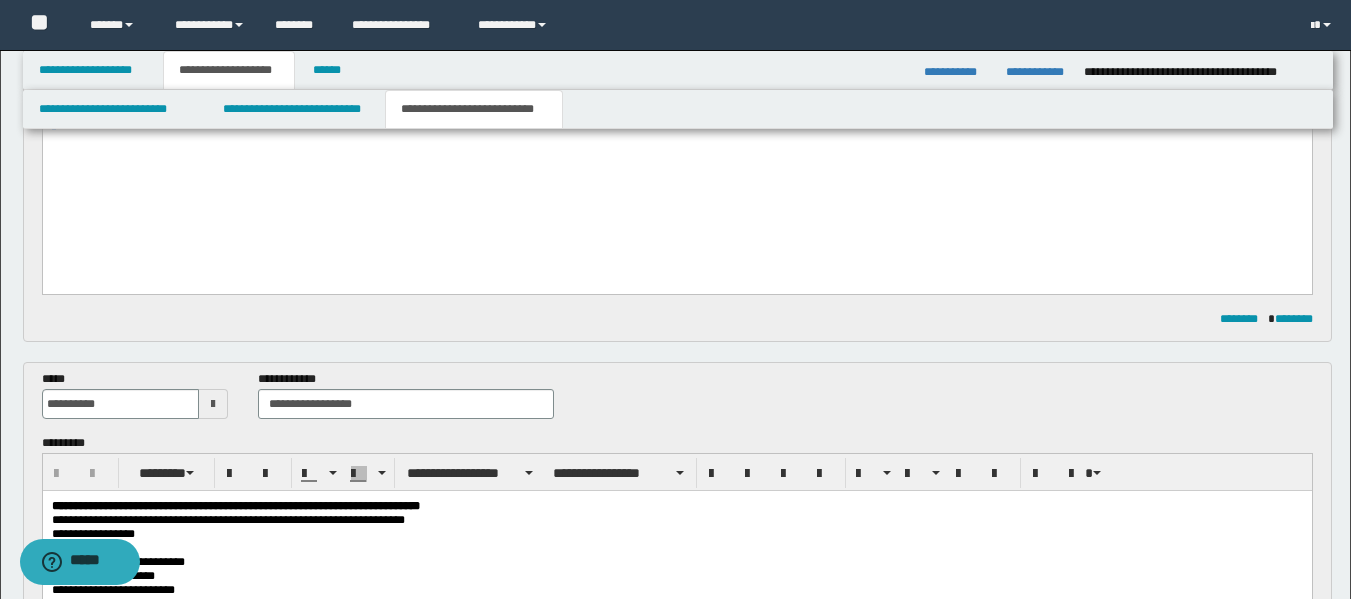 scroll, scrollTop: 747, scrollLeft: 0, axis: vertical 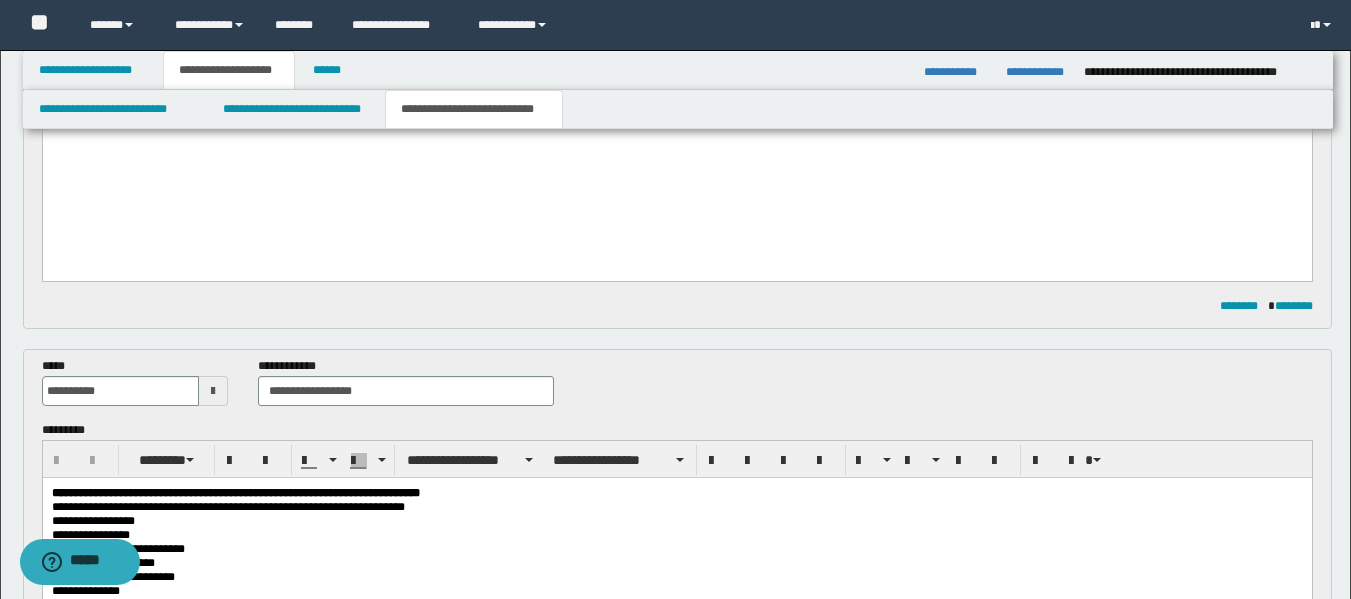 drag, startPoint x: 53, startPoint y: -310, endPoint x: 303, endPoint y: 179, distance: 549.2003 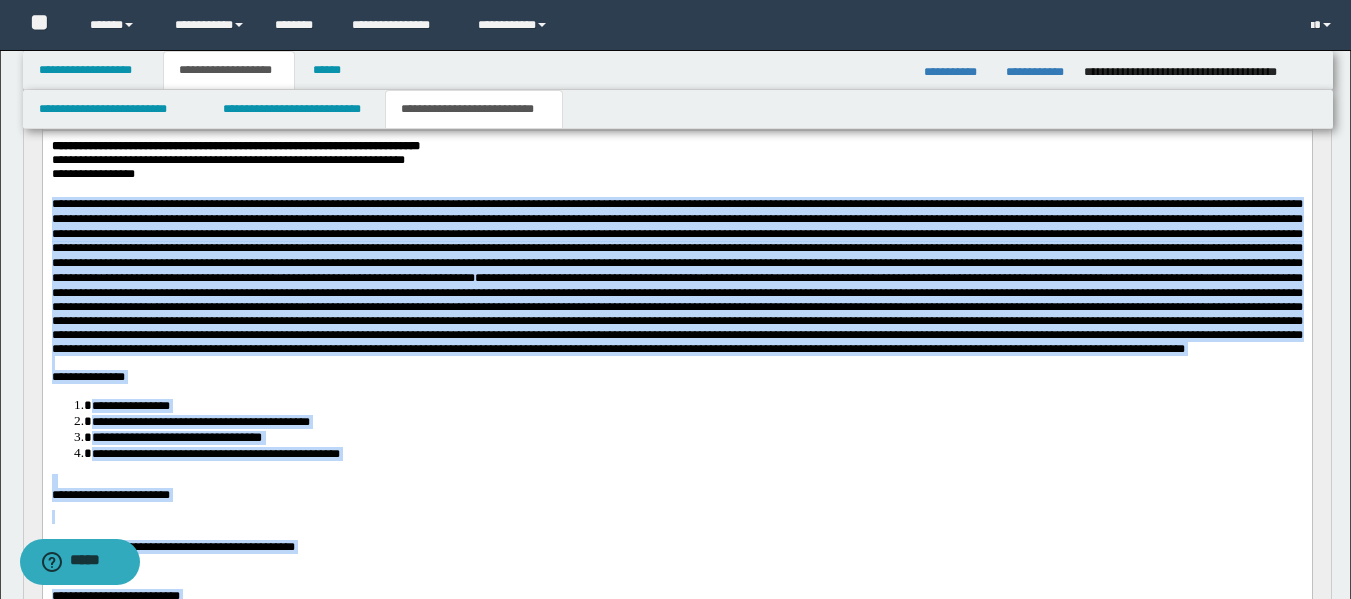 scroll, scrollTop: 197, scrollLeft: 0, axis: vertical 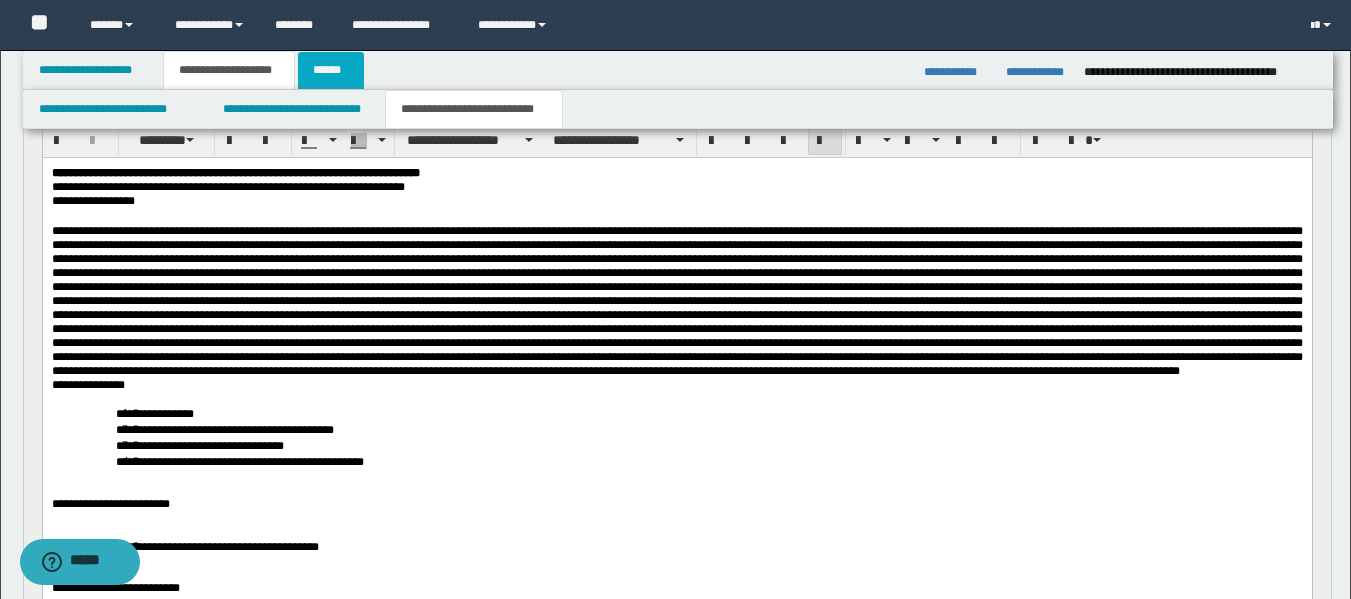 click on "******" at bounding box center [331, 70] 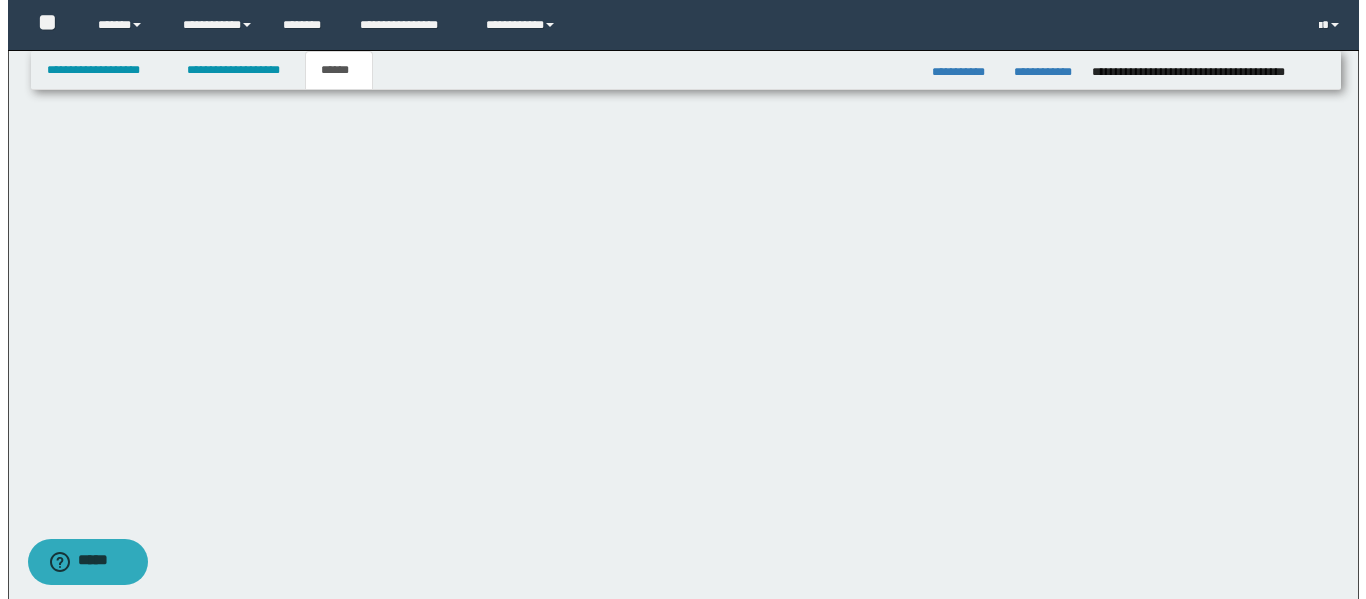 scroll, scrollTop: 0, scrollLeft: 0, axis: both 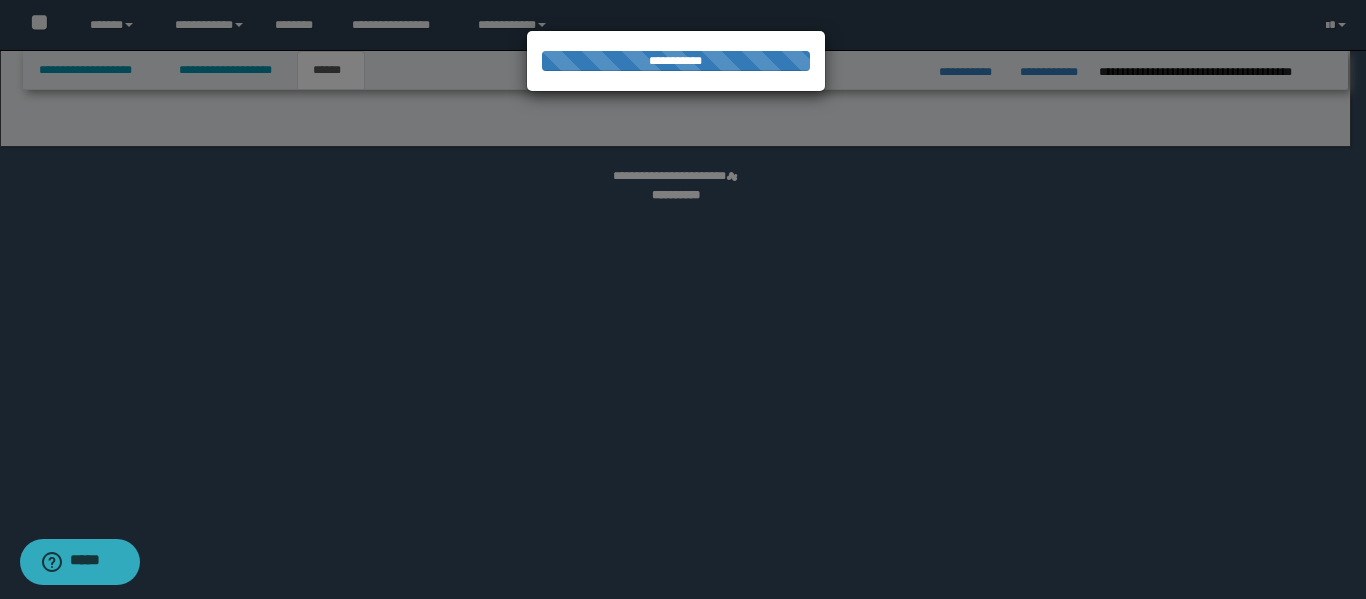 select on "*" 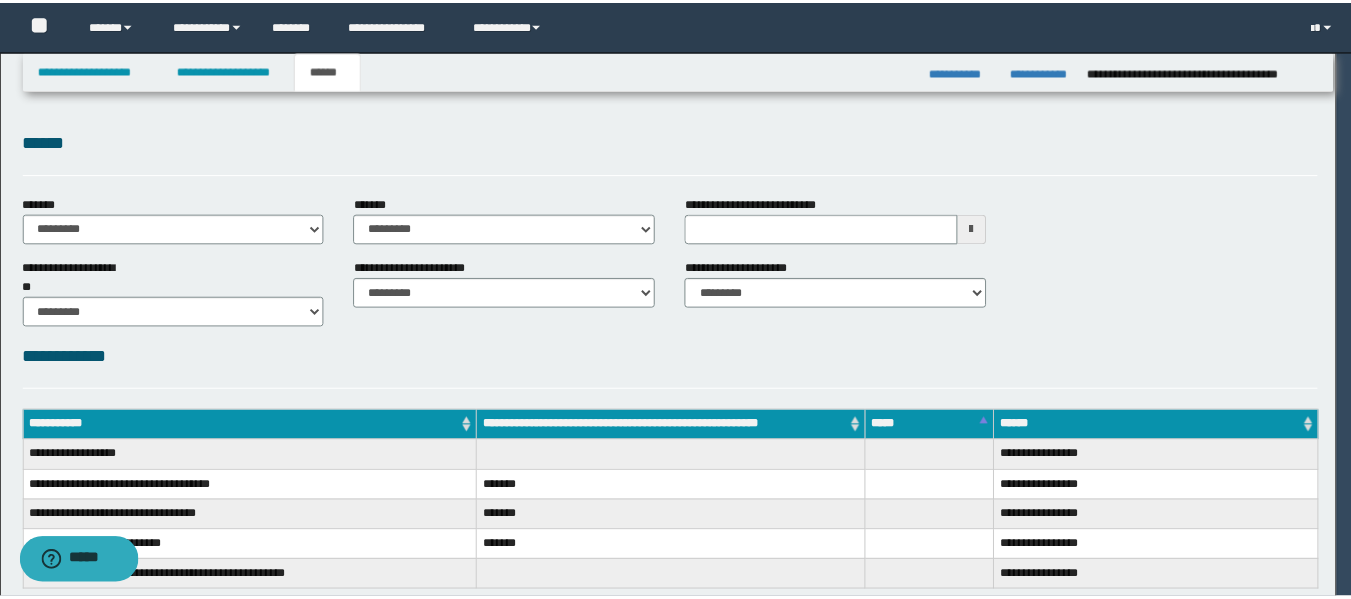 scroll, scrollTop: 0, scrollLeft: 0, axis: both 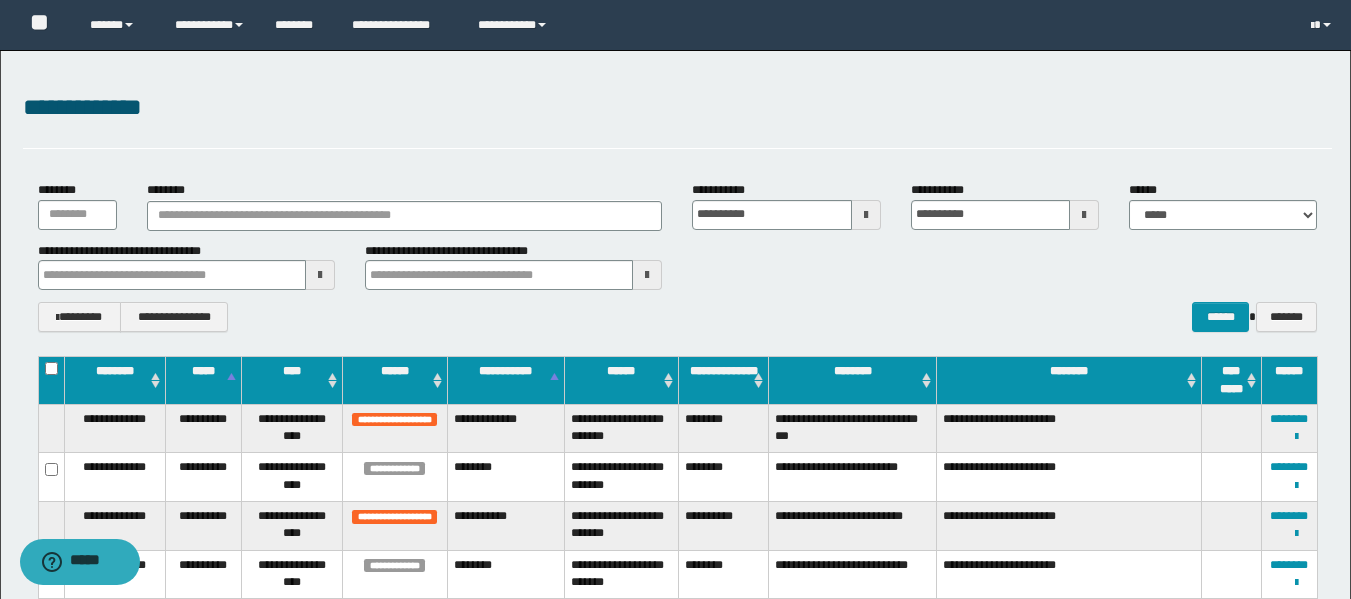click at bounding box center [866, 215] 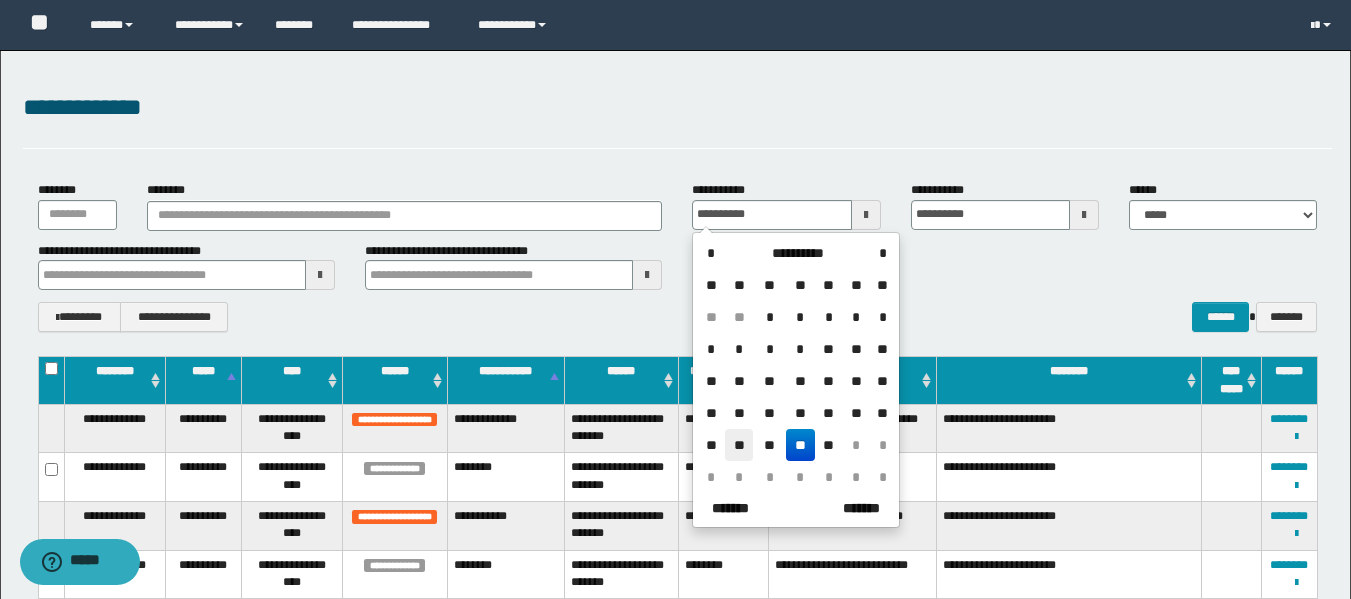 click on "**" at bounding box center (739, 445) 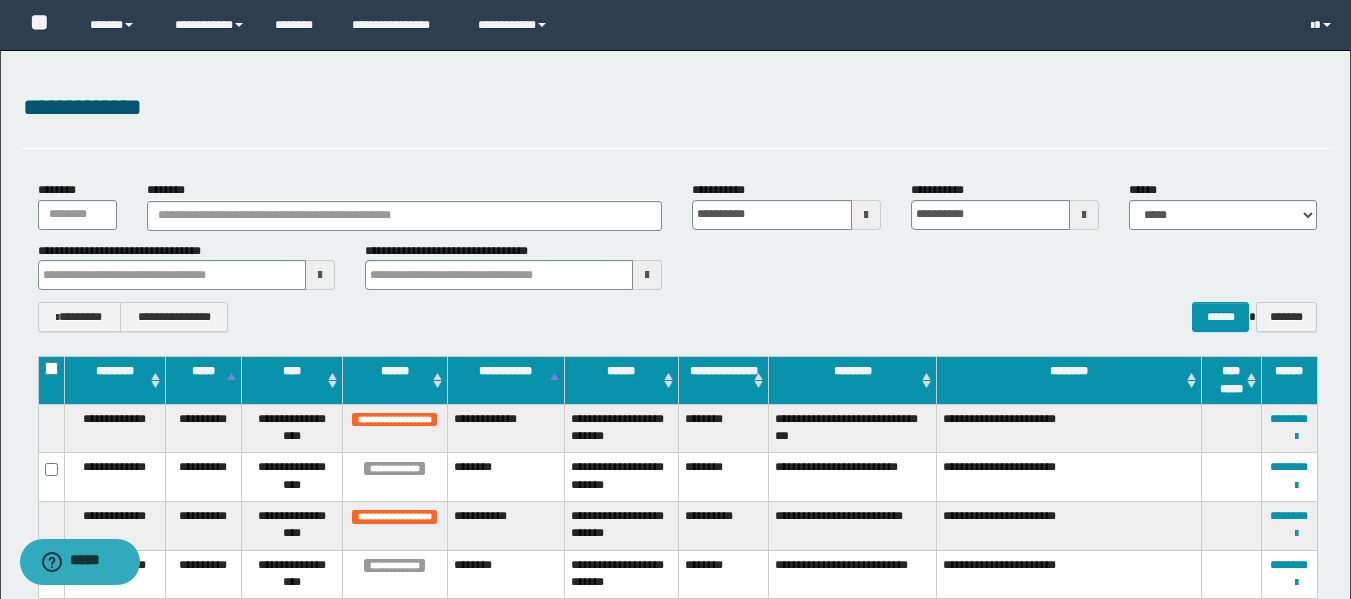 click at bounding box center [1084, 215] 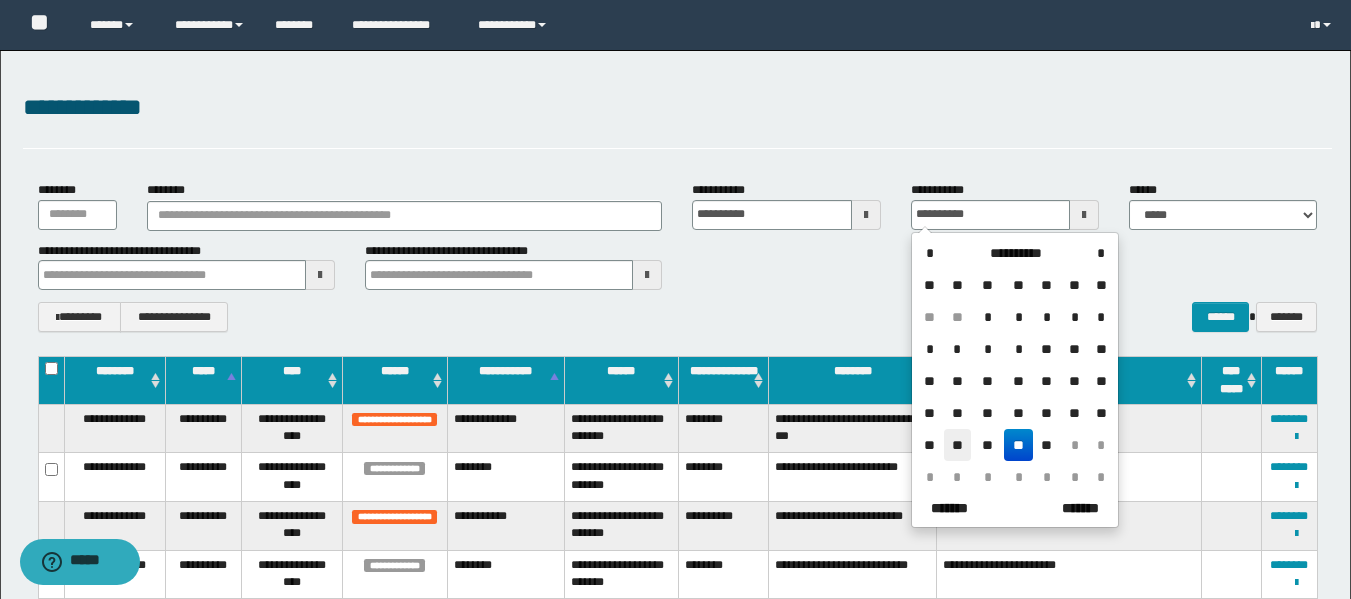 click on "**" at bounding box center (958, 445) 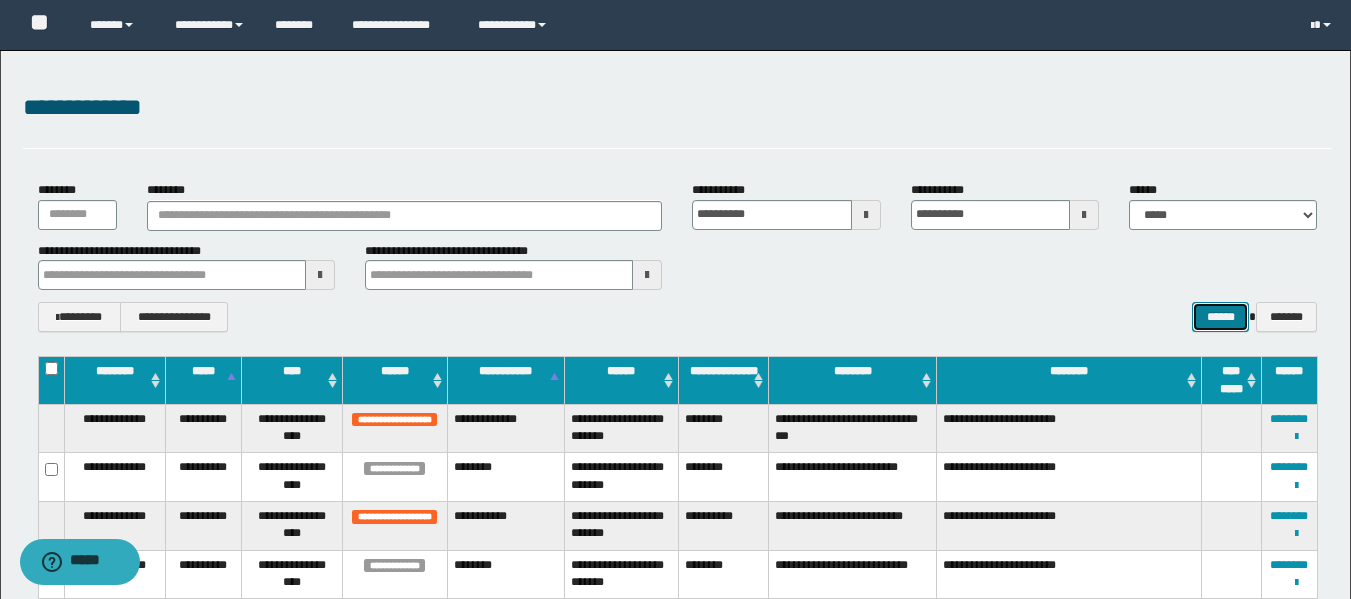 click on "******" at bounding box center (1220, 317) 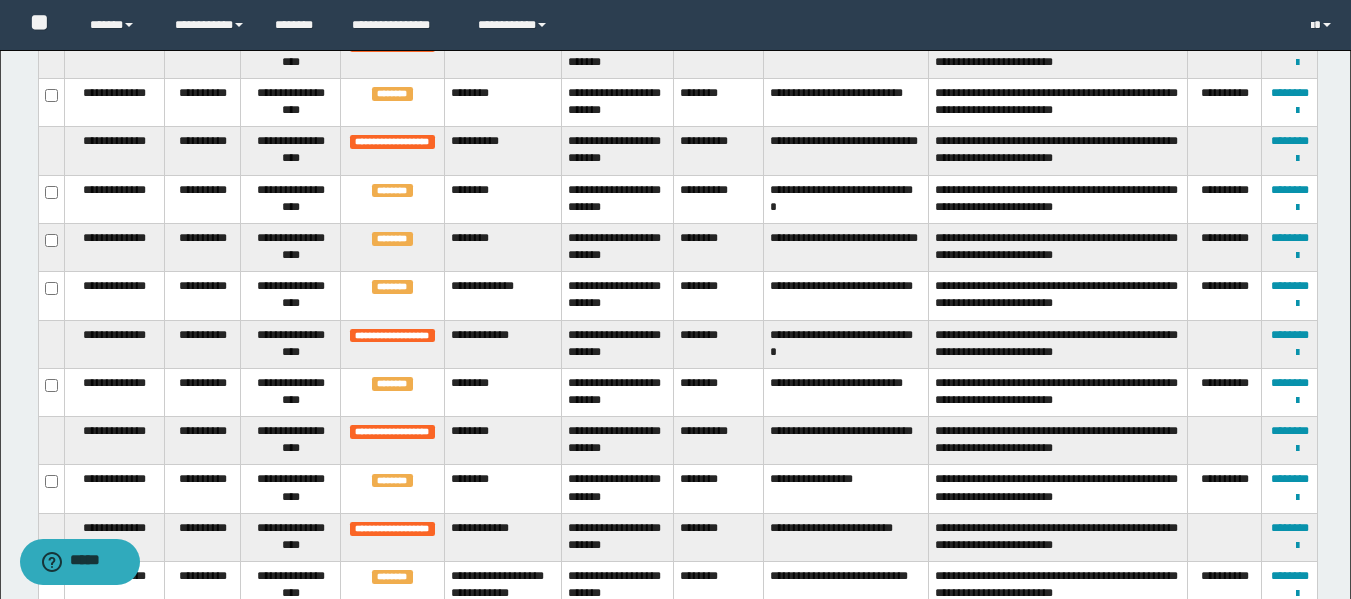 scroll, scrollTop: 347, scrollLeft: 0, axis: vertical 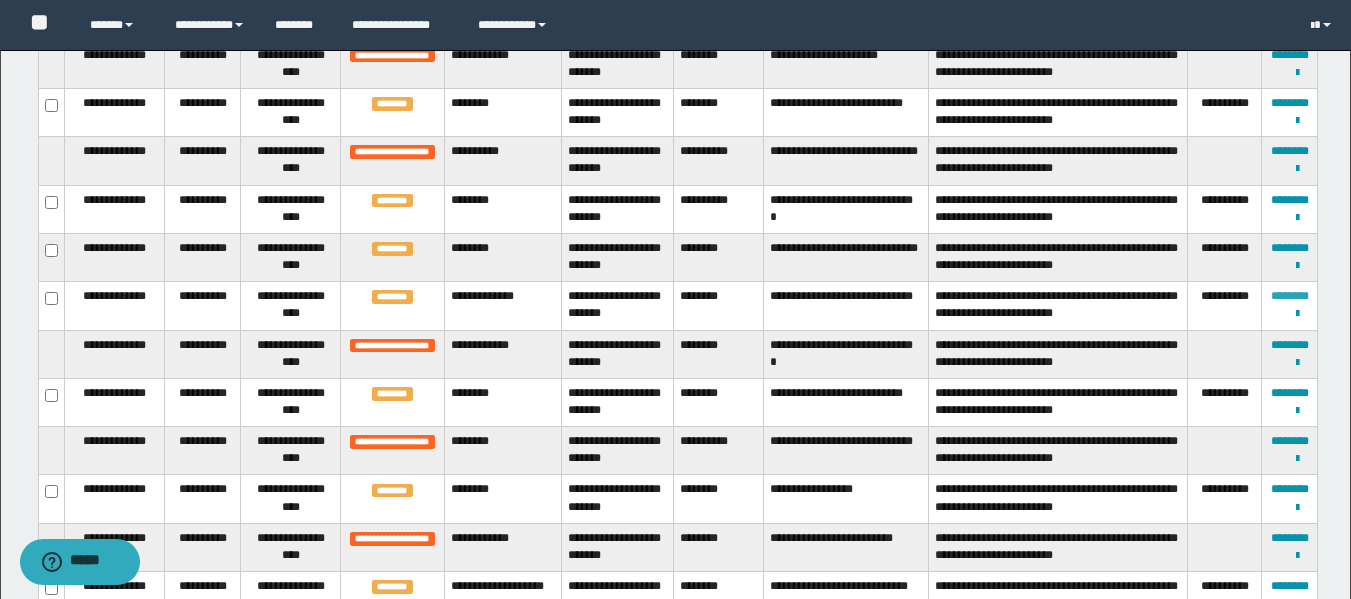 click on "********" at bounding box center [1290, 296] 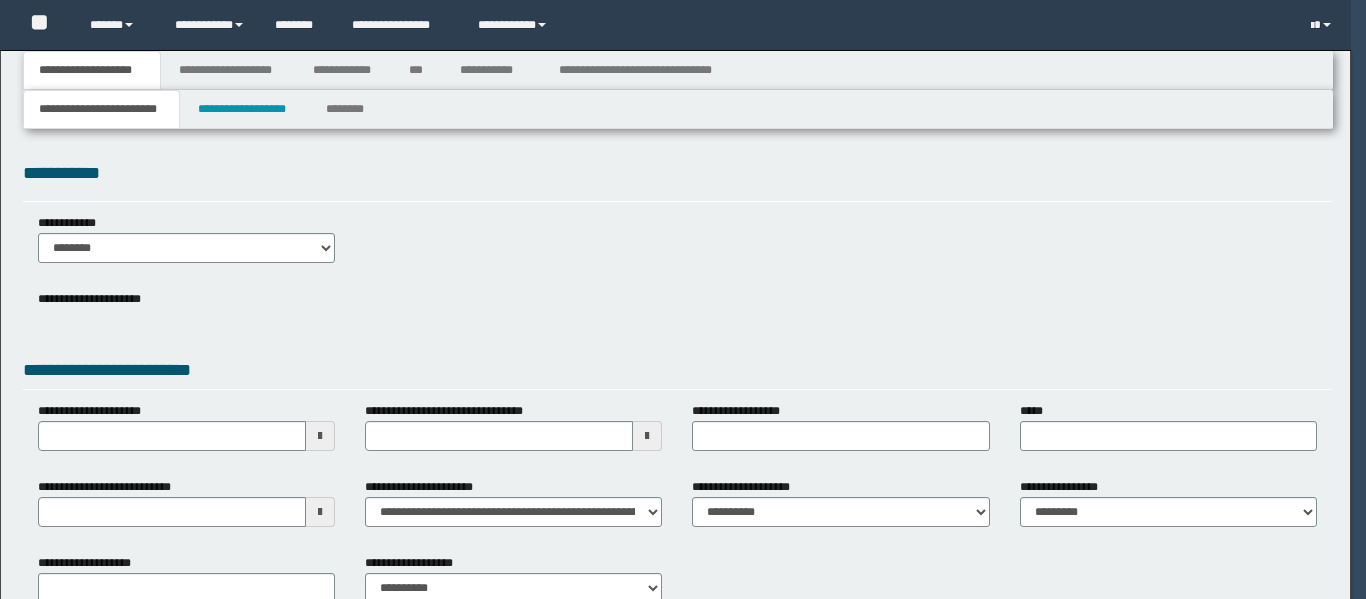 scroll, scrollTop: 0, scrollLeft: 0, axis: both 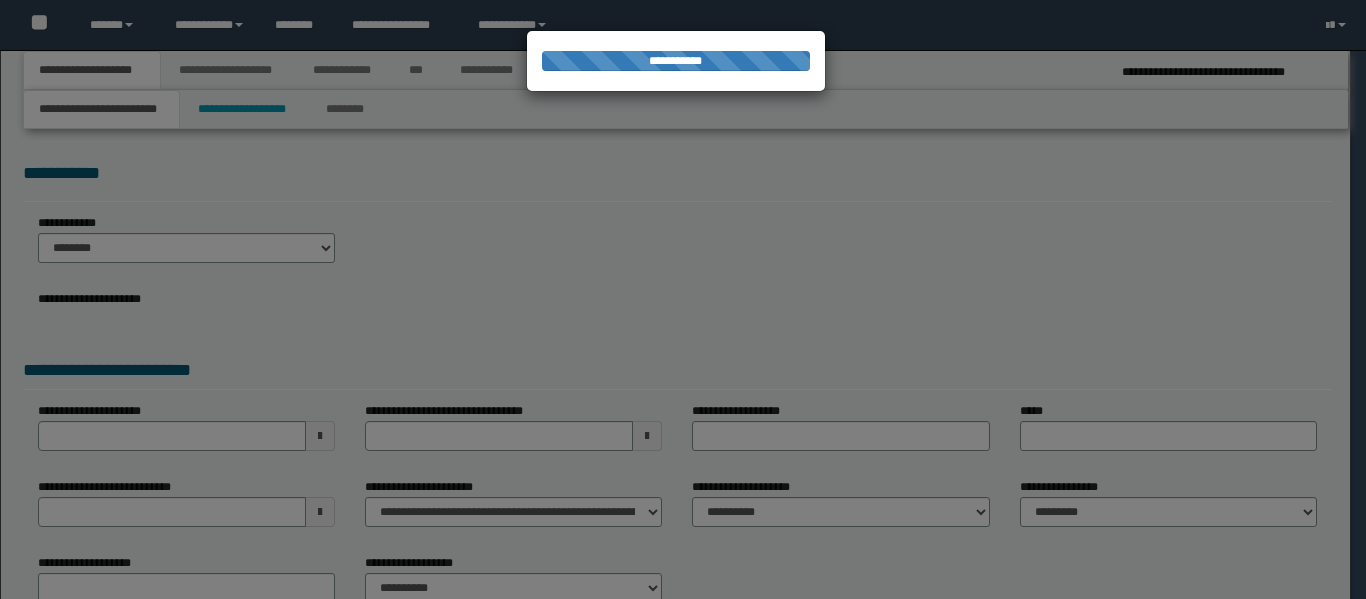 type on "**********" 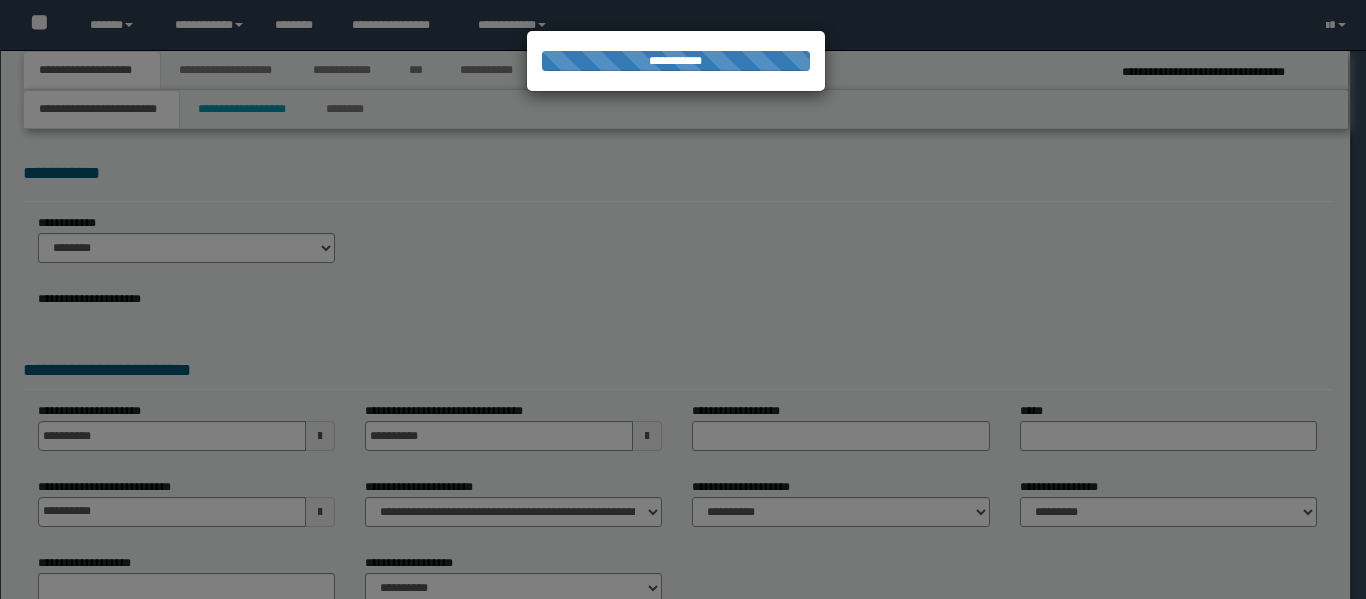 select on "**" 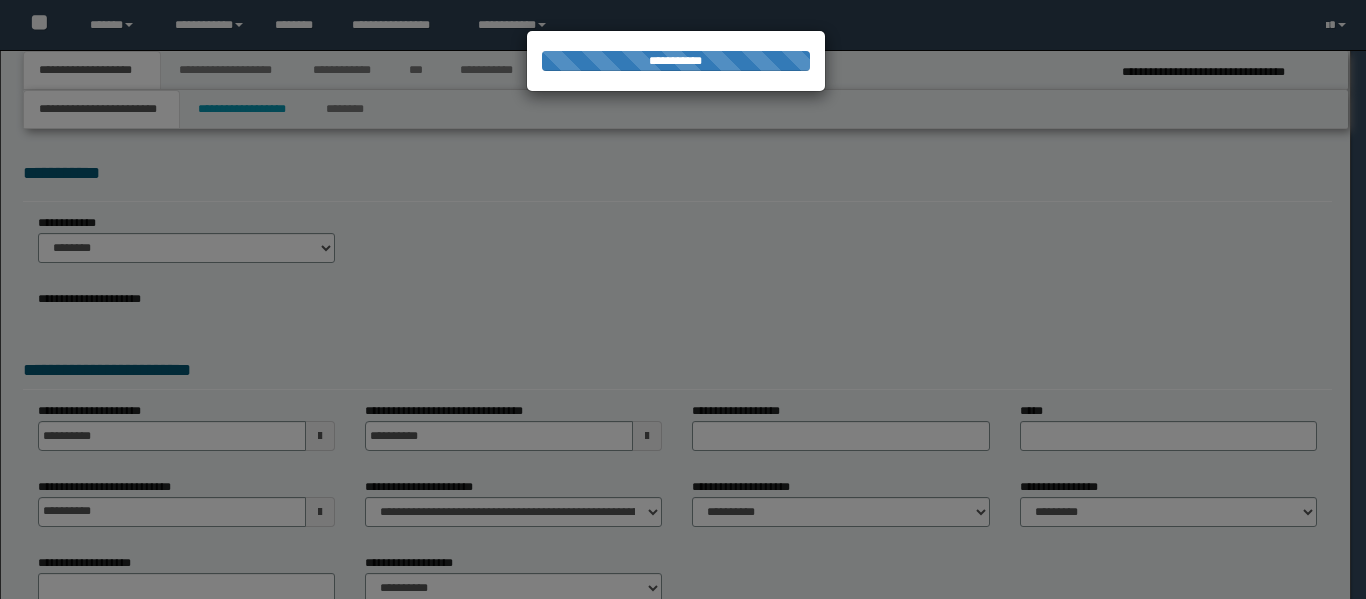select on "*" 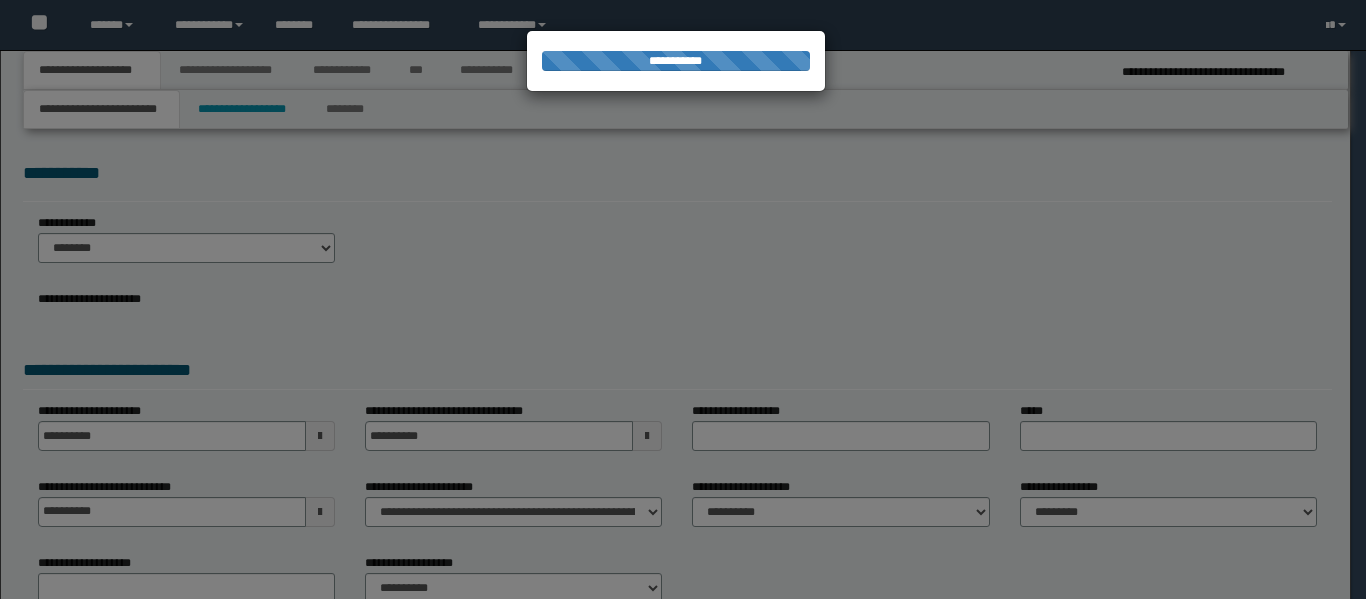 type on "*********" 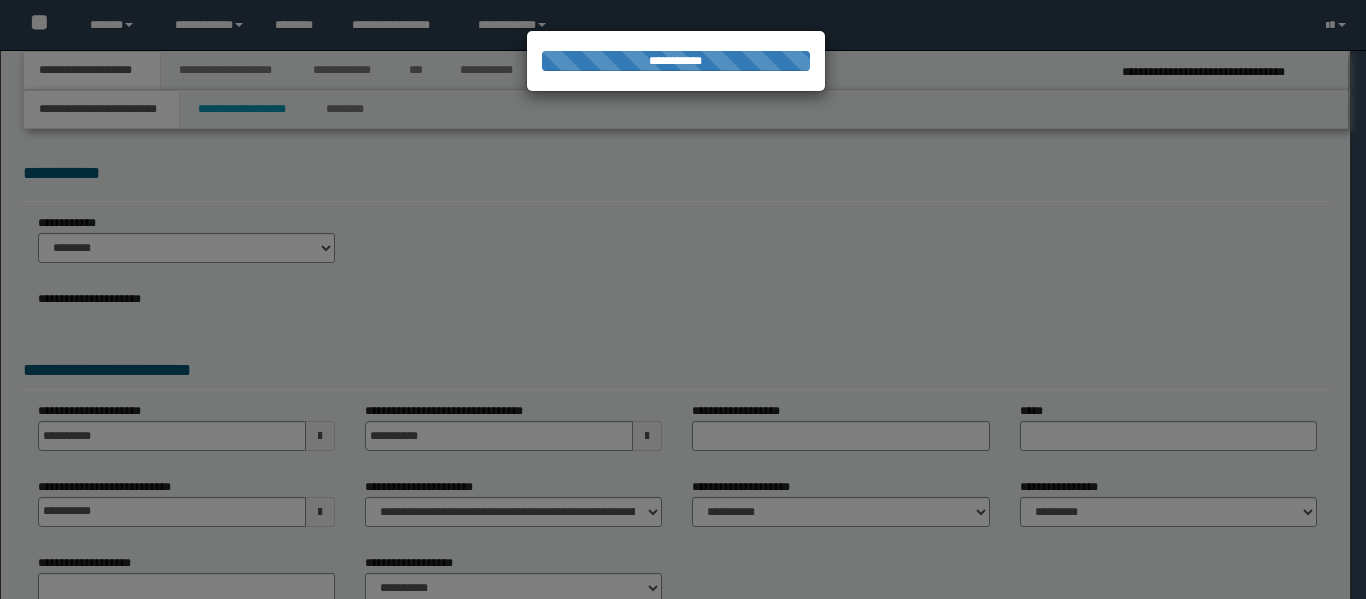 type on "**********" 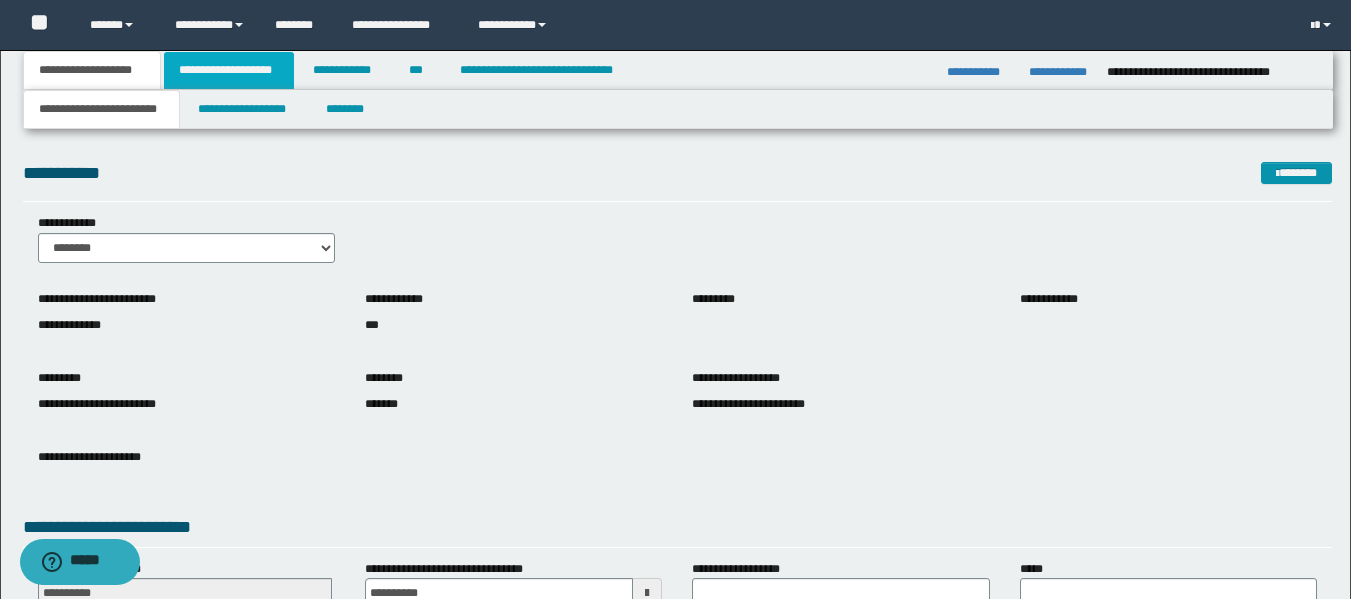 click on "**********" at bounding box center (229, 70) 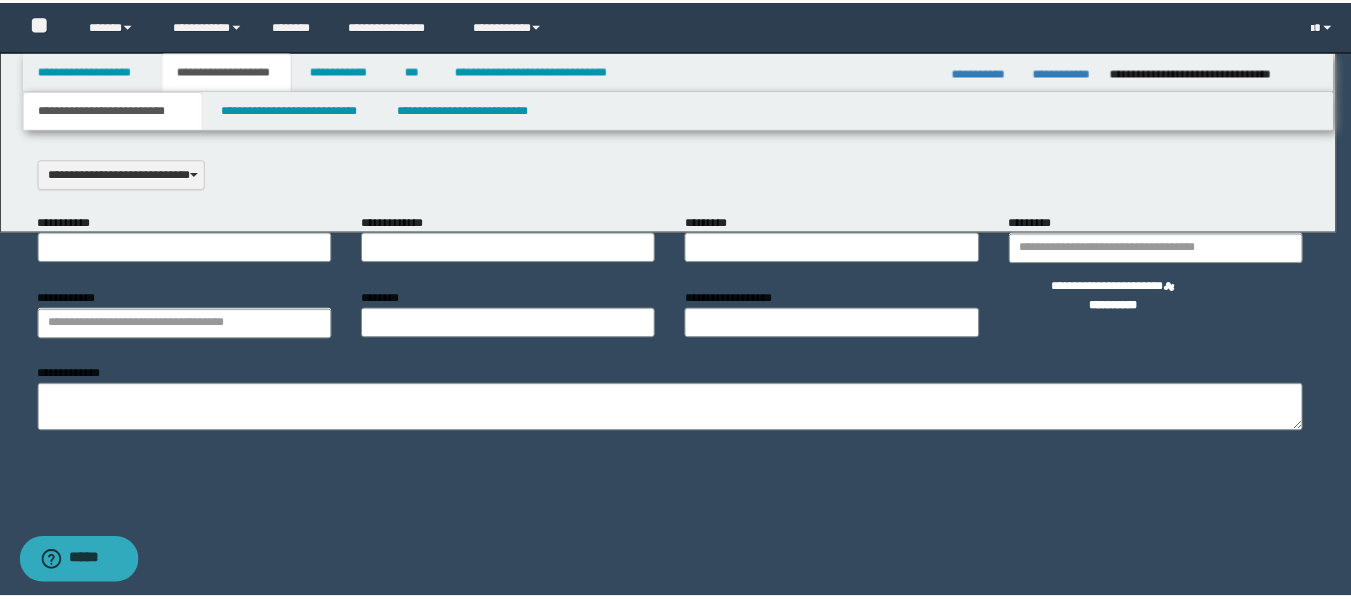 scroll, scrollTop: 0, scrollLeft: 0, axis: both 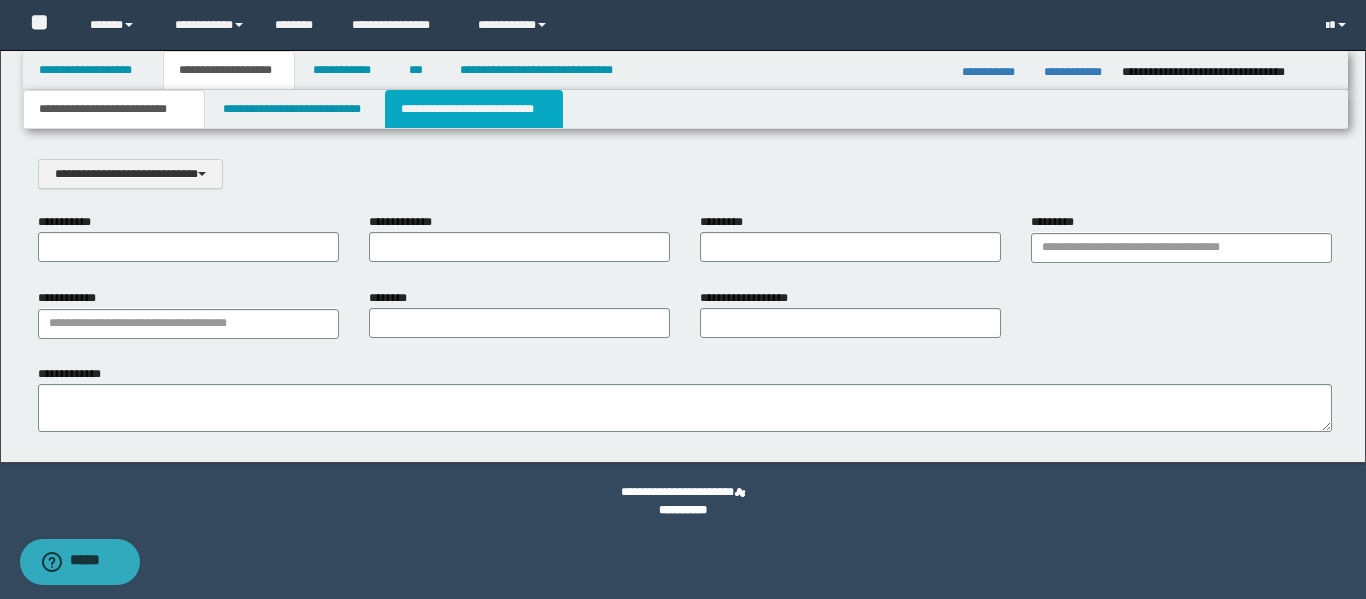 click on "**********" at bounding box center (474, 109) 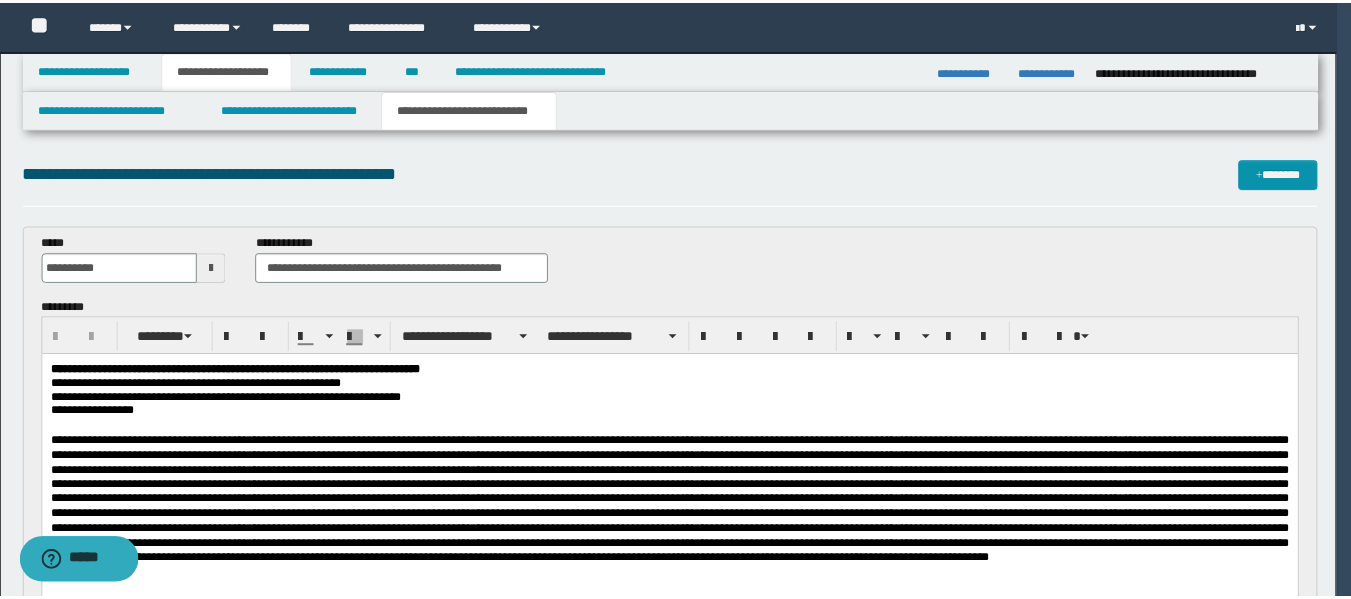 scroll, scrollTop: 0, scrollLeft: 0, axis: both 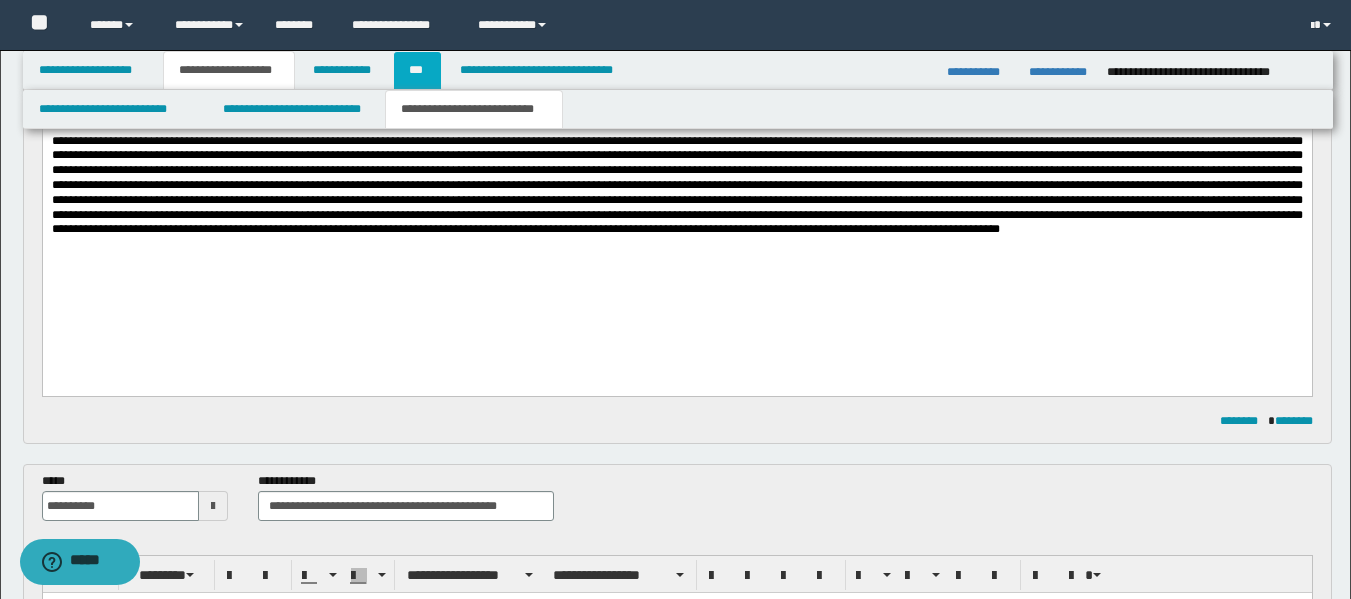 click on "***" at bounding box center [417, 70] 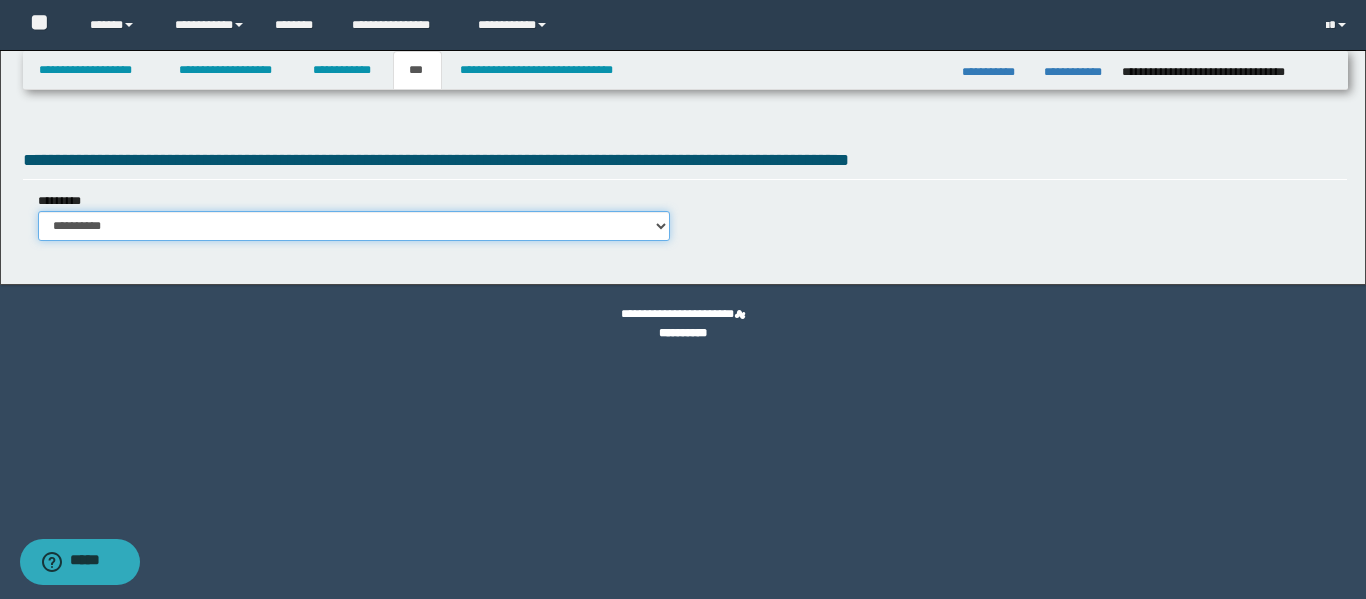 click on "**********" at bounding box center [354, 226] 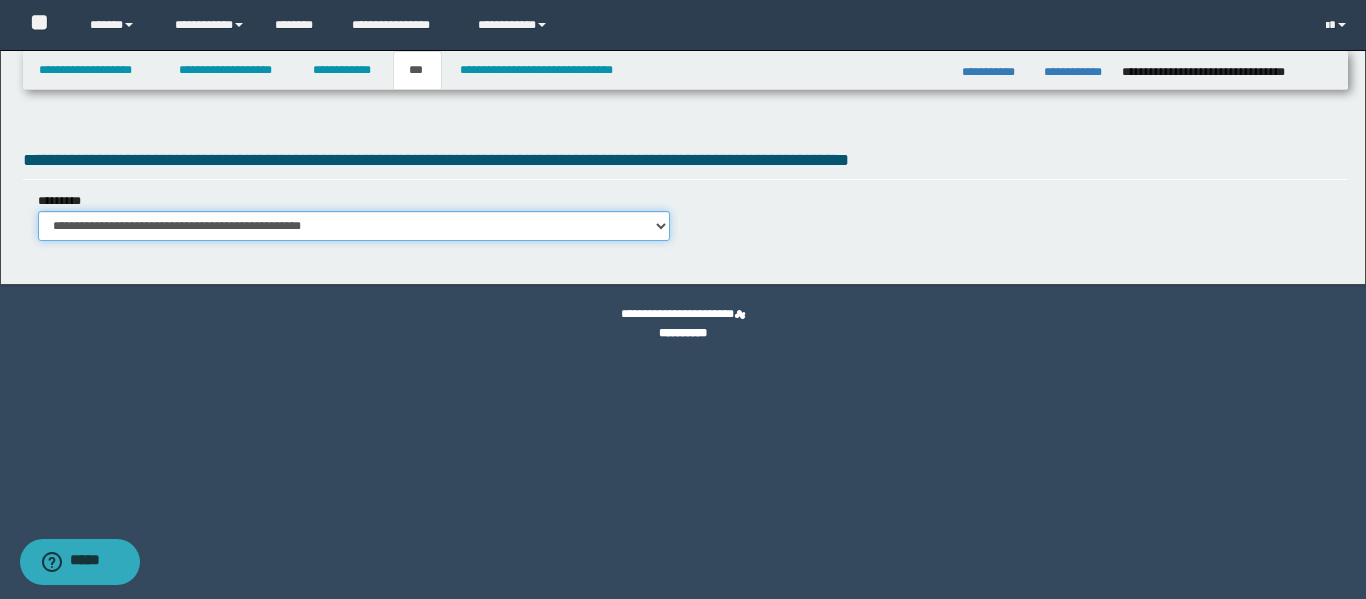 click on "**********" at bounding box center (354, 226) 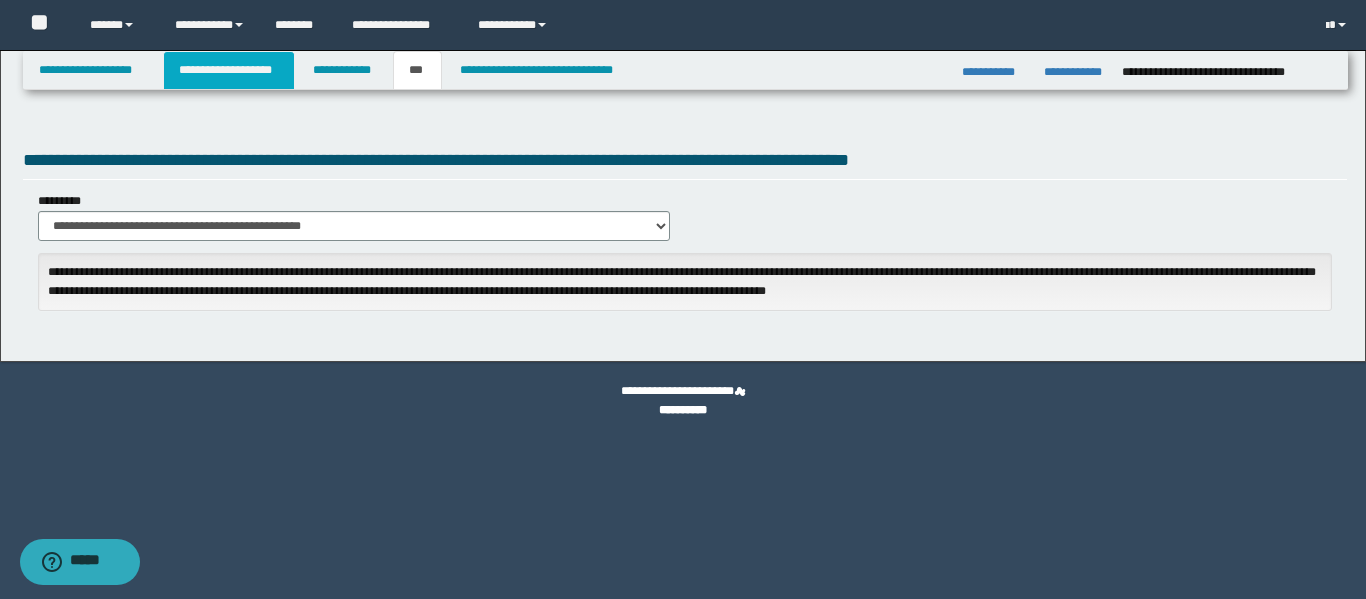 click on "**********" at bounding box center (229, 70) 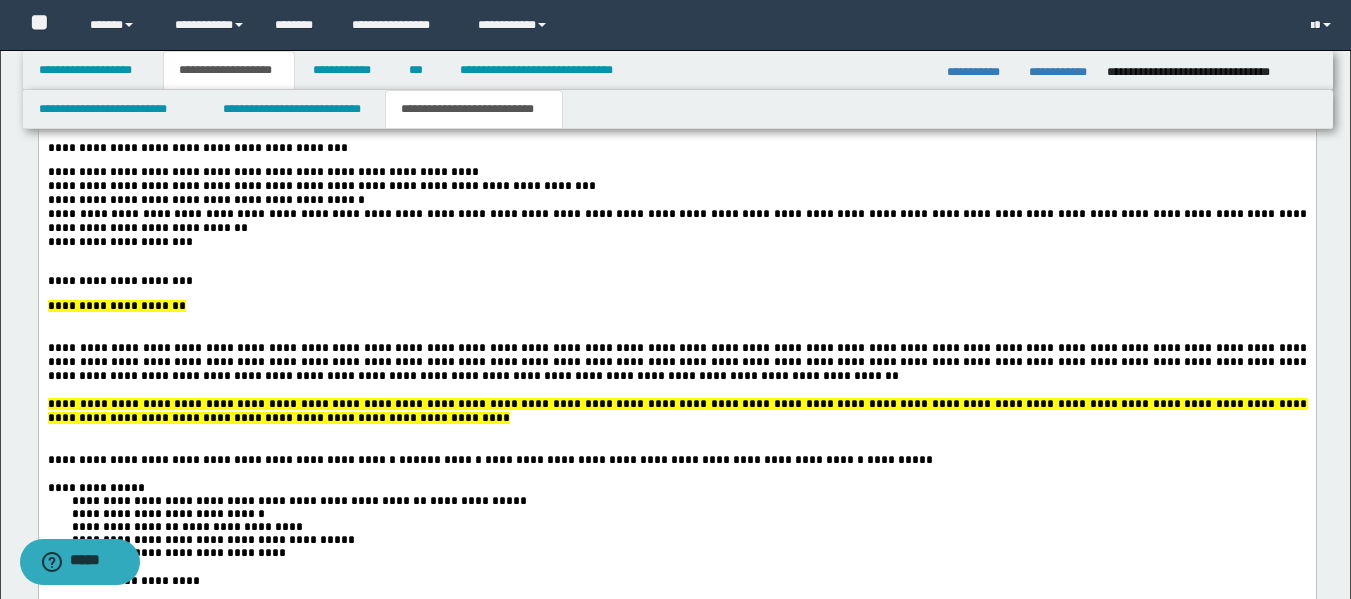 scroll, scrollTop: 3237, scrollLeft: 0, axis: vertical 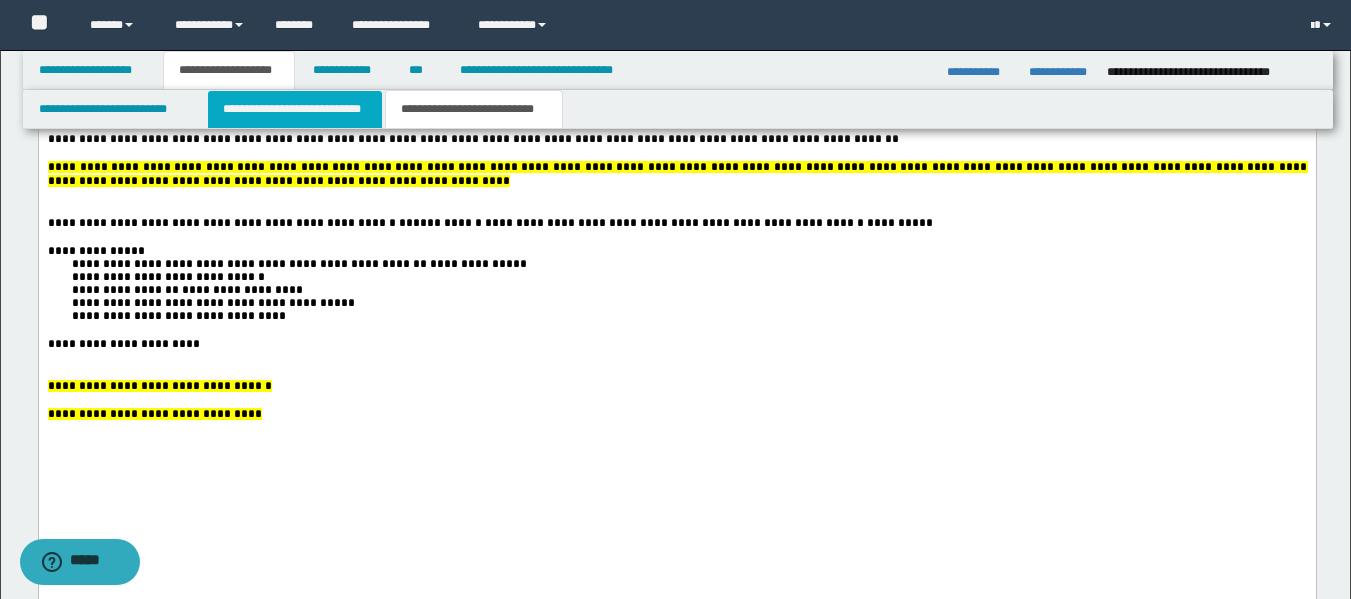 click on "**********" at bounding box center [295, 109] 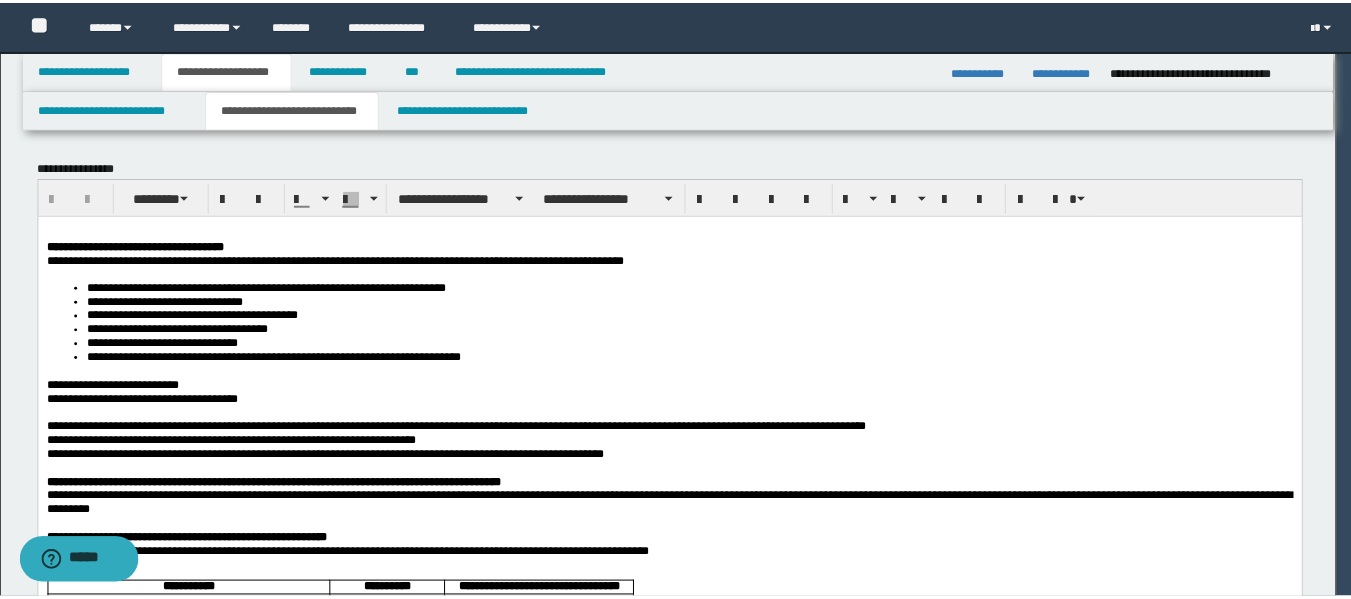scroll, scrollTop: 0, scrollLeft: 0, axis: both 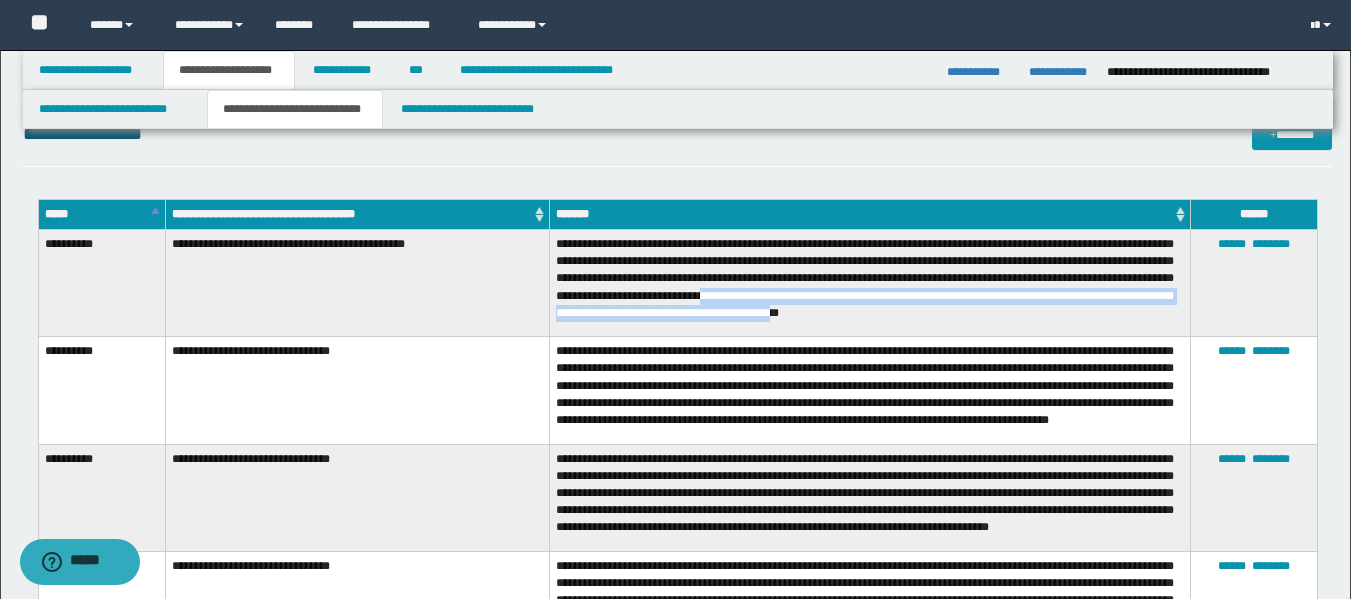 drag, startPoint x: 985, startPoint y: 313, endPoint x: 913, endPoint y: 293, distance: 74.726166 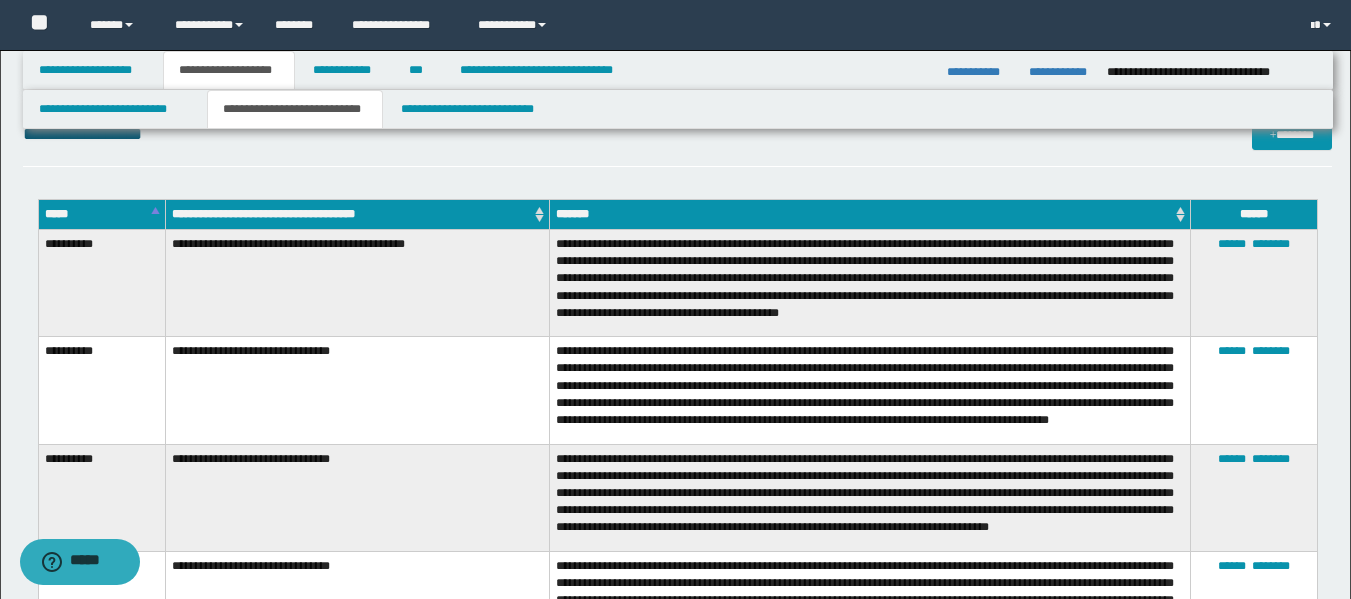 click on "**********" at bounding box center (869, 283) 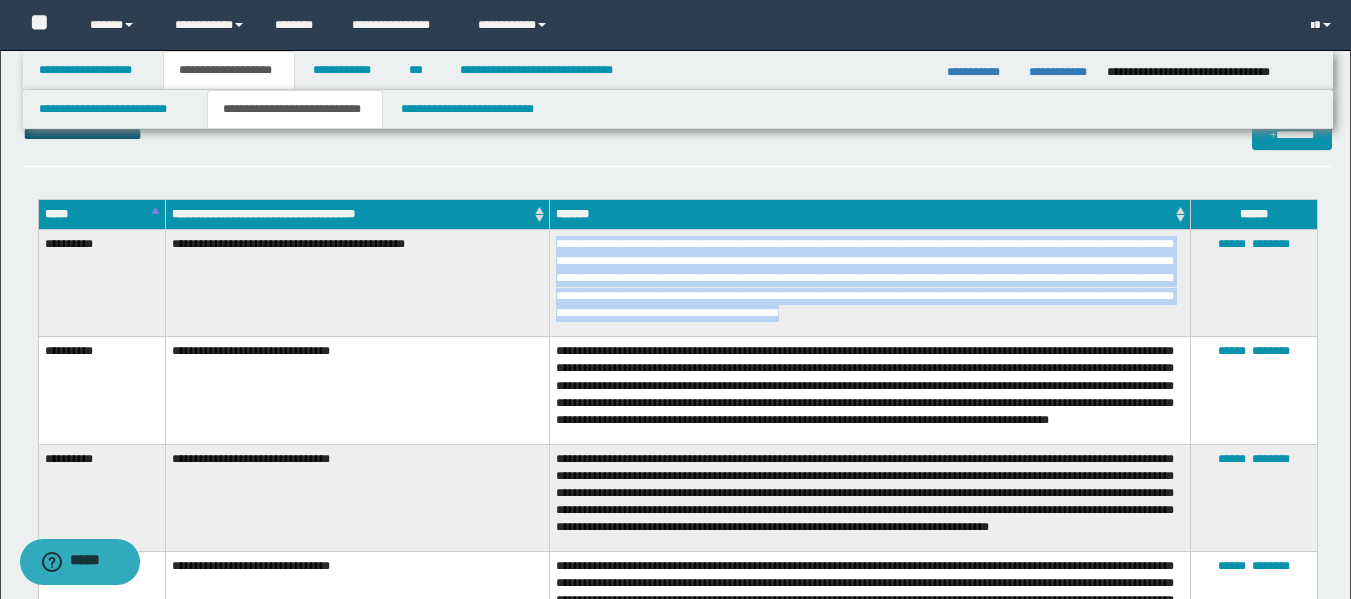 drag, startPoint x: 1002, startPoint y: 319, endPoint x: 549, endPoint y: 248, distance: 458.53027 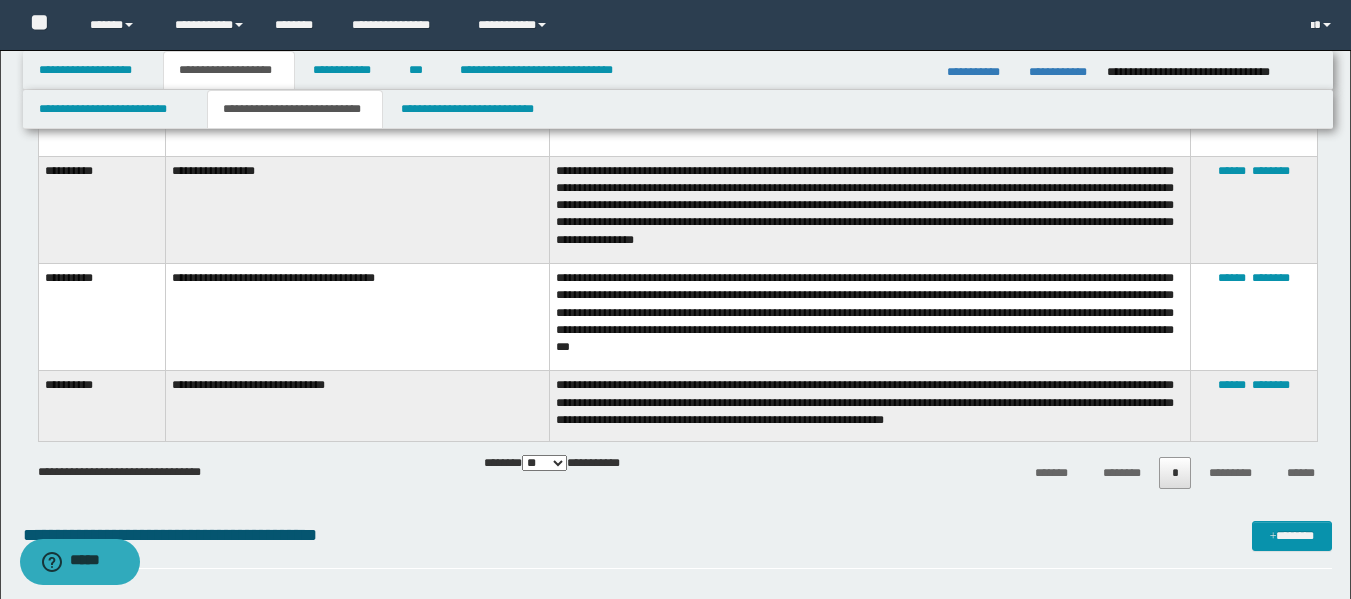 scroll, scrollTop: 2966, scrollLeft: 0, axis: vertical 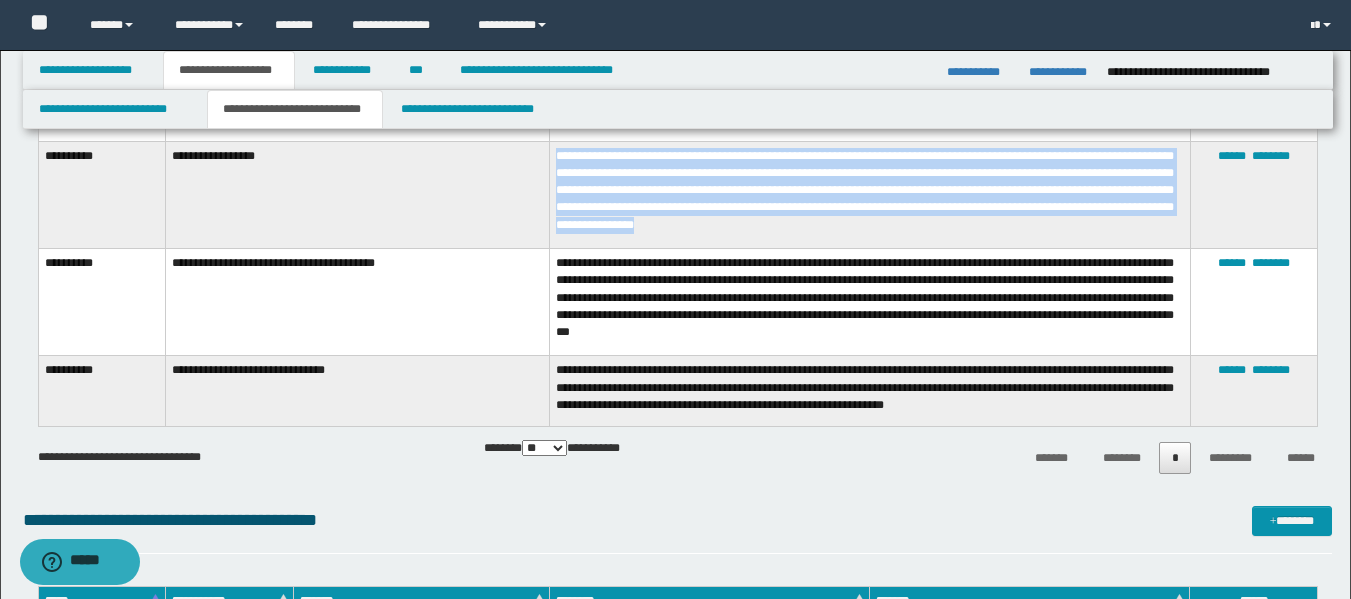 drag, startPoint x: 940, startPoint y: 246, endPoint x: 551, endPoint y: 181, distance: 394.39322 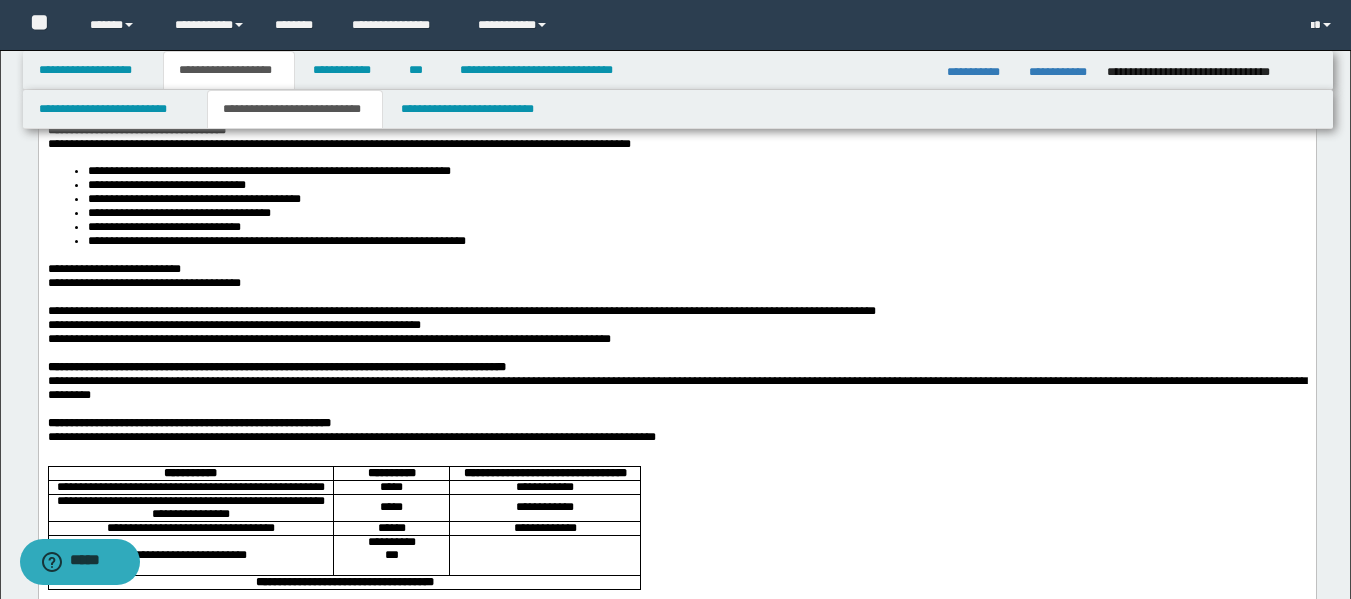 scroll, scrollTop: 31, scrollLeft: 0, axis: vertical 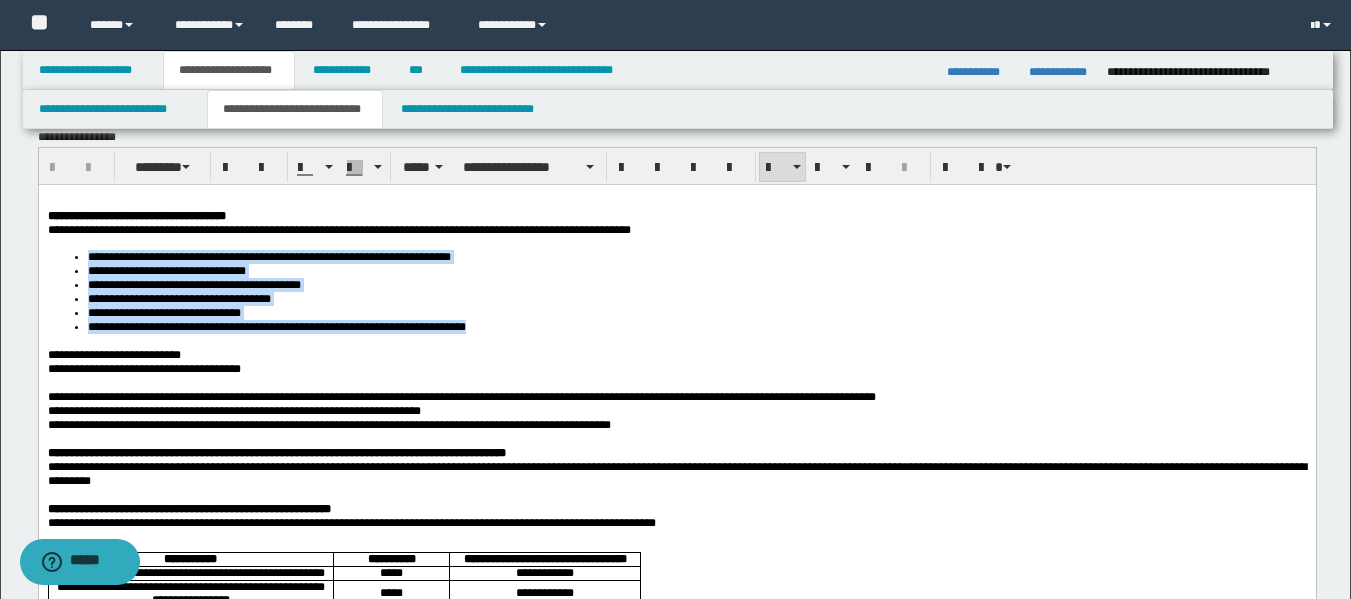 drag, startPoint x: 465, startPoint y: 339, endPoint x: 72, endPoint y: 265, distance: 399.90625 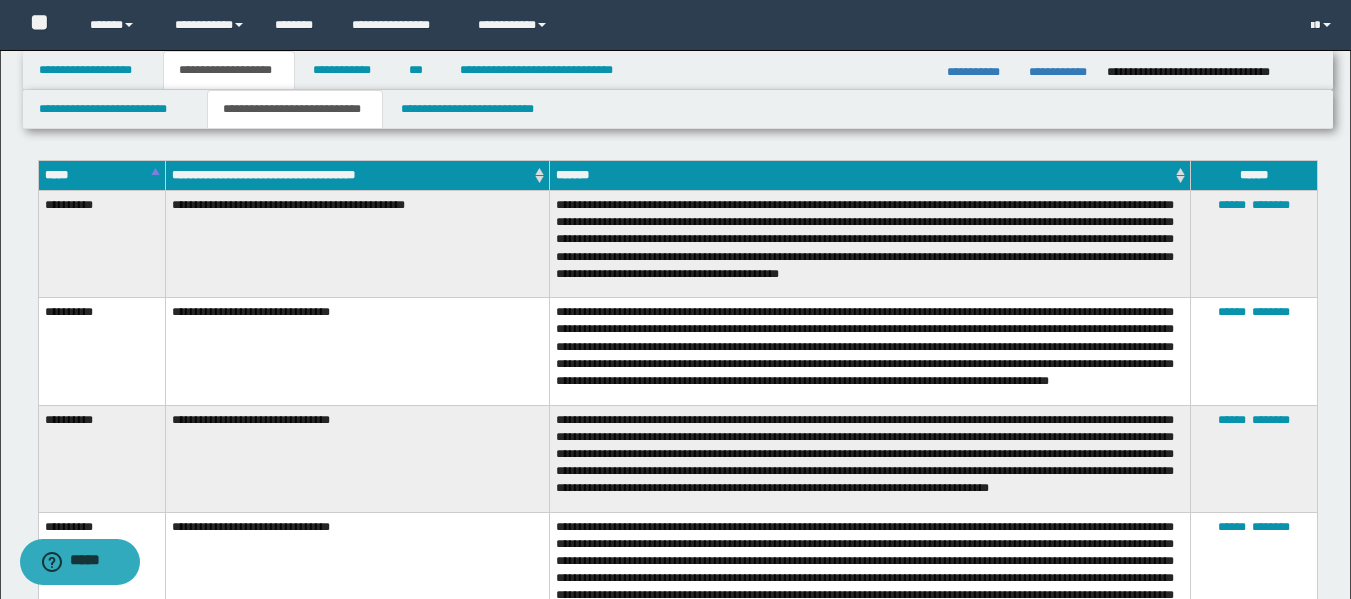 scroll, scrollTop: 1910, scrollLeft: 0, axis: vertical 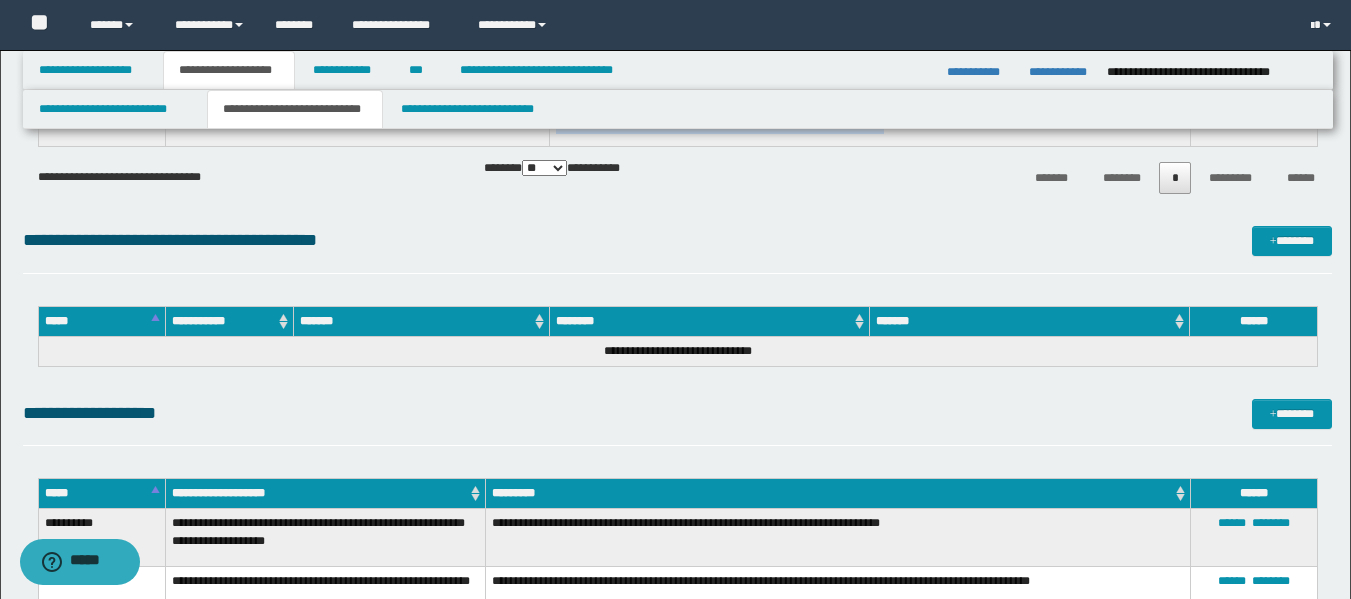 drag, startPoint x: 45, startPoint y: 214, endPoint x: 1010, endPoint y: 132, distance: 968.47766 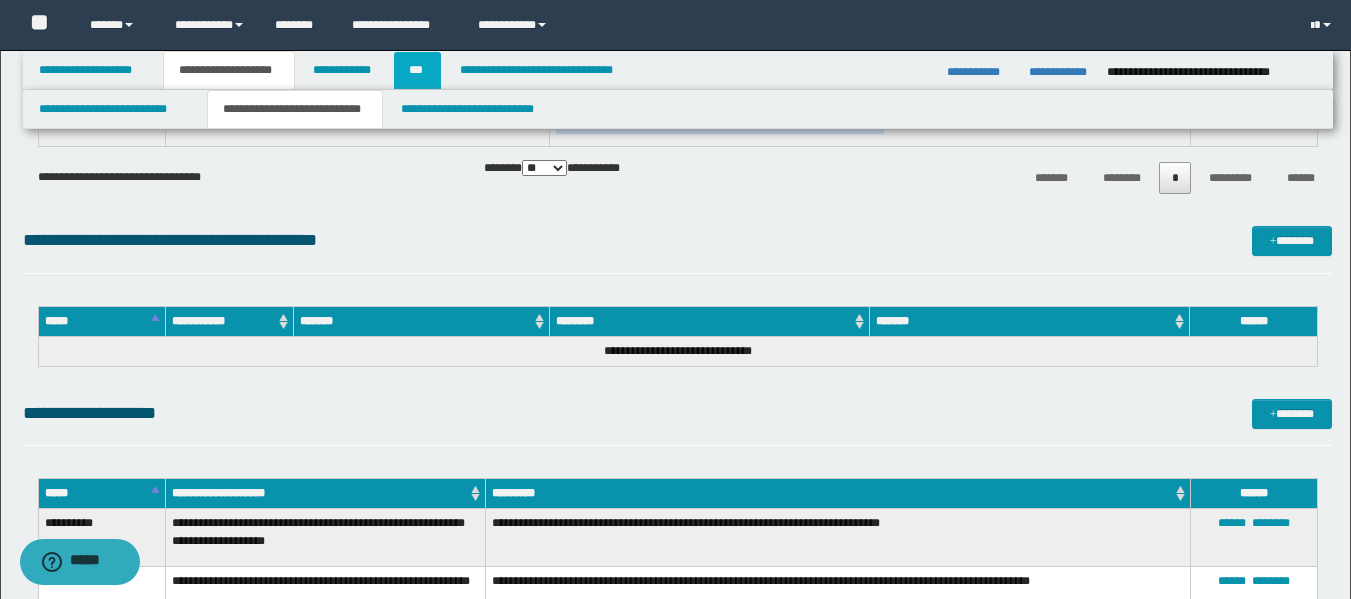 click on "***" at bounding box center (417, 70) 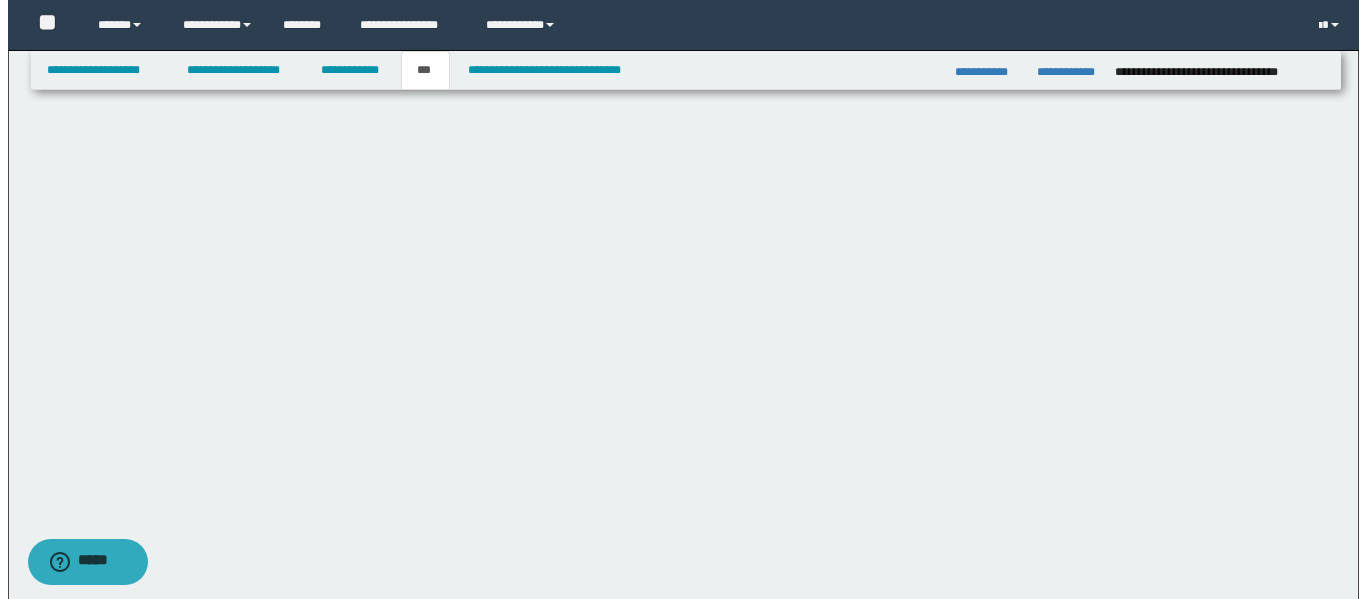 scroll, scrollTop: 0, scrollLeft: 0, axis: both 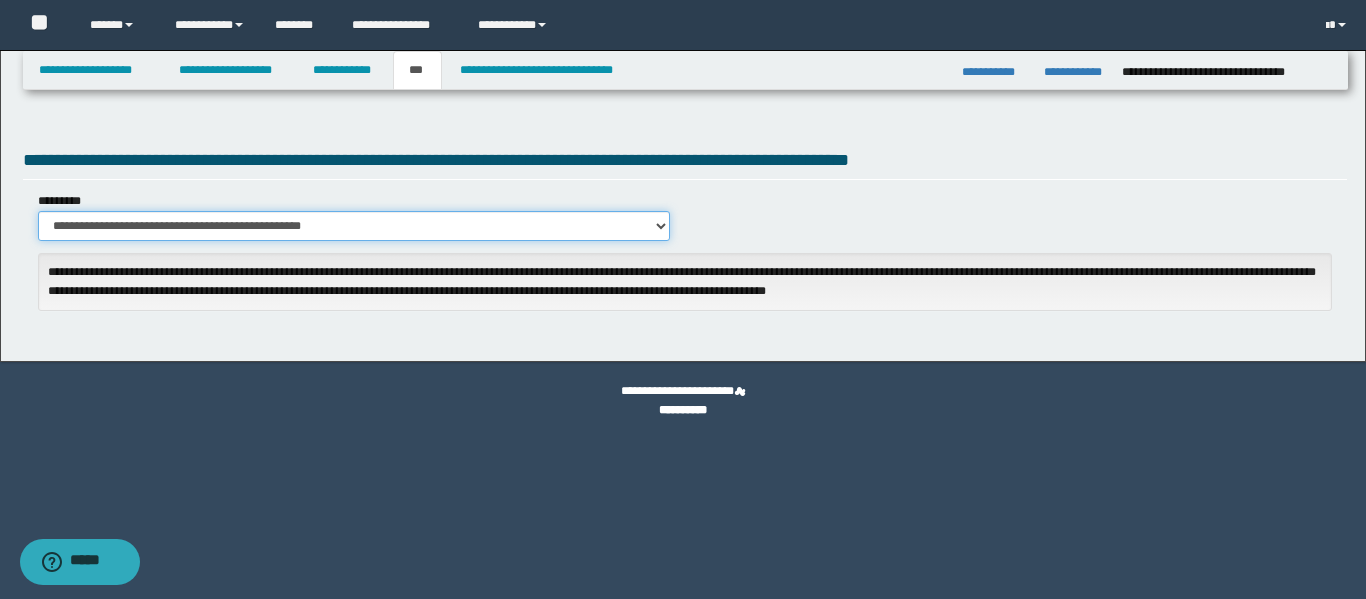 click on "**********" at bounding box center [354, 226] 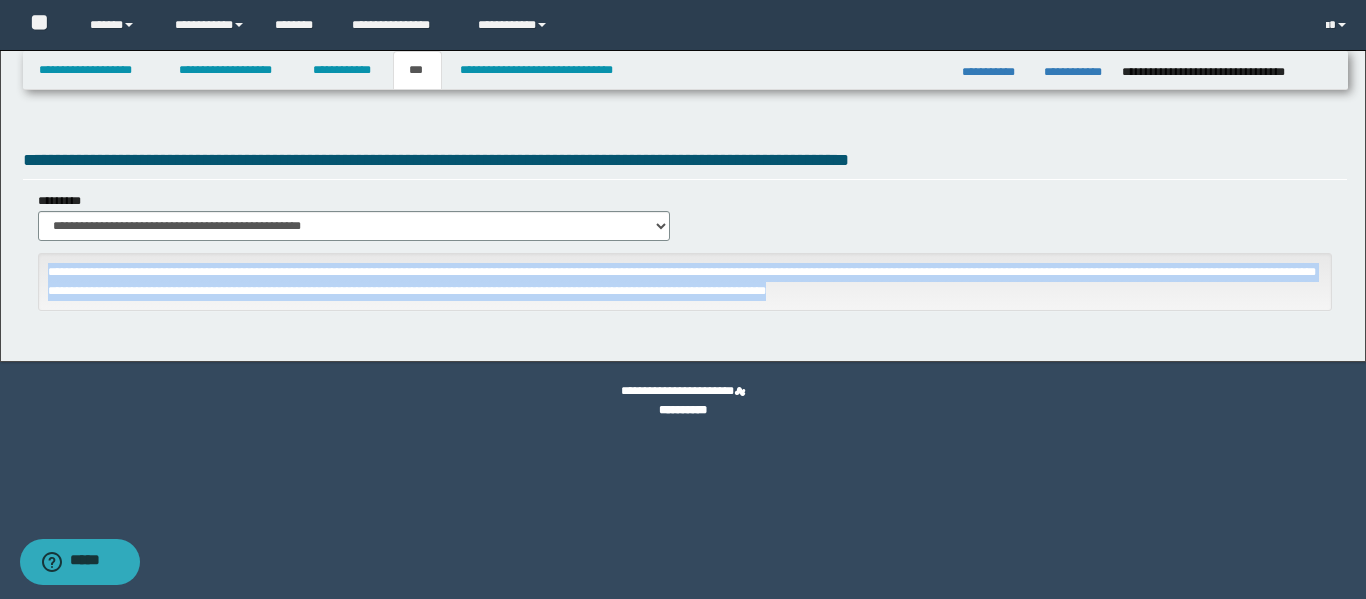 drag, startPoint x: 901, startPoint y: 294, endPoint x: 46, endPoint y: 271, distance: 855.3093 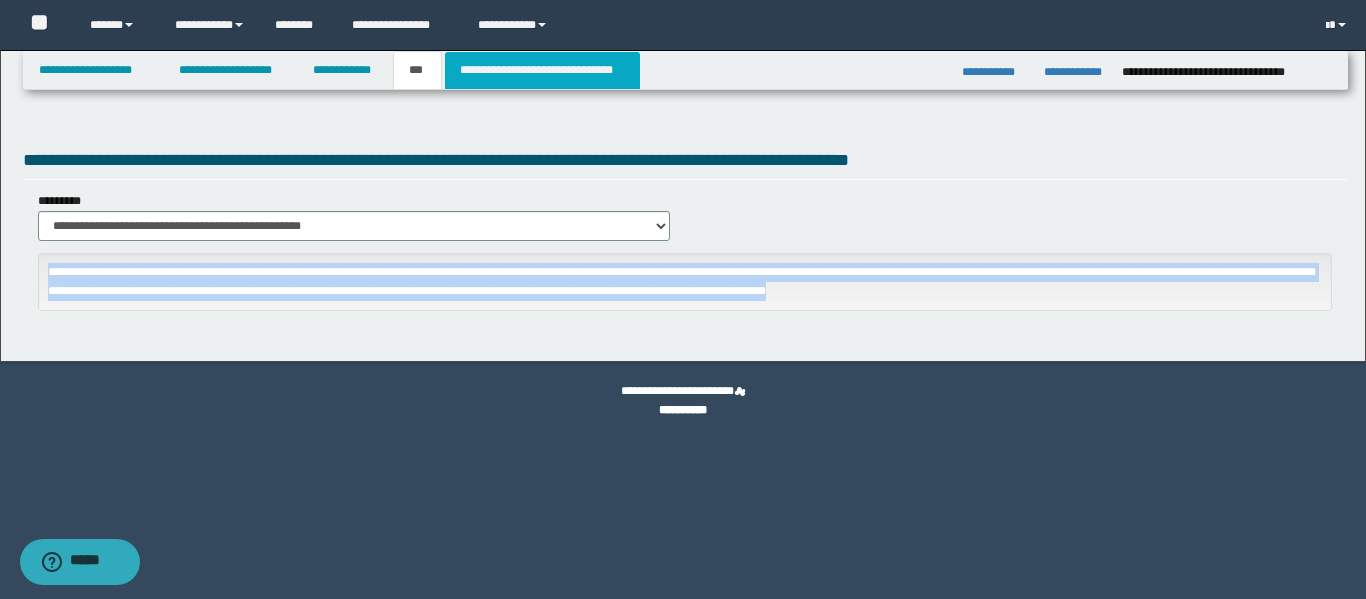 click on "**********" at bounding box center [542, 70] 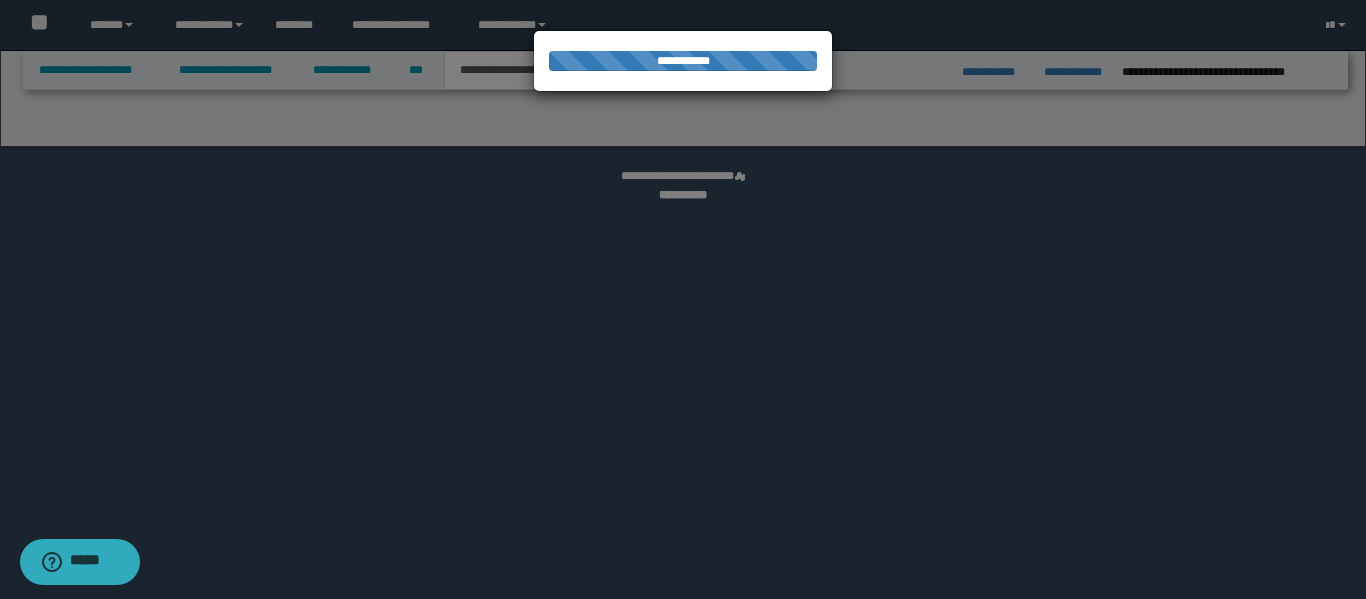 select on "*" 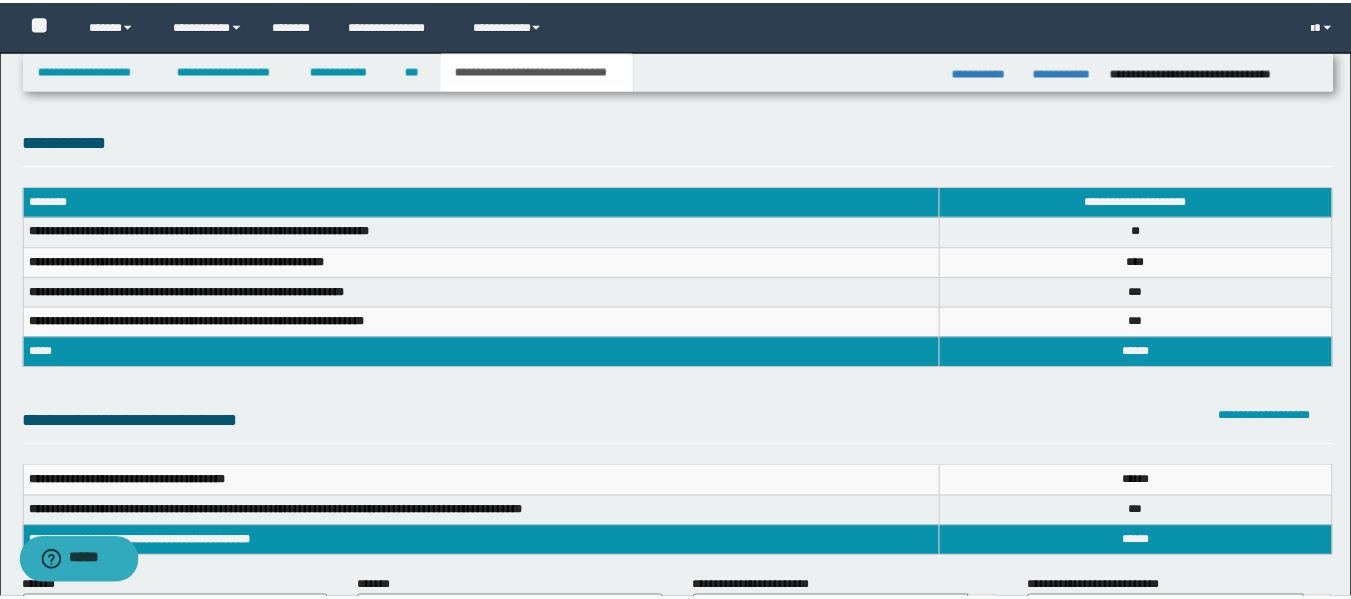 scroll, scrollTop: 0, scrollLeft: 0, axis: both 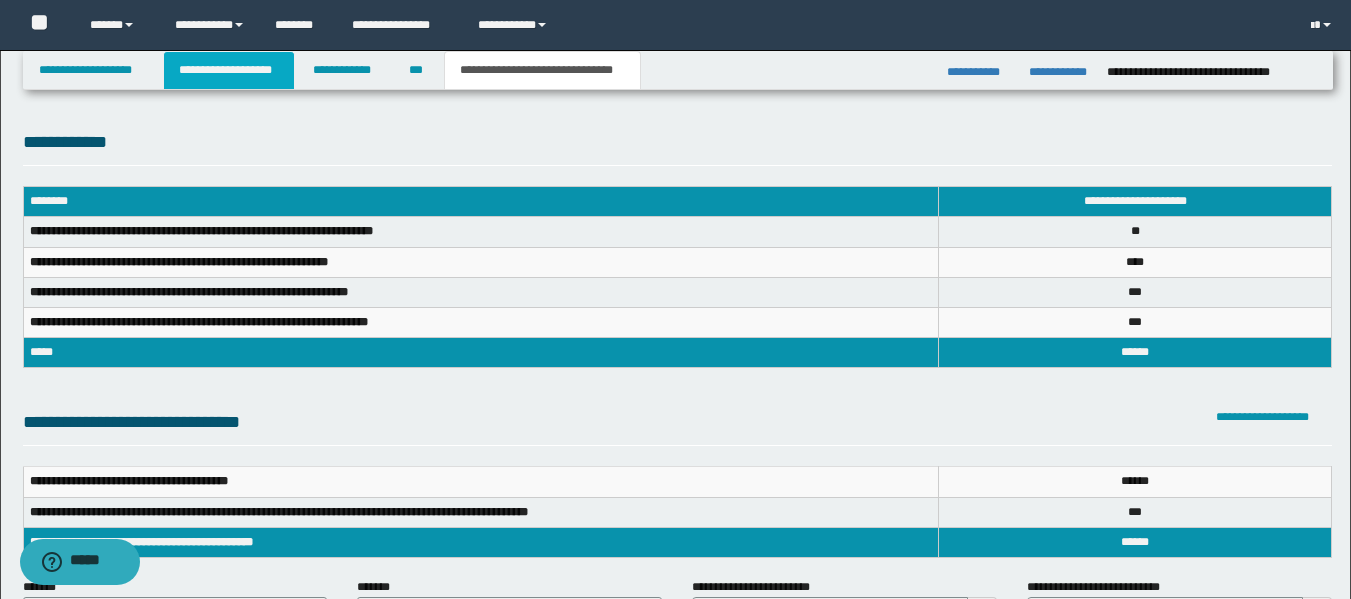 click on "**********" at bounding box center [229, 70] 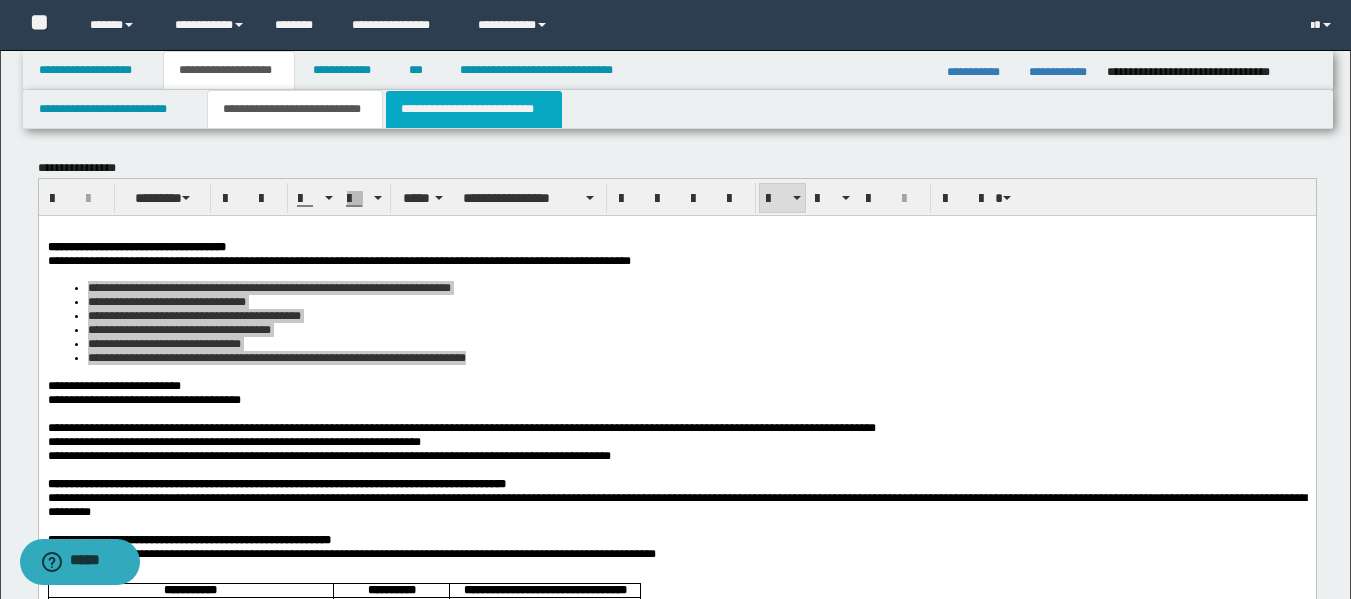 click on "**********" at bounding box center (474, 109) 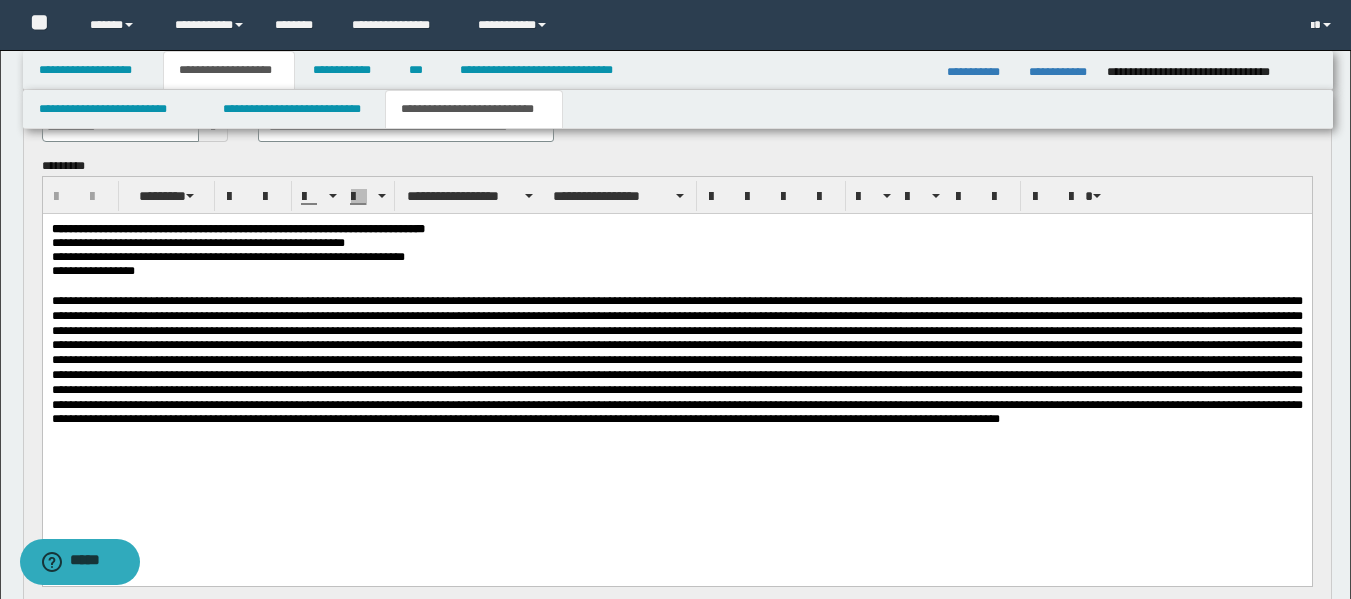 scroll, scrollTop: 149, scrollLeft: 0, axis: vertical 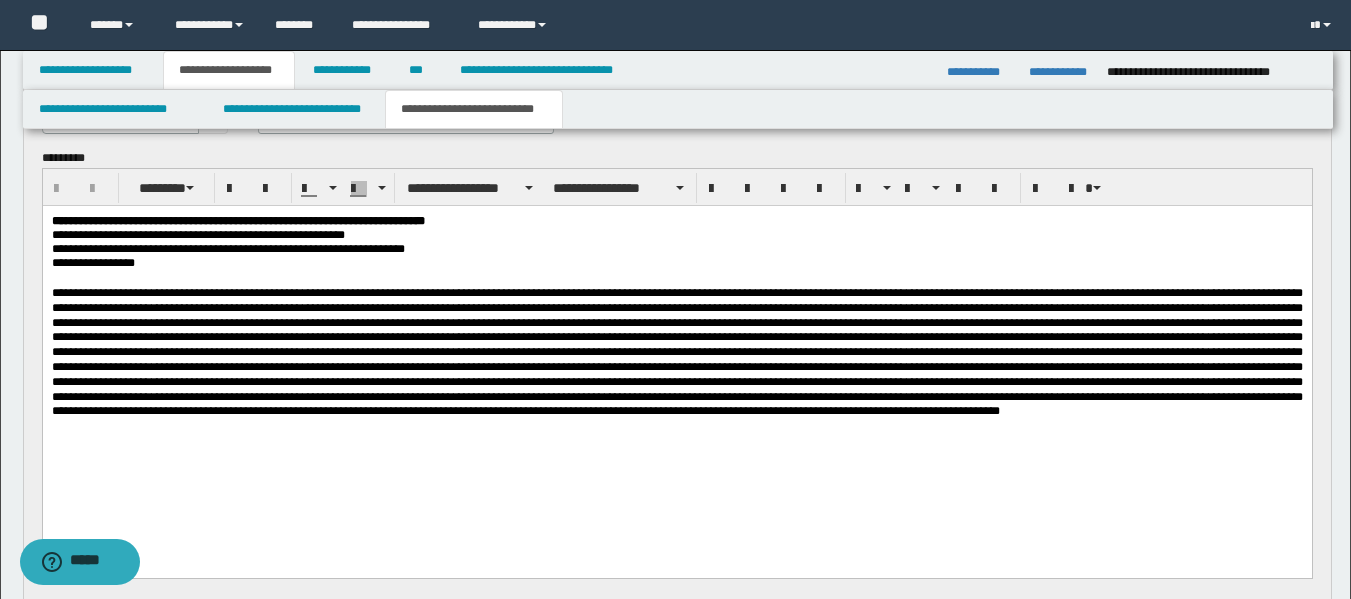 click at bounding box center [676, 352] 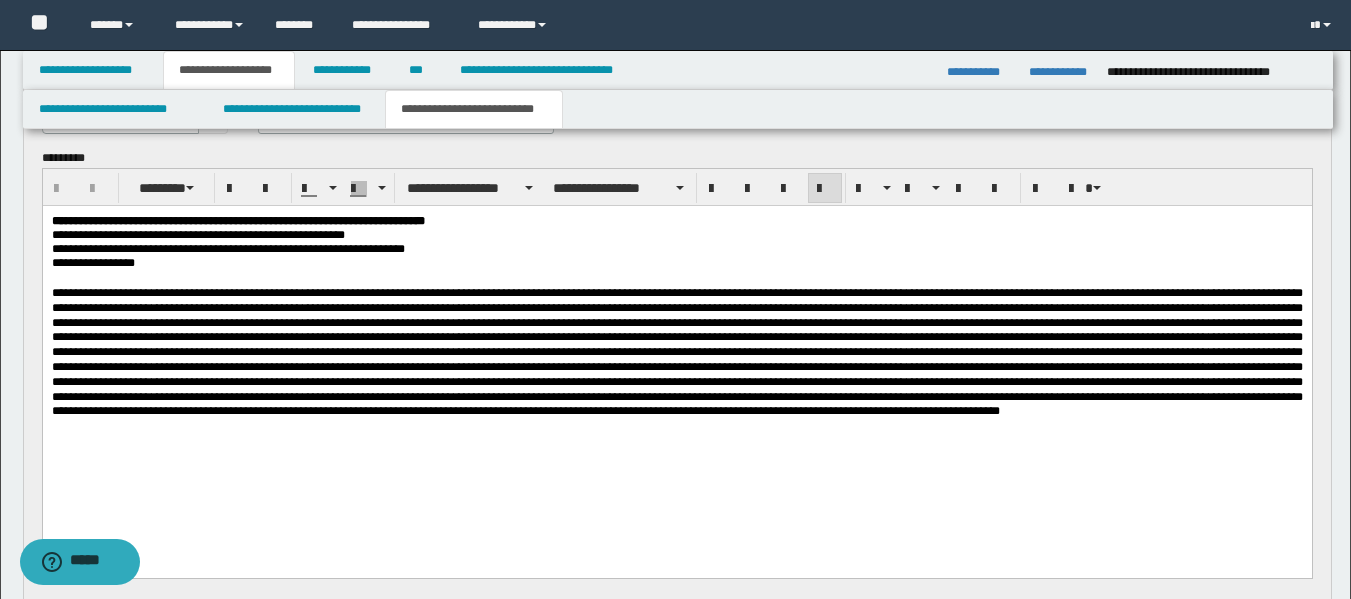 type 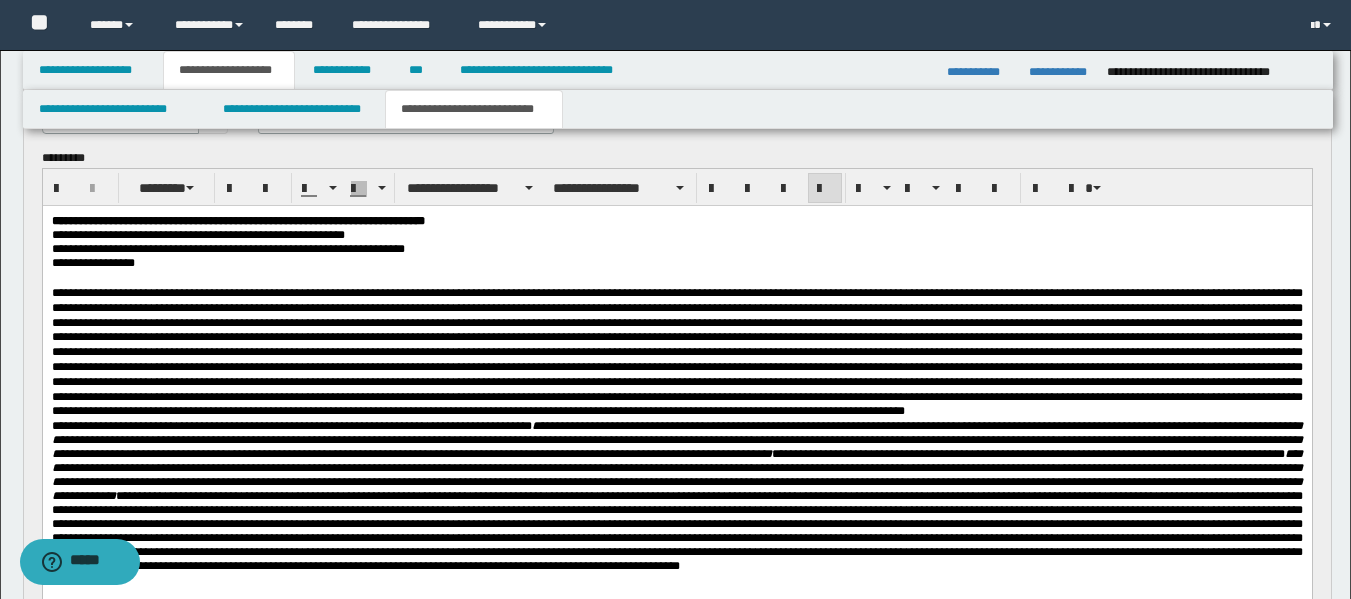 click at bounding box center (676, 352) 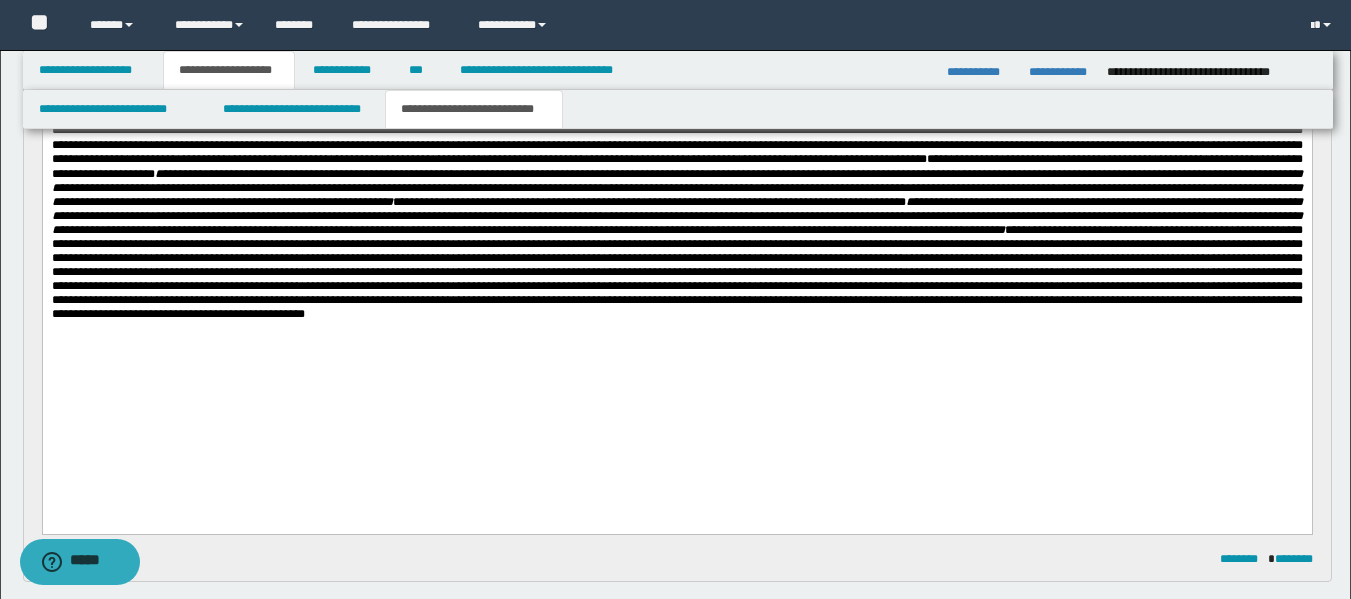 scroll, scrollTop: 410, scrollLeft: 0, axis: vertical 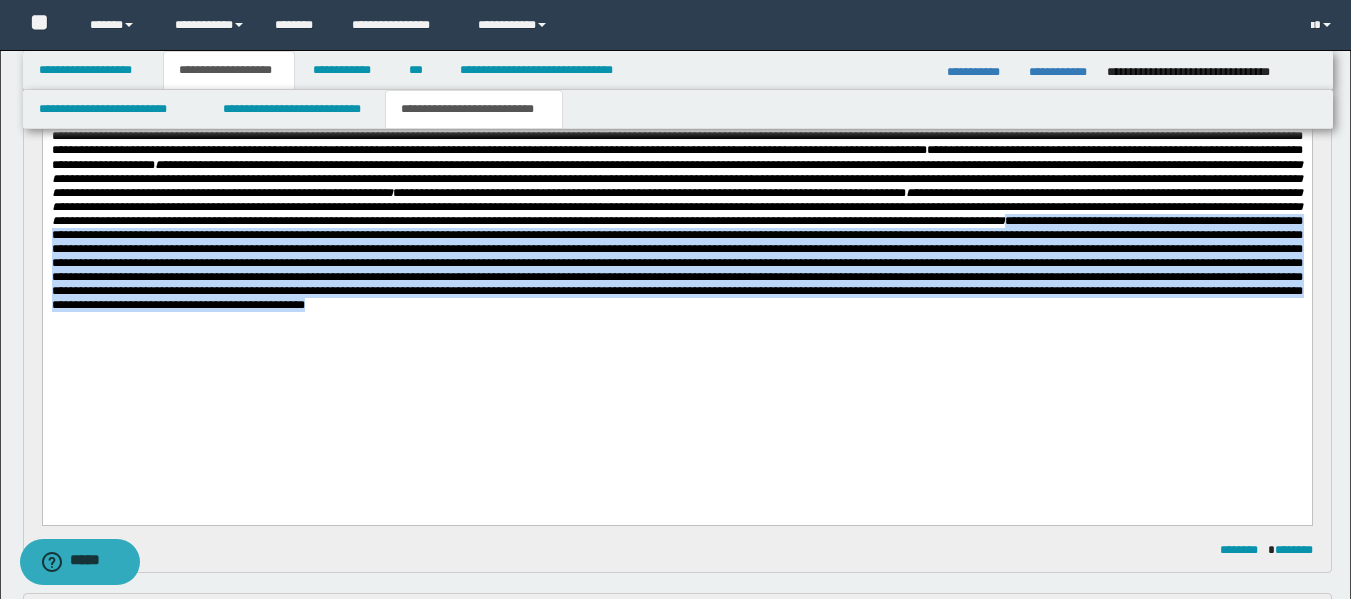drag, startPoint x: 49, startPoint y: 283, endPoint x: 196, endPoint y: 383, distance: 177.7892 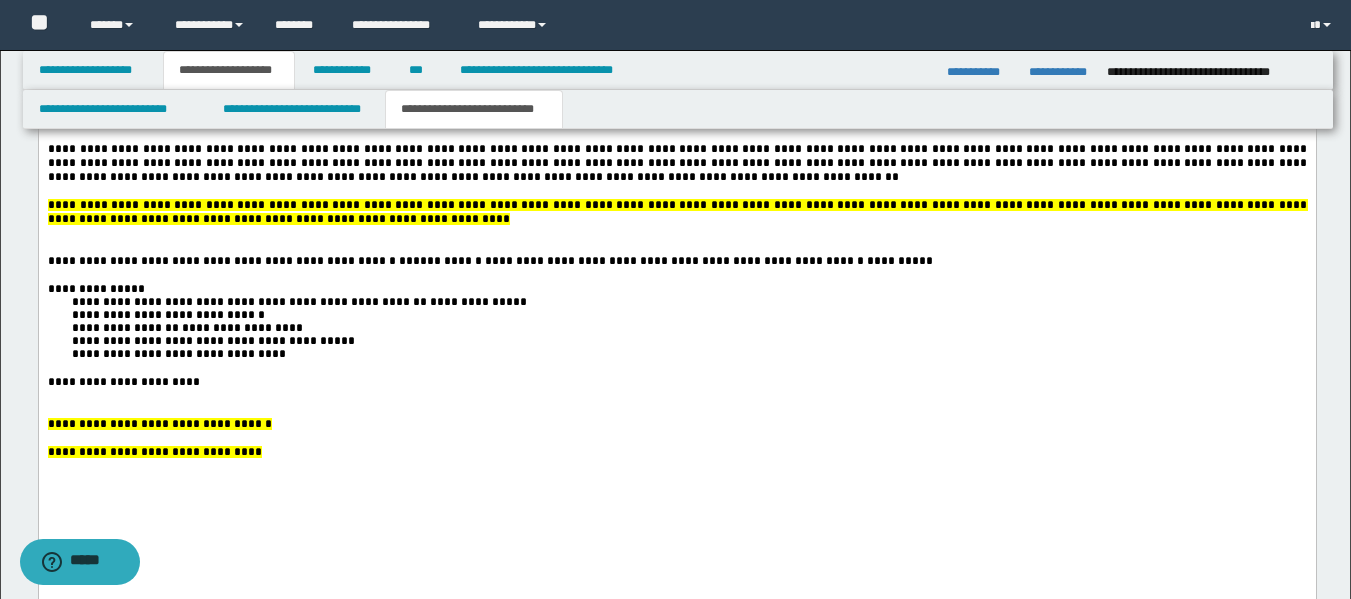 scroll, scrollTop: 3646, scrollLeft: 0, axis: vertical 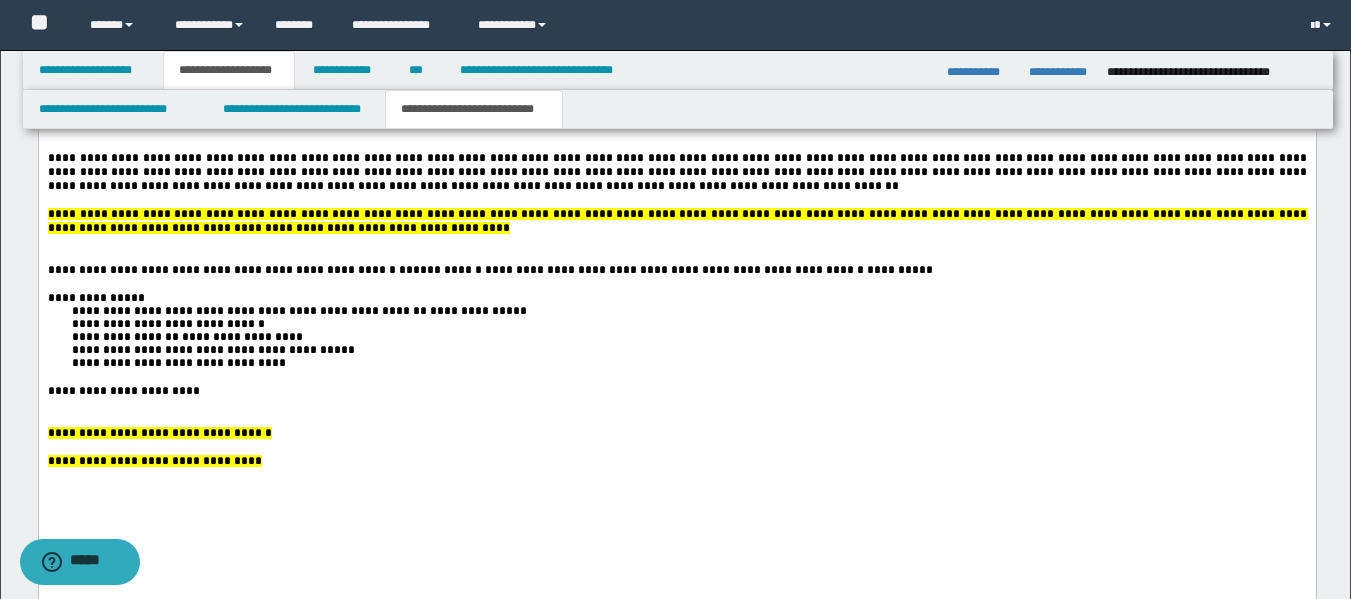 drag, startPoint x: 188, startPoint y: 220, endPoint x: 38, endPoint y: 218, distance: 150.01334 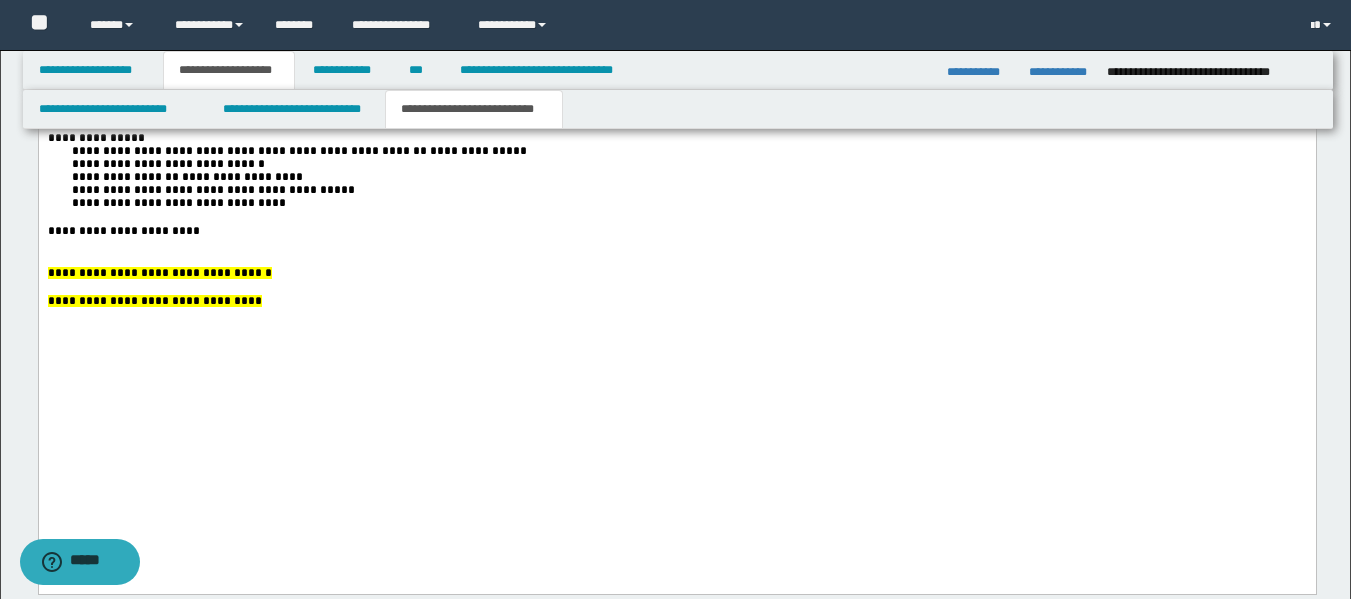 scroll, scrollTop: 3885, scrollLeft: 0, axis: vertical 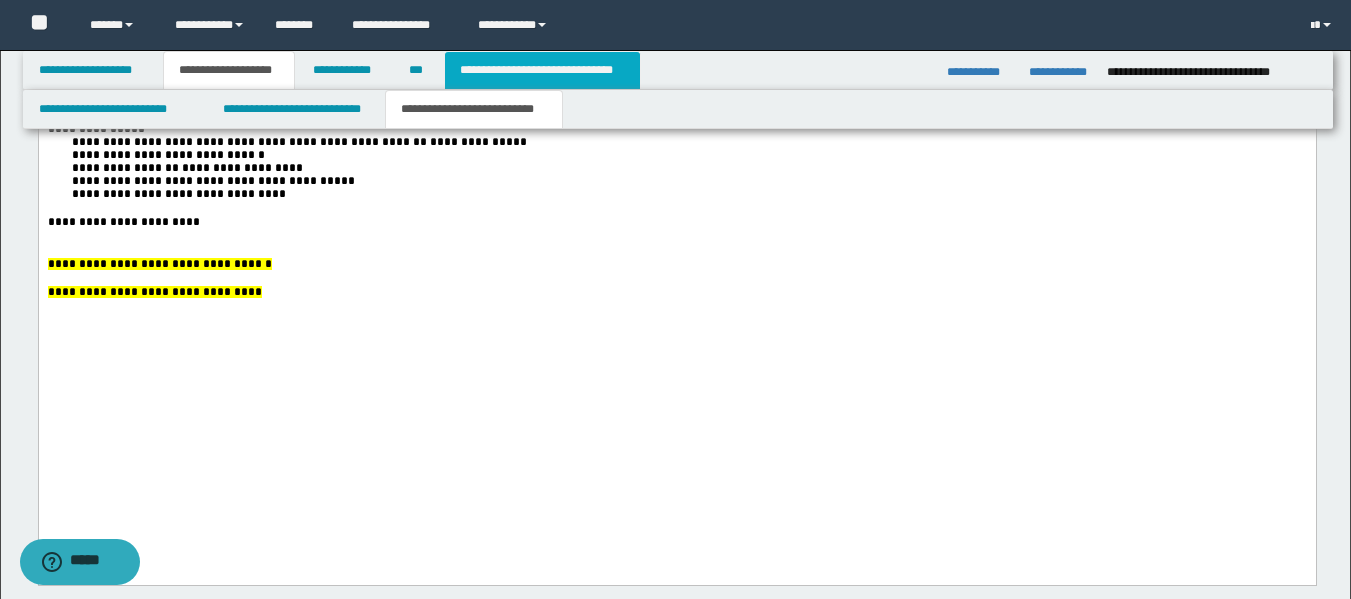 click on "**********" at bounding box center (542, 70) 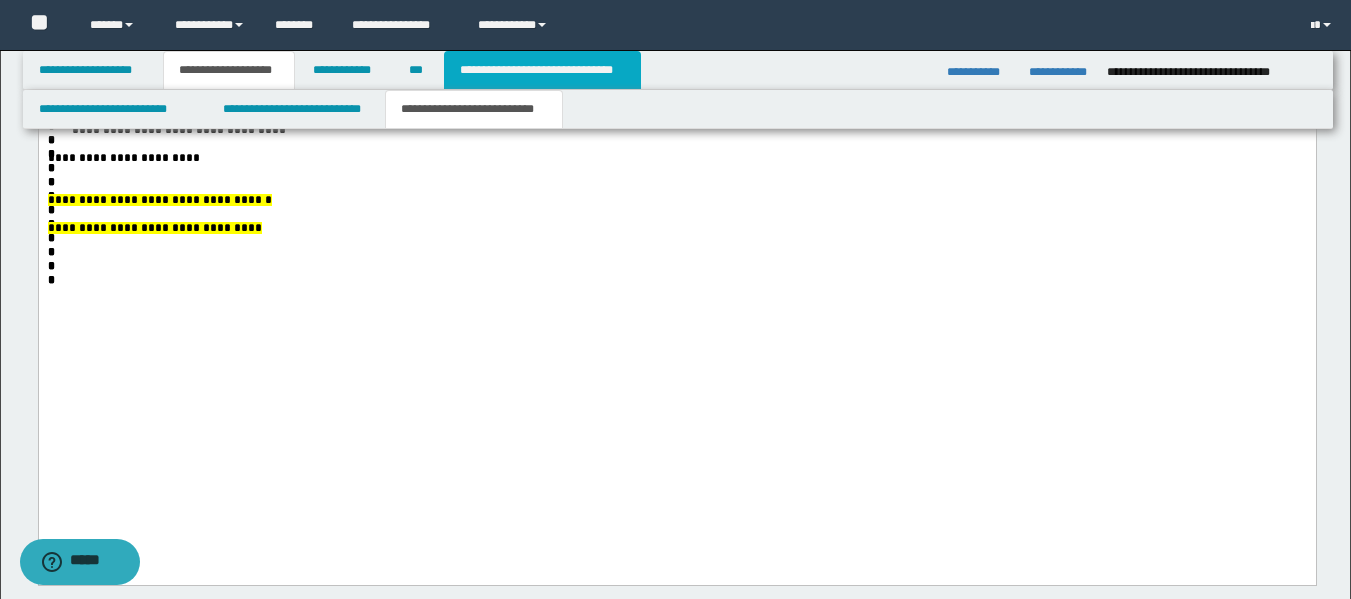 scroll, scrollTop: 937, scrollLeft: 0, axis: vertical 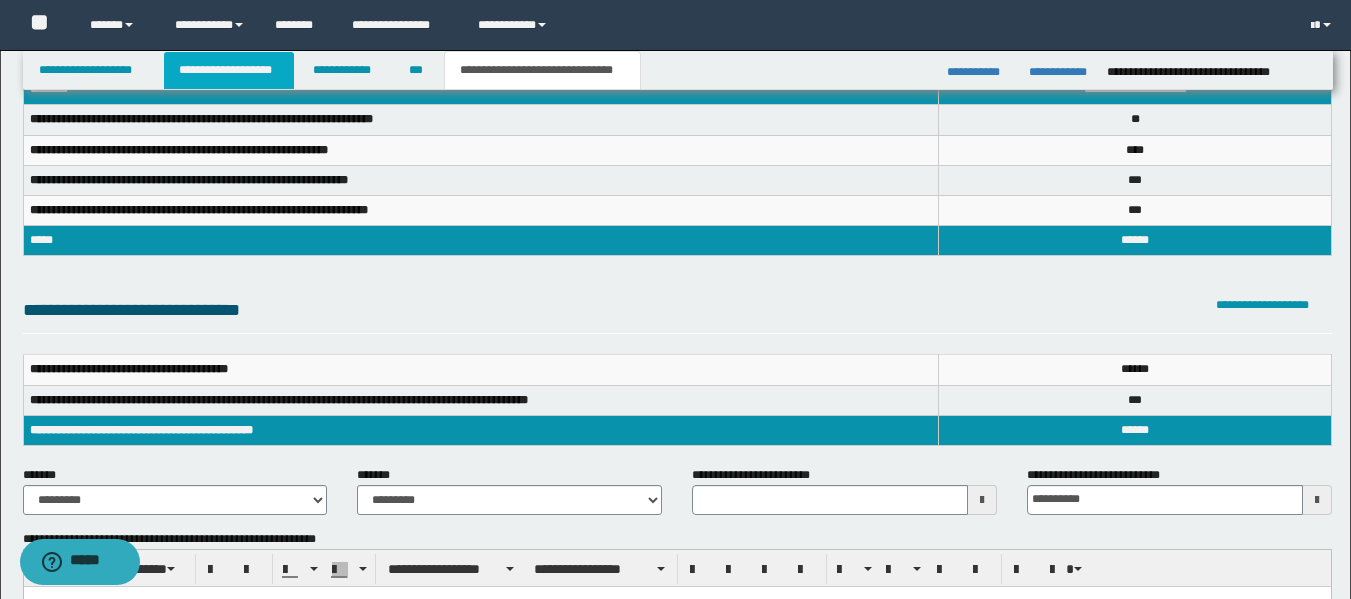 click on "**********" at bounding box center [229, 70] 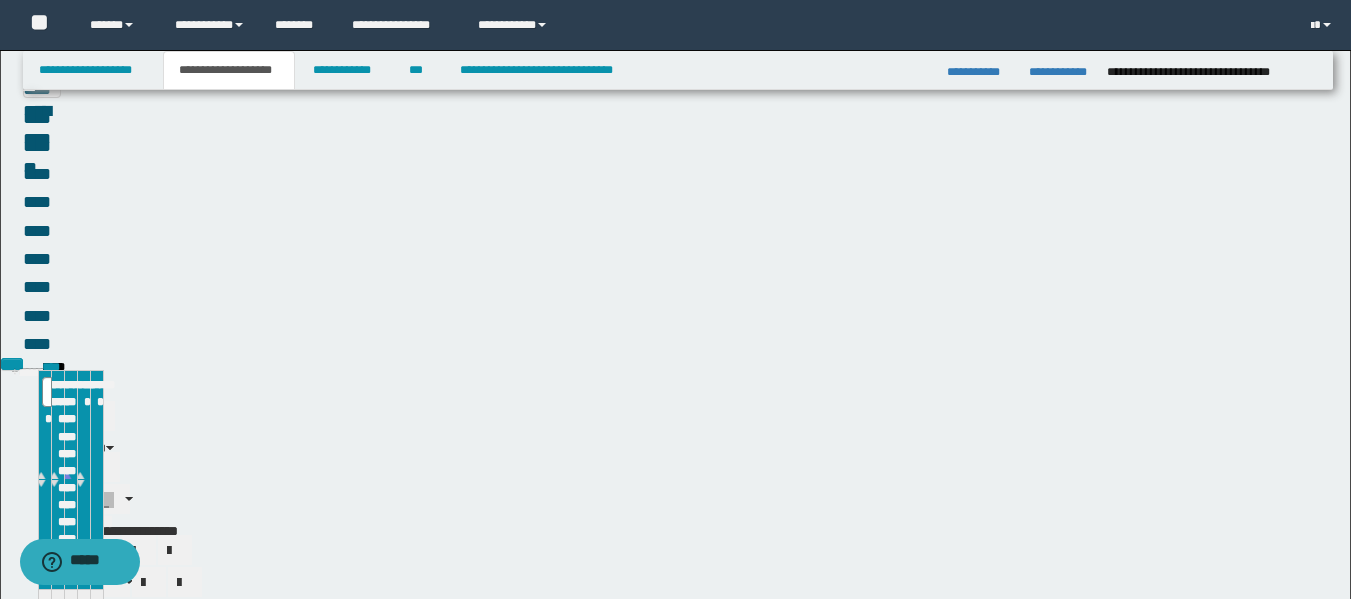 scroll, scrollTop: 143, scrollLeft: 0, axis: vertical 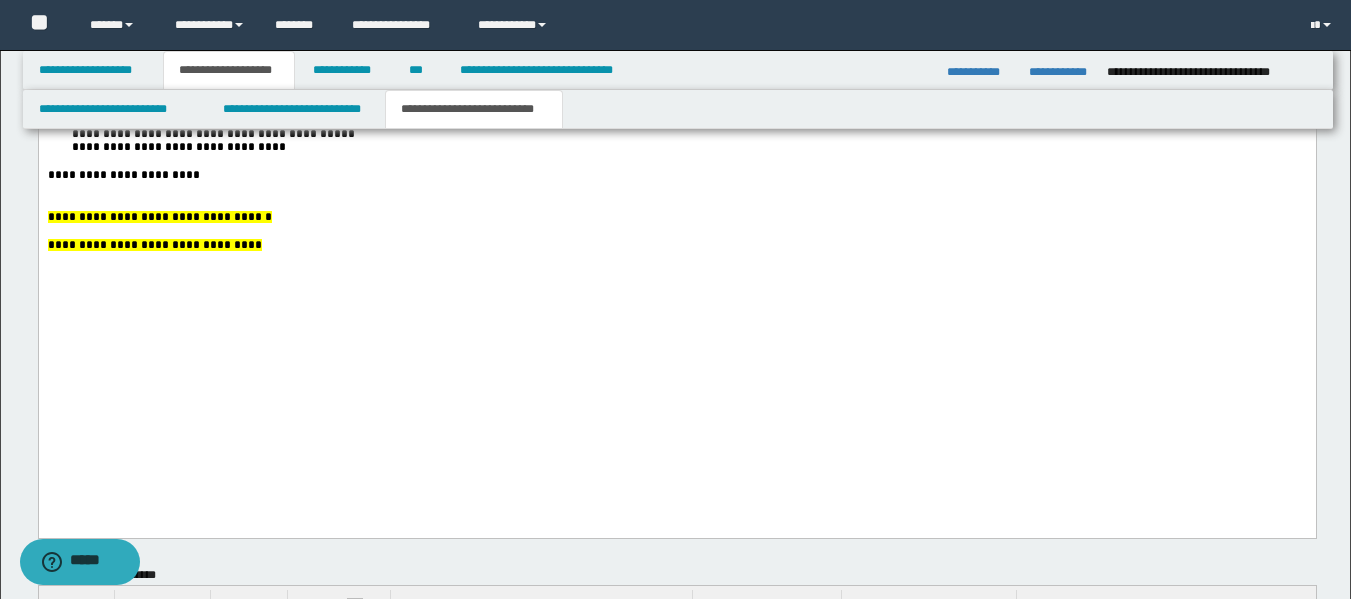 drag, startPoint x: 1362, startPoint y: 66, endPoint x: 1252, endPoint y: 2052, distance: 1989.044 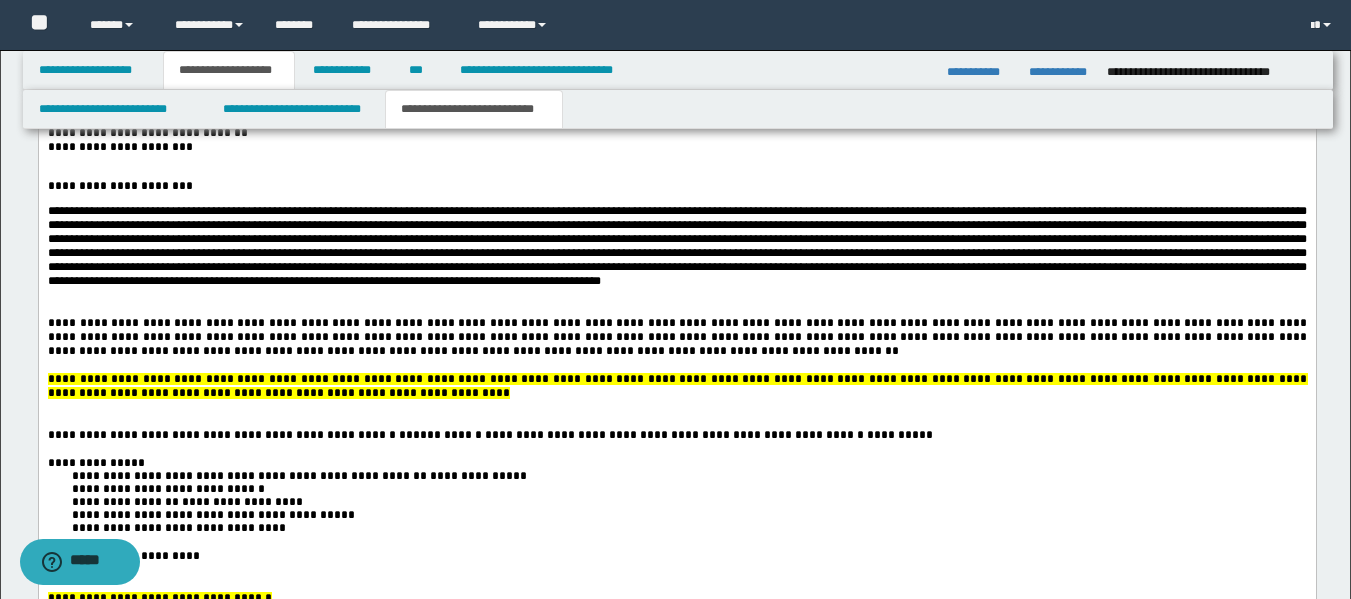scroll, scrollTop: 3560, scrollLeft: 0, axis: vertical 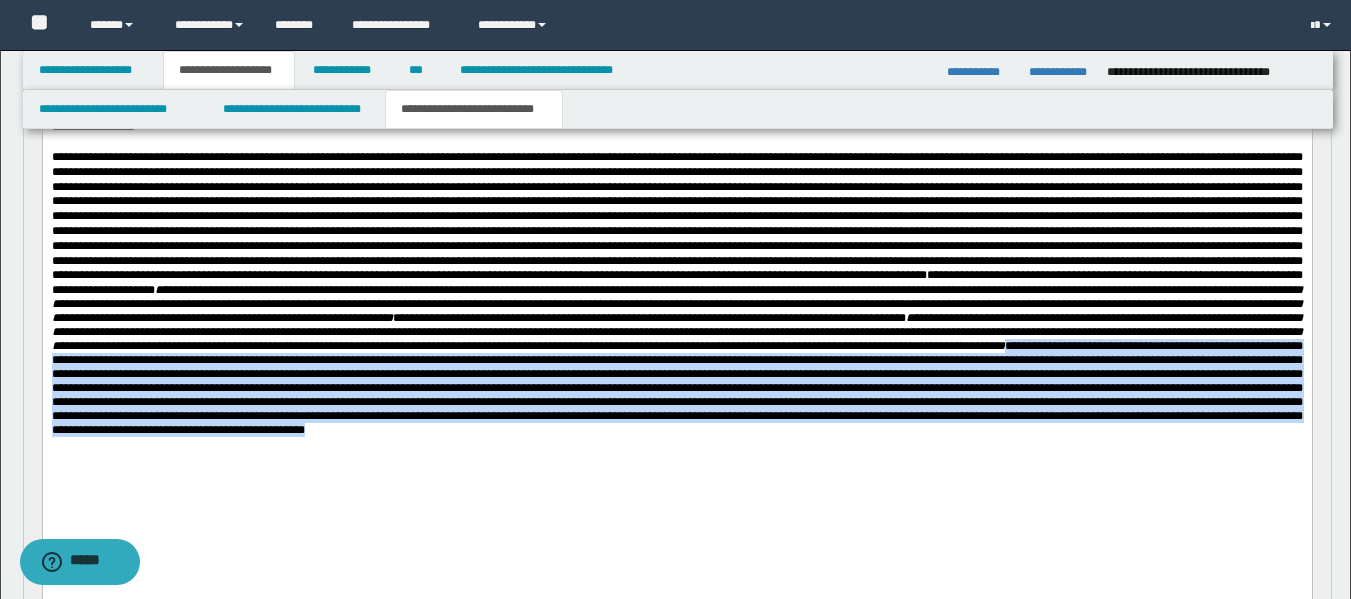 click on "**********" at bounding box center (676, 293) 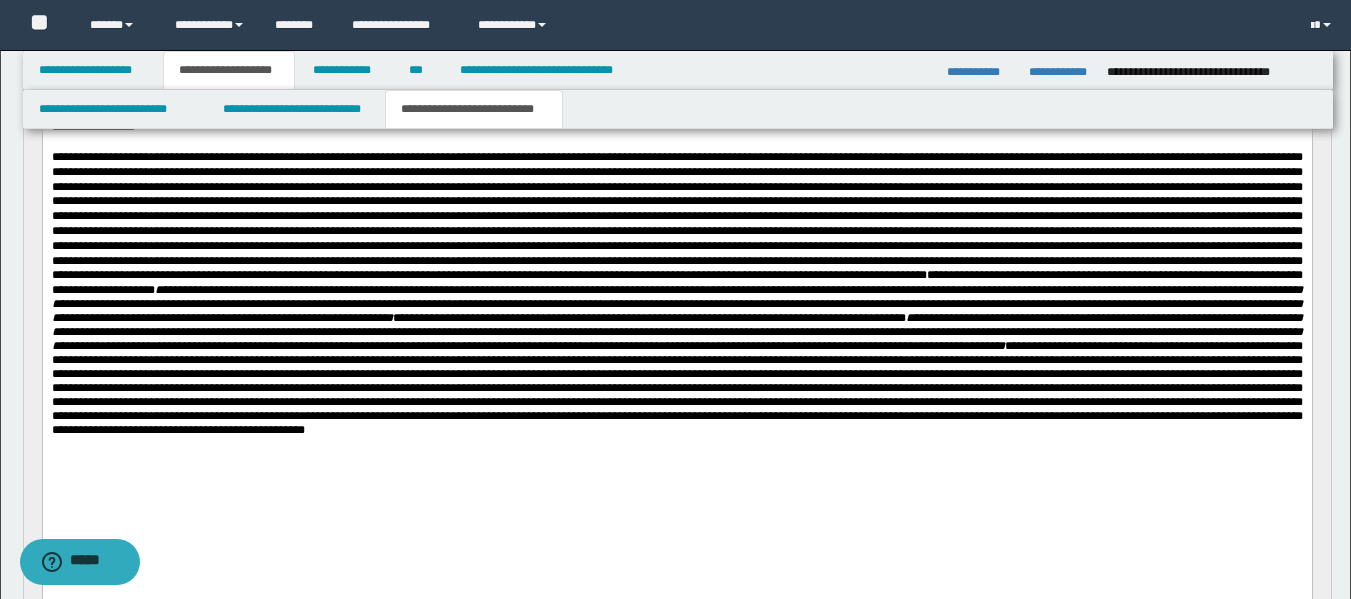click at bounding box center (676, 216) 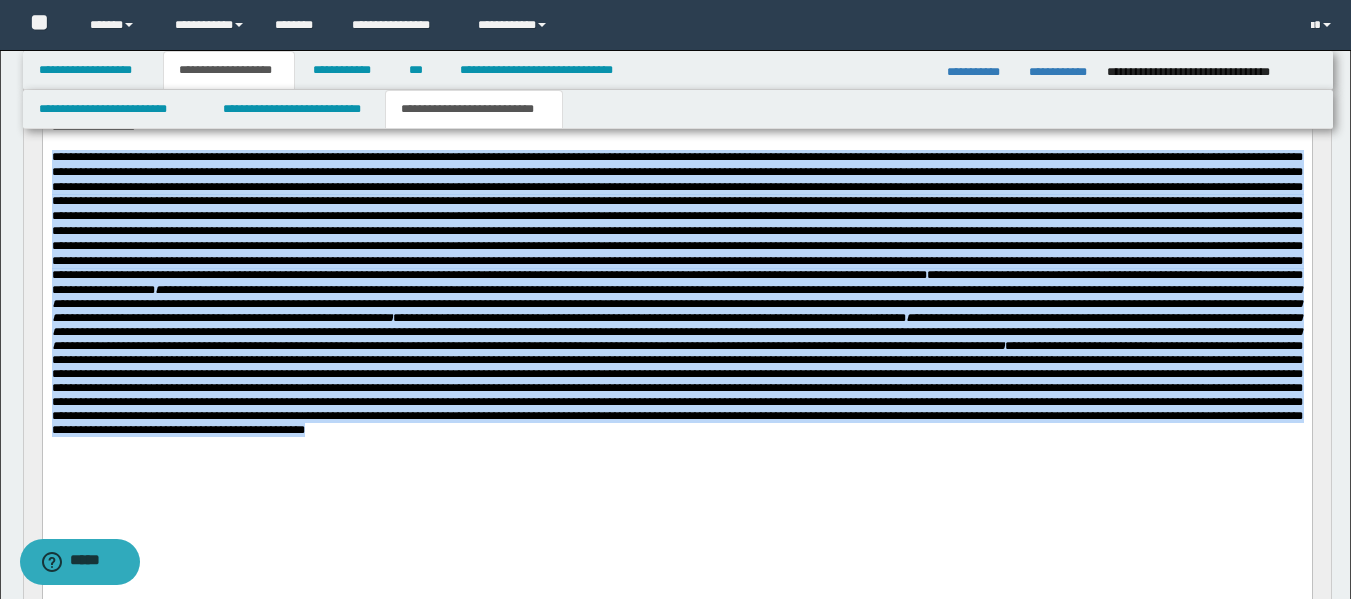 drag, startPoint x: 50, startPoint y: 170, endPoint x: 199, endPoint y: 501, distance: 362.99036 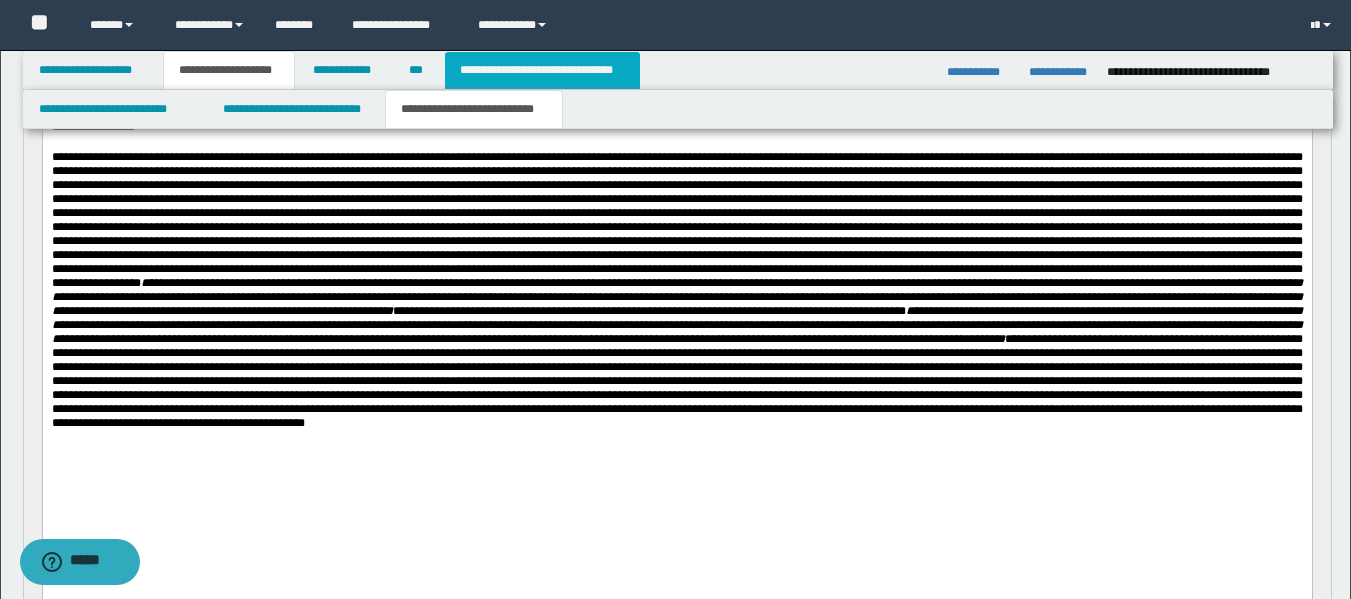 click on "**********" at bounding box center (542, 70) 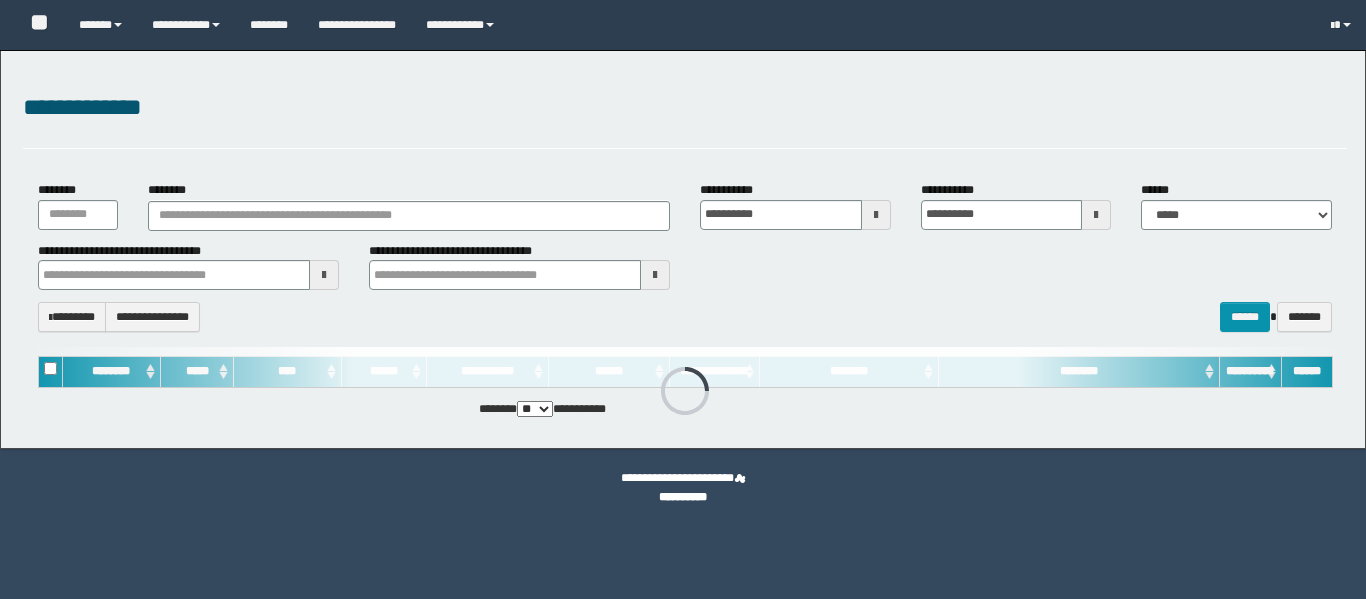 scroll, scrollTop: 0, scrollLeft: 0, axis: both 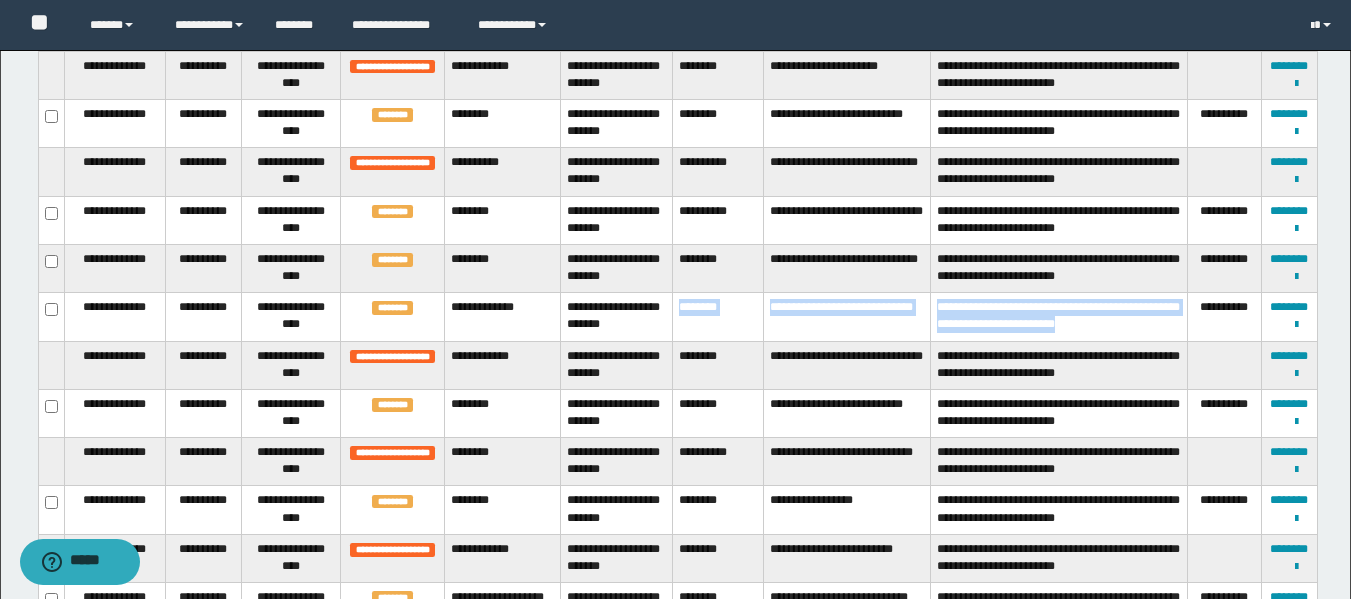 drag, startPoint x: 677, startPoint y: 300, endPoint x: 1128, endPoint y: 317, distance: 451.32028 